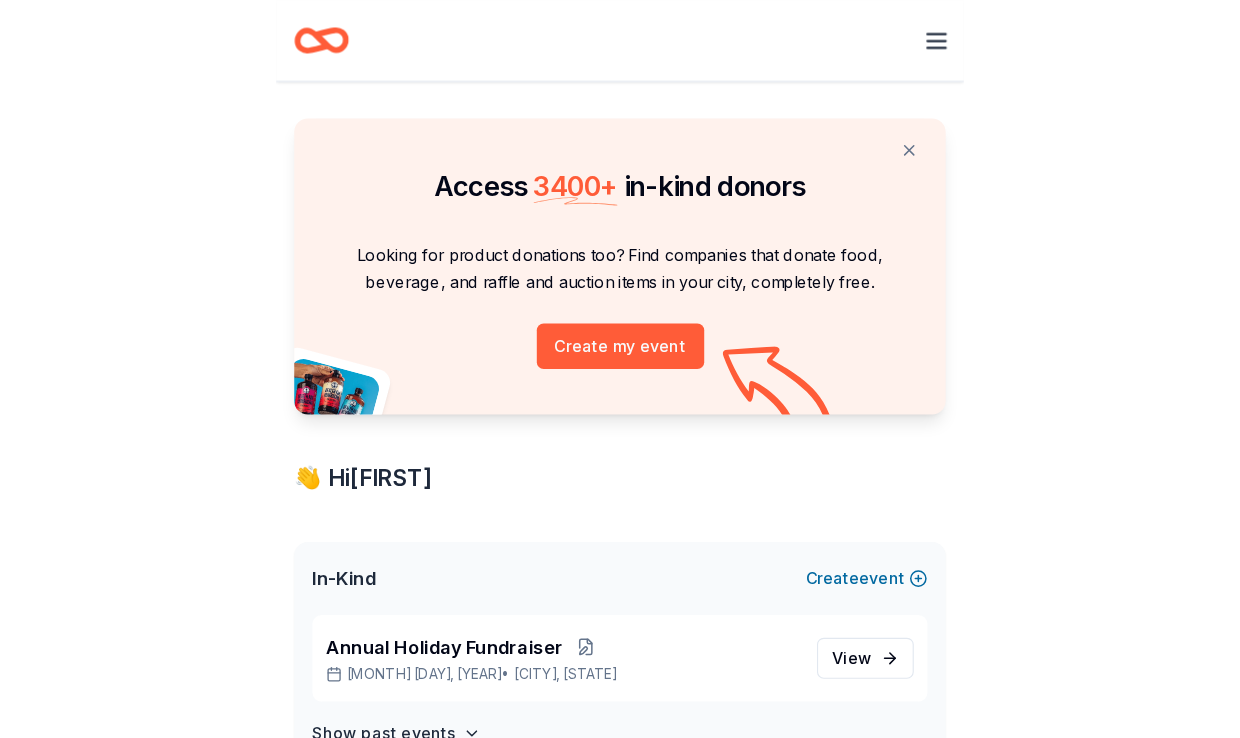 scroll, scrollTop: 0, scrollLeft: 0, axis: both 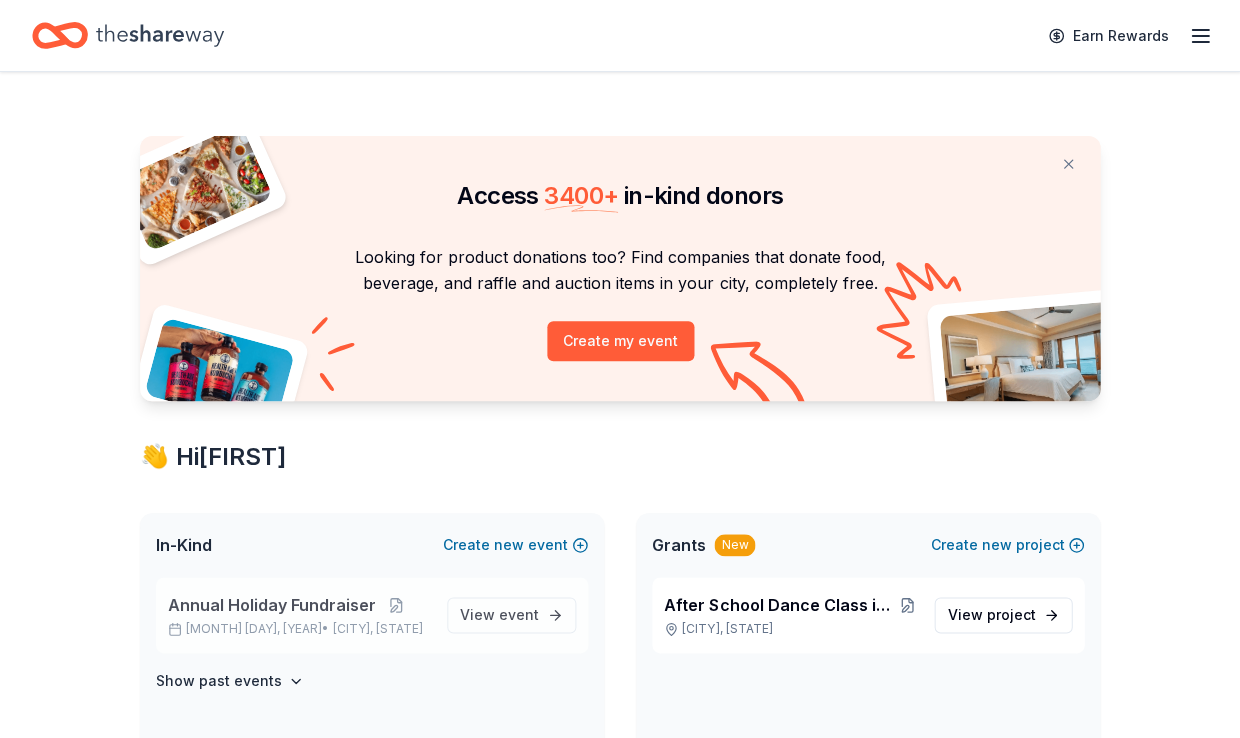 click on "[CITY], [STATE]" at bounding box center (378, 629) 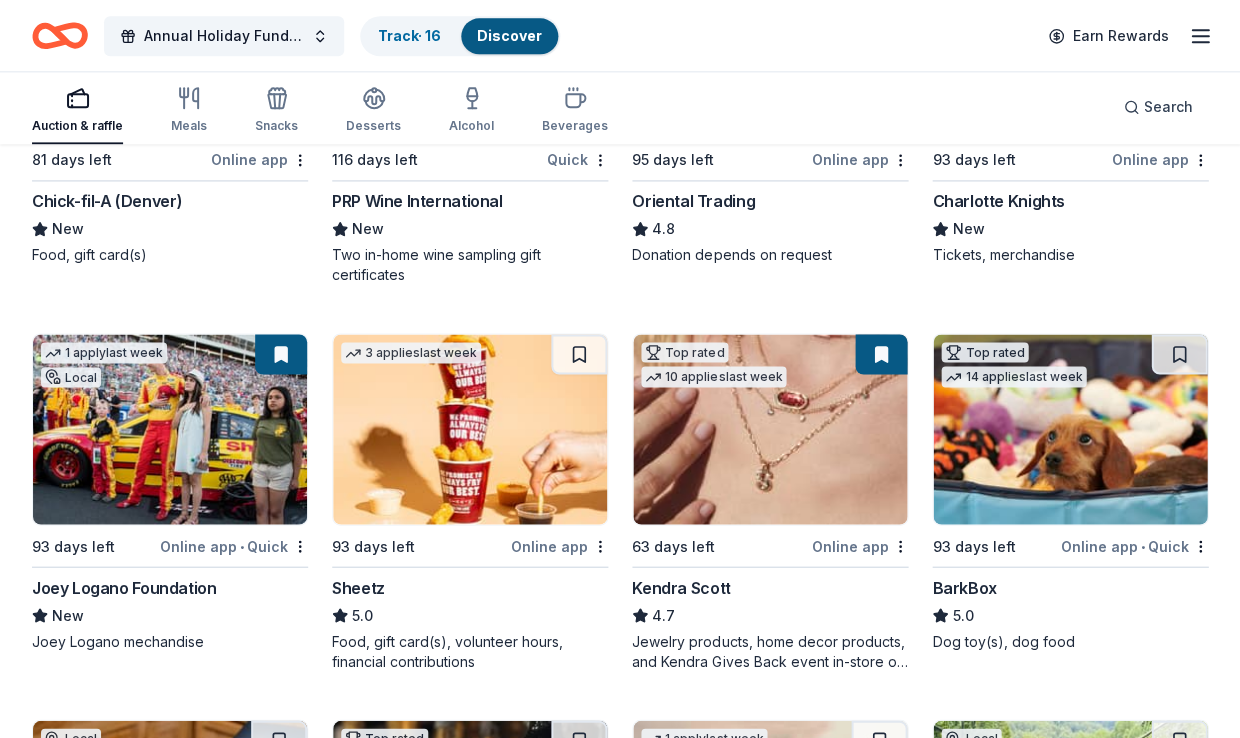 scroll, scrollTop: 486, scrollLeft: 0, axis: vertical 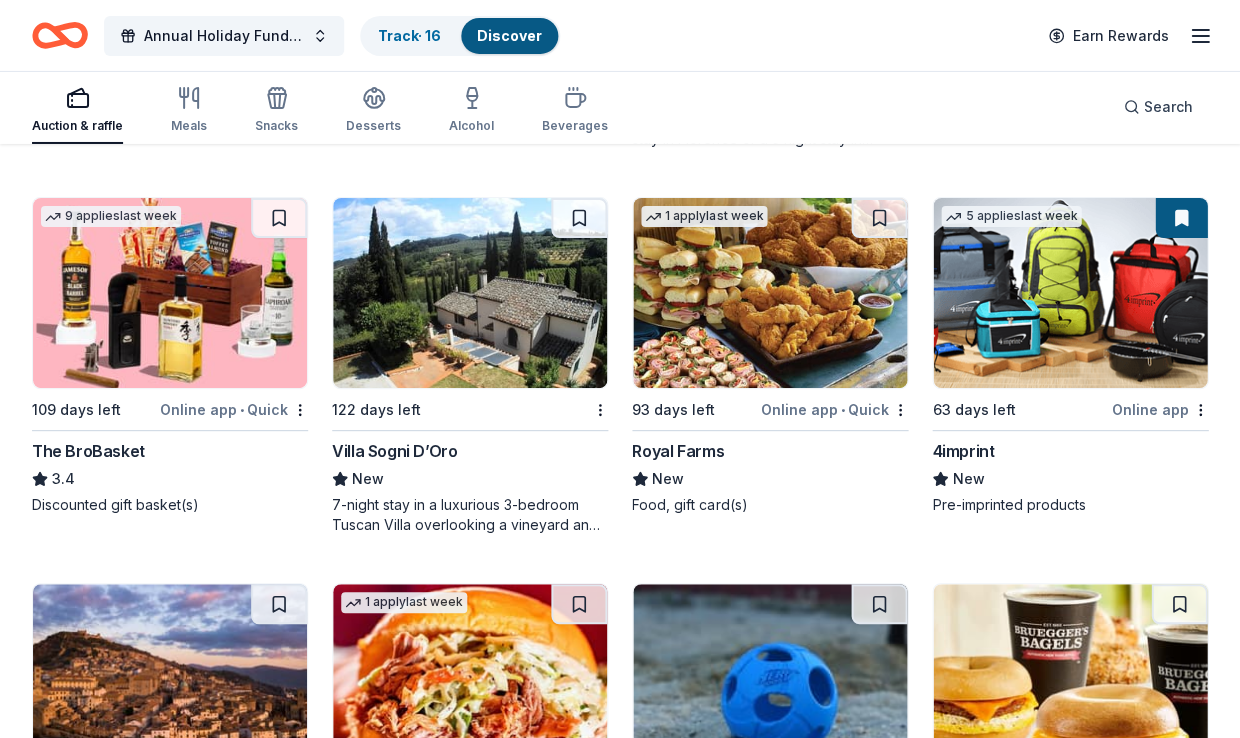 click at bounding box center (1070, 293) 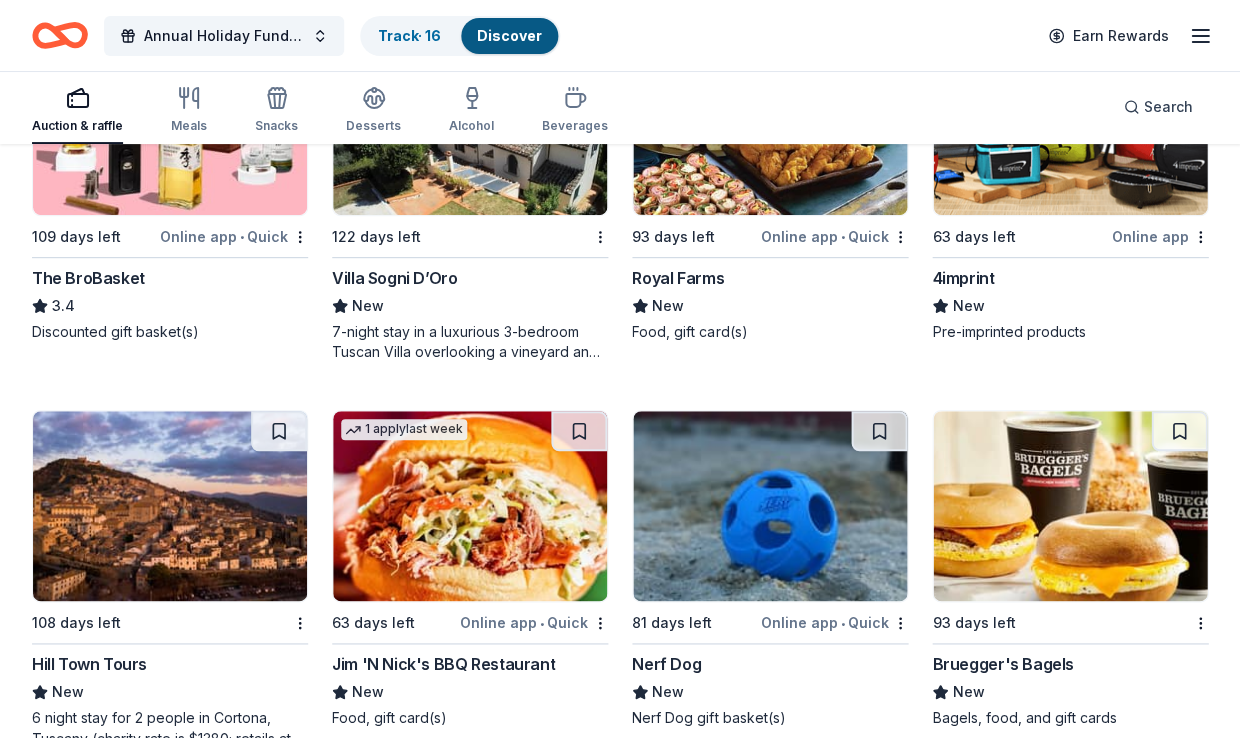 scroll, scrollTop: 5697, scrollLeft: 0, axis: vertical 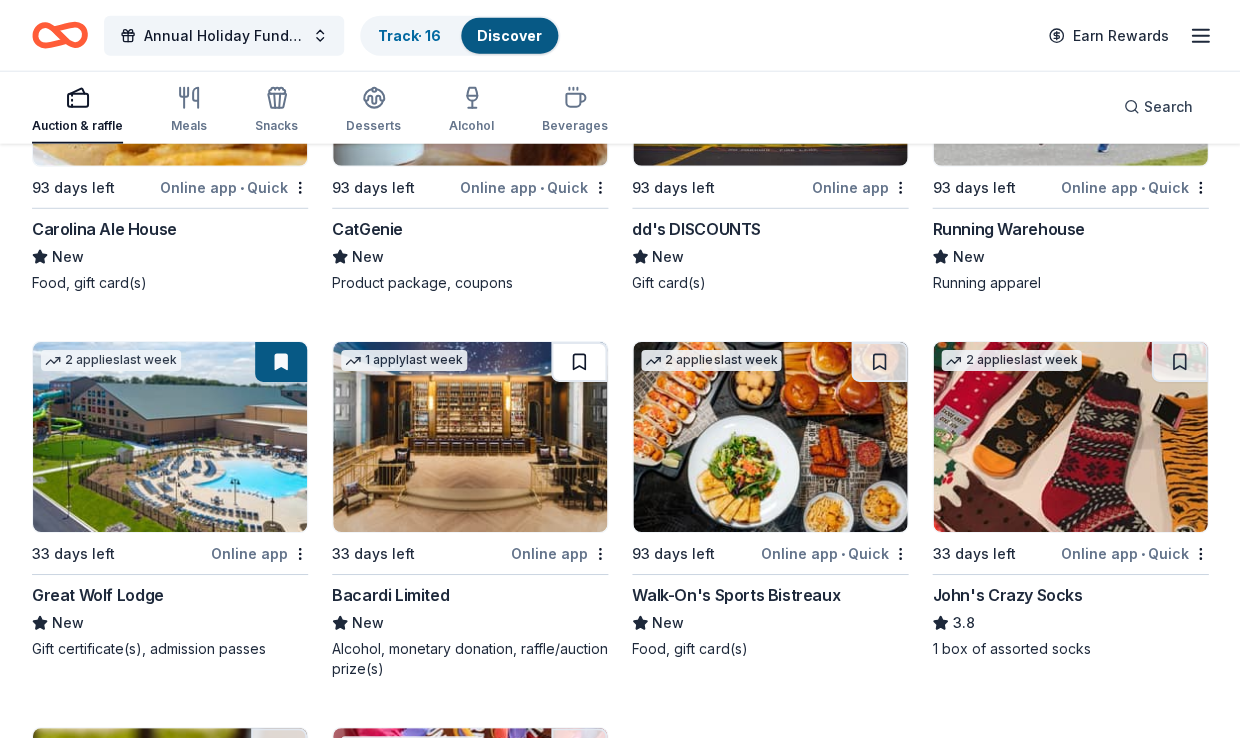 click at bounding box center [579, 362] 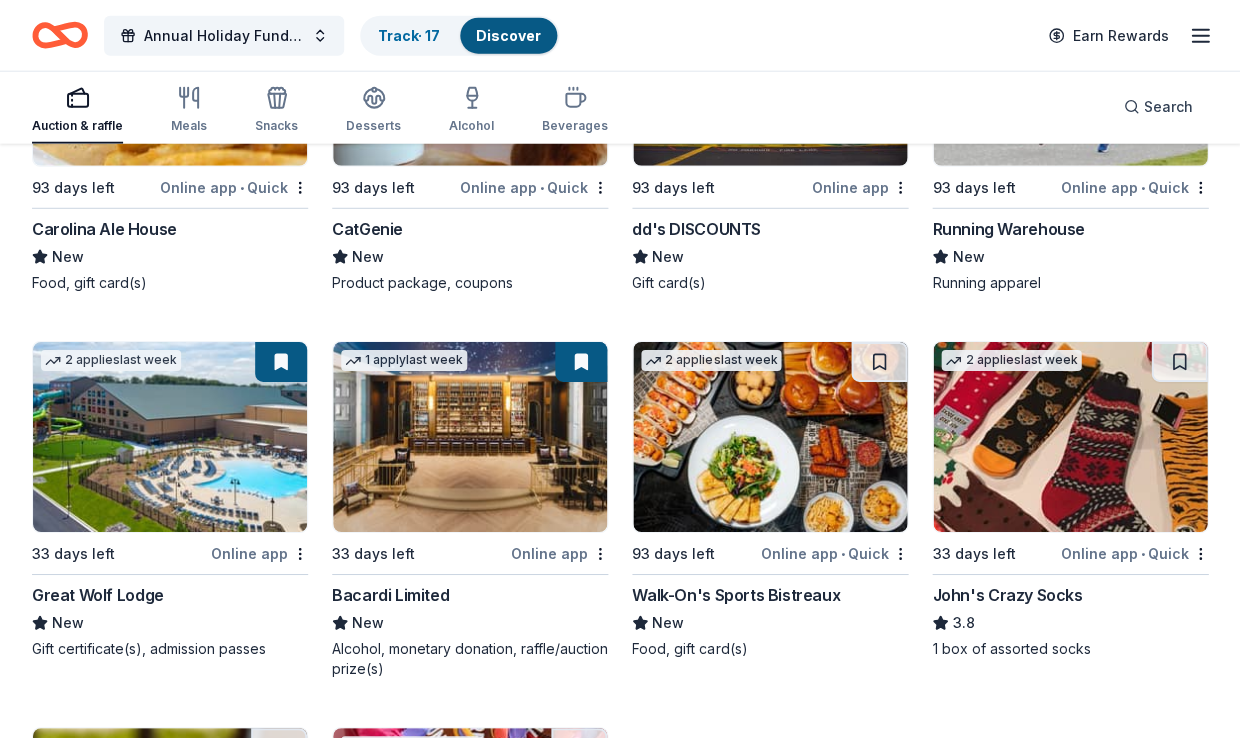 click at bounding box center [581, 362] 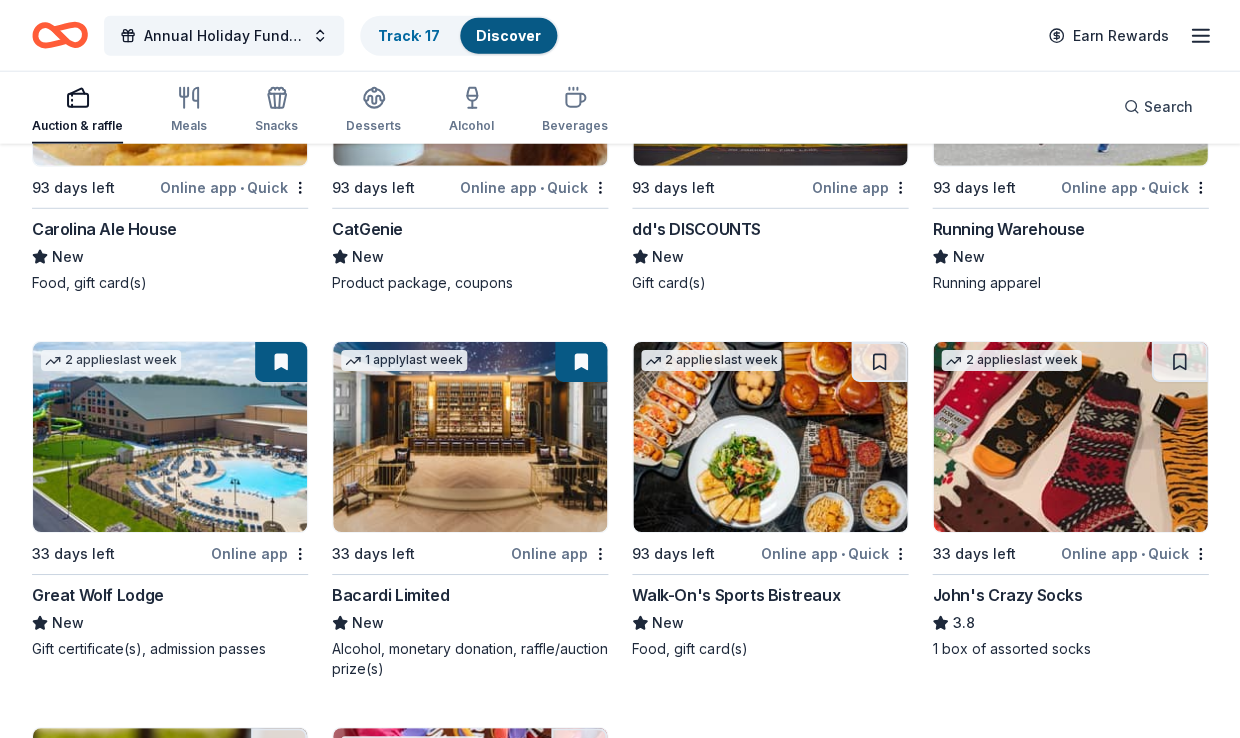 click at bounding box center [470, 437] 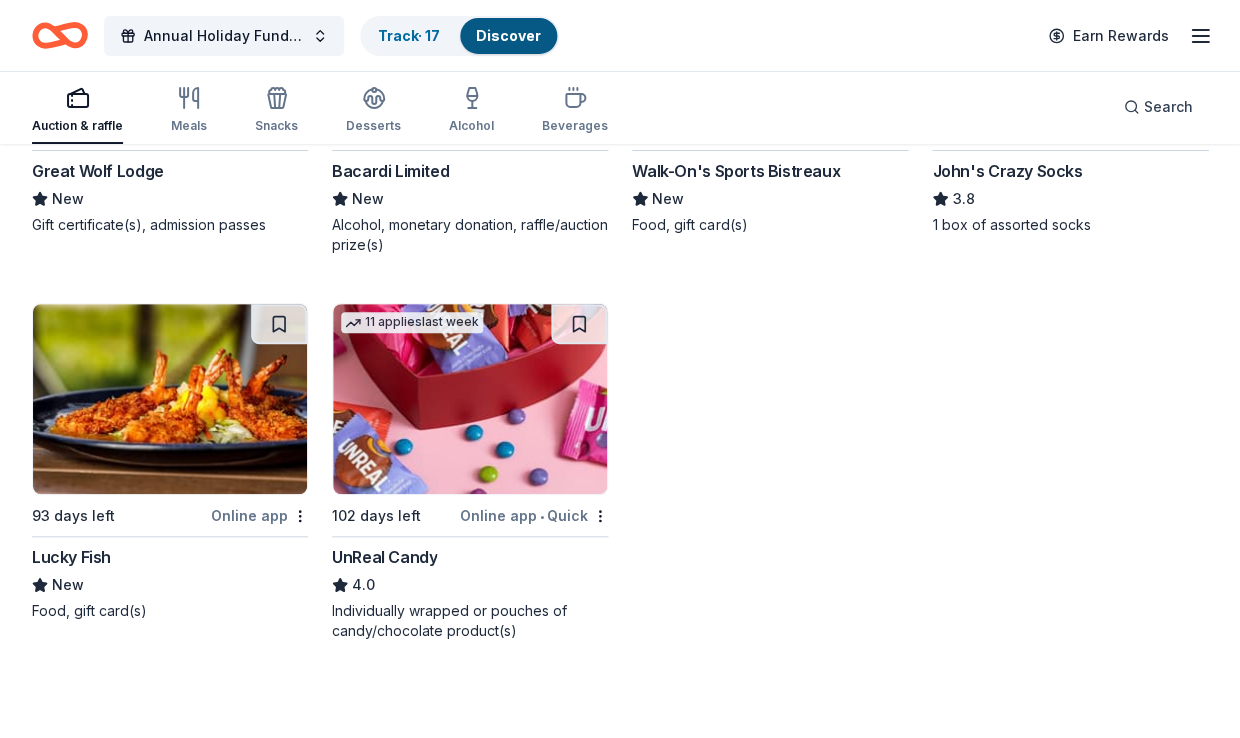 scroll, scrollTop: 8473, scrollLeft: 0, axis: vertical 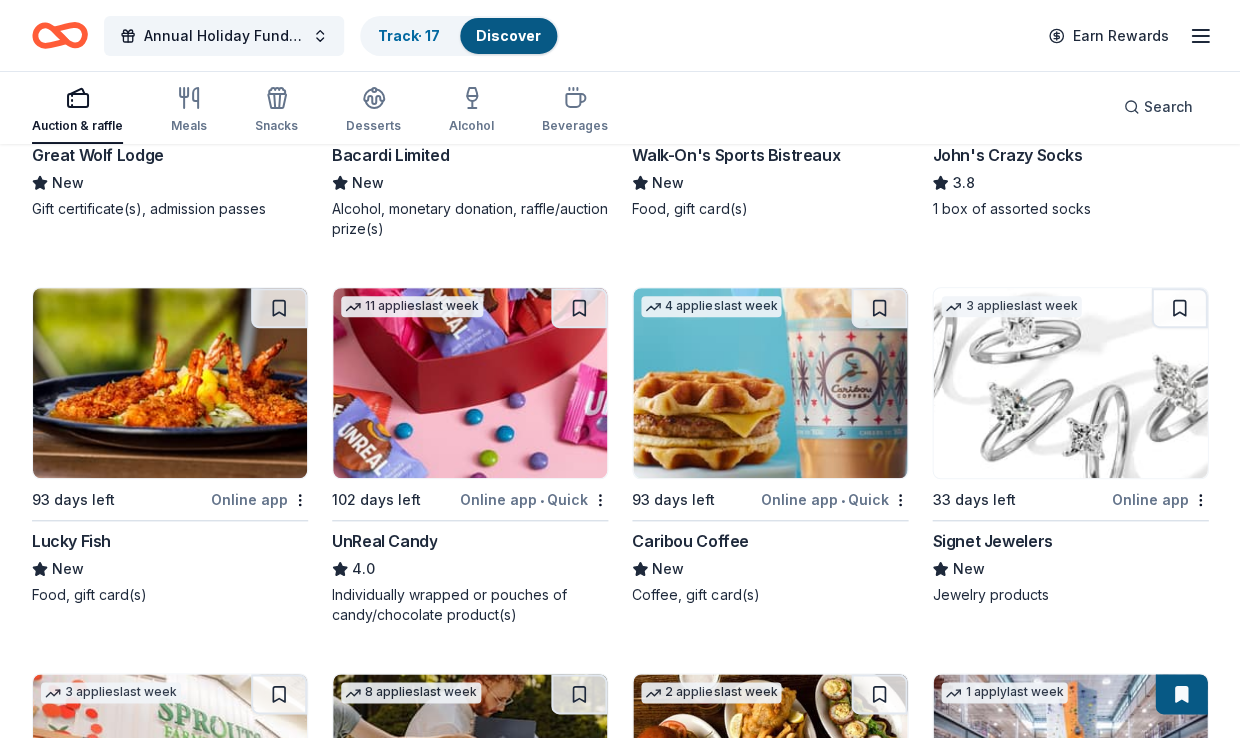click at bounding box center [1070, 383] 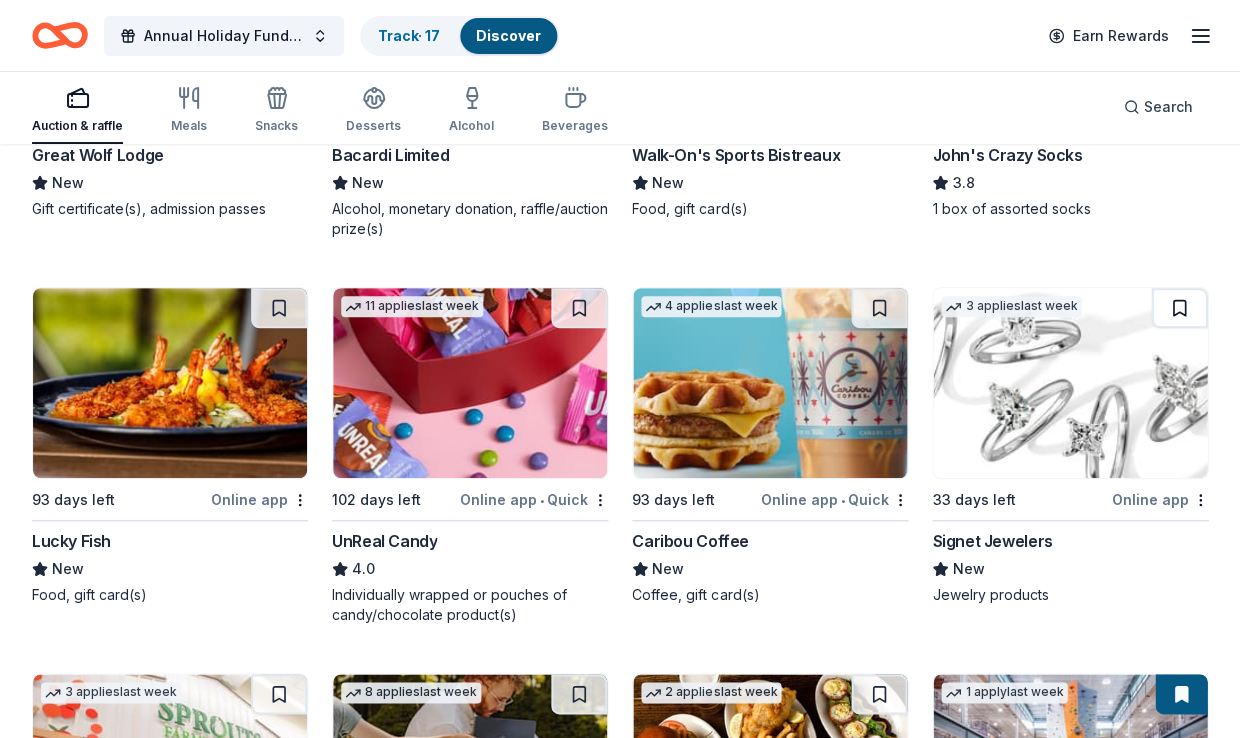 click at bounding box center (1179, 308) 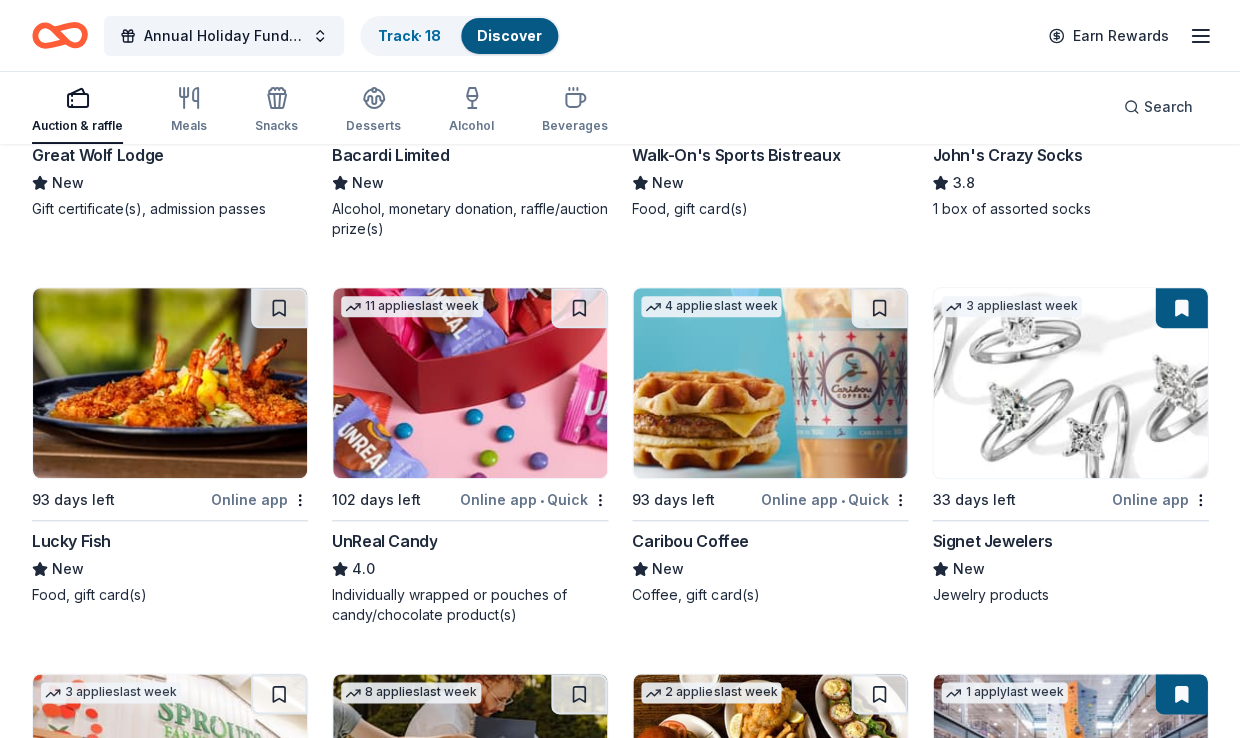 click at bounding box center (1181, 308) 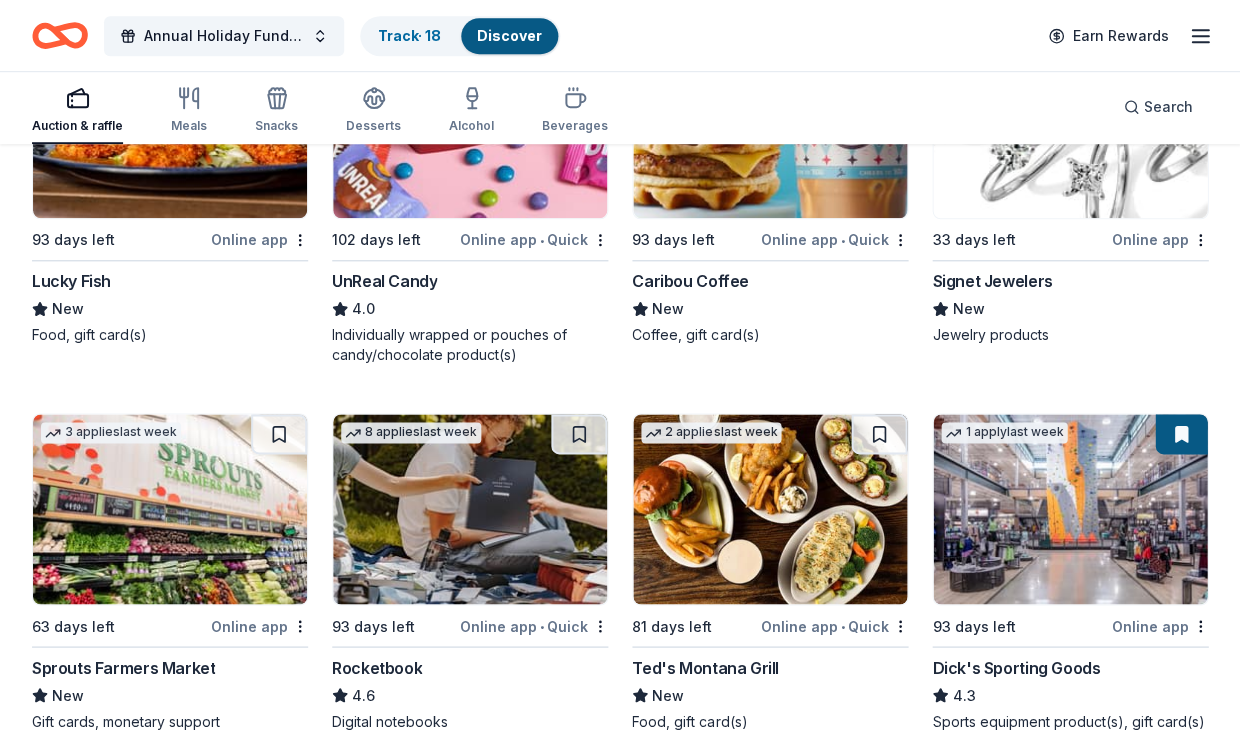 scroll, scrollTop: 8745, scrollLeft: 0, axis: vertical 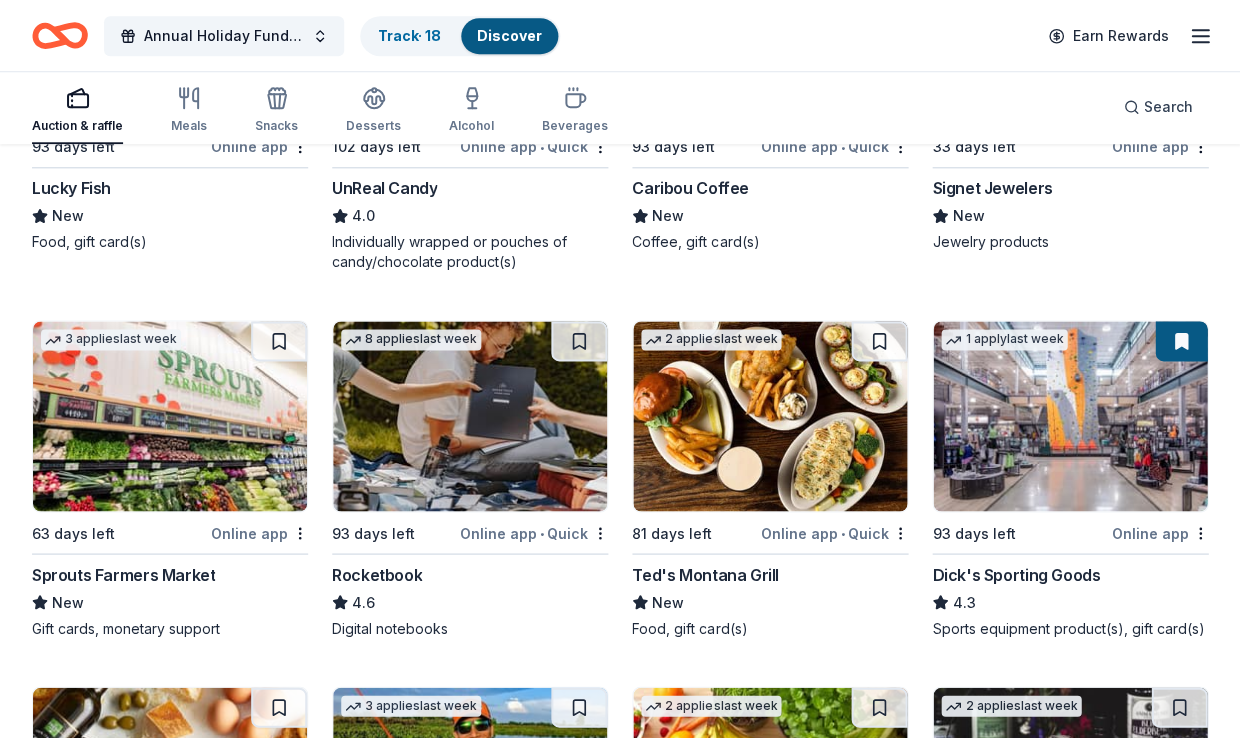 click at bounding box center (1181, 341) 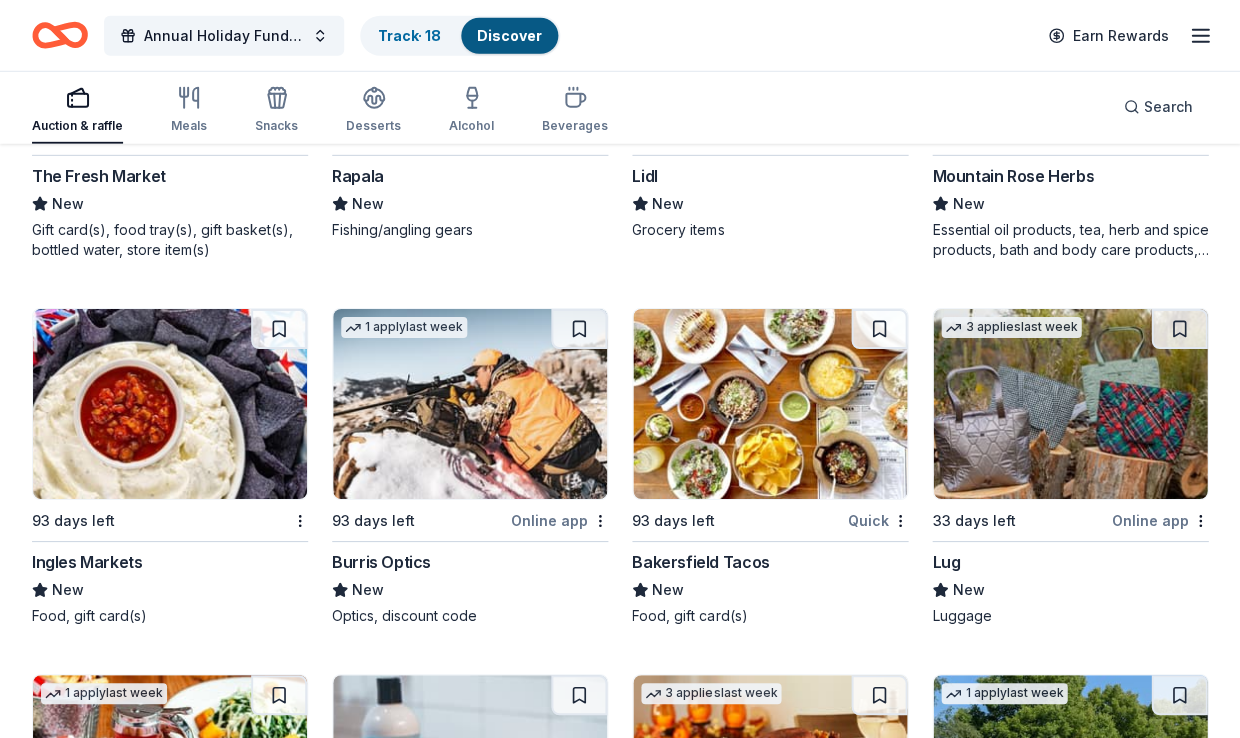 scroll, scrollTop: 9603, scrollLeft: 0, axis: vertical 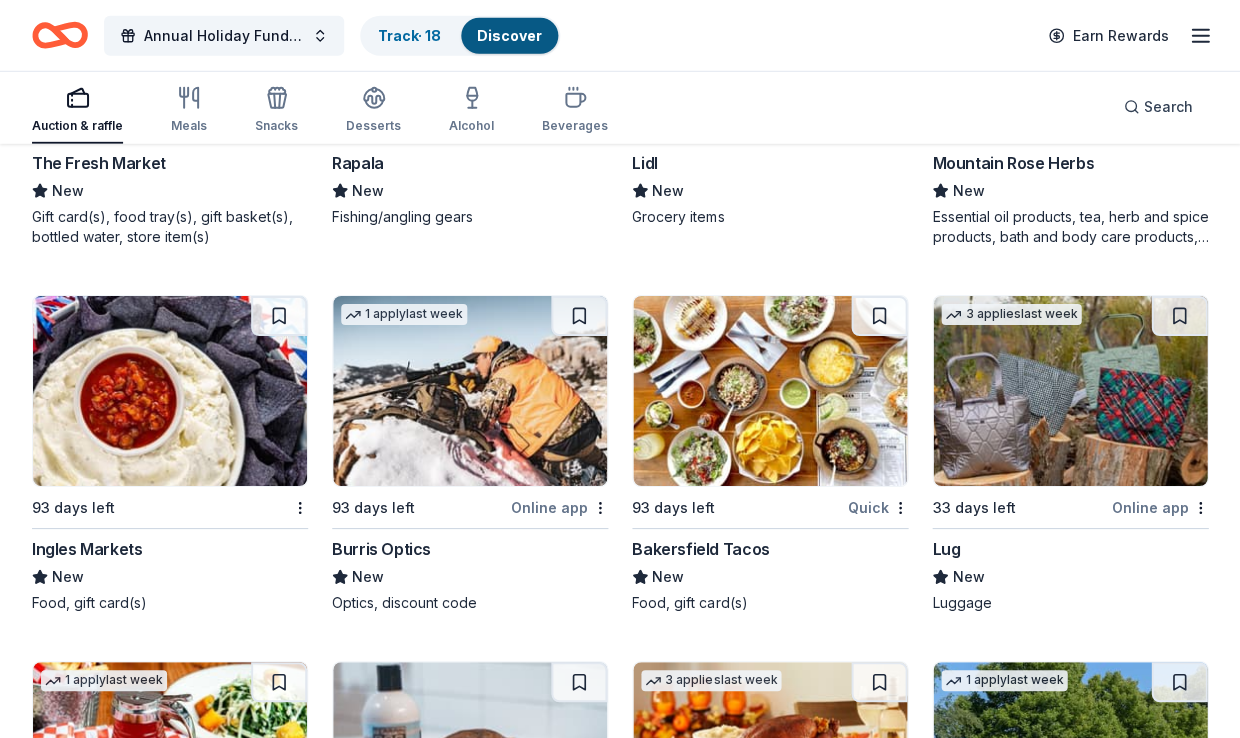 click at bounding box center (1070, 391) 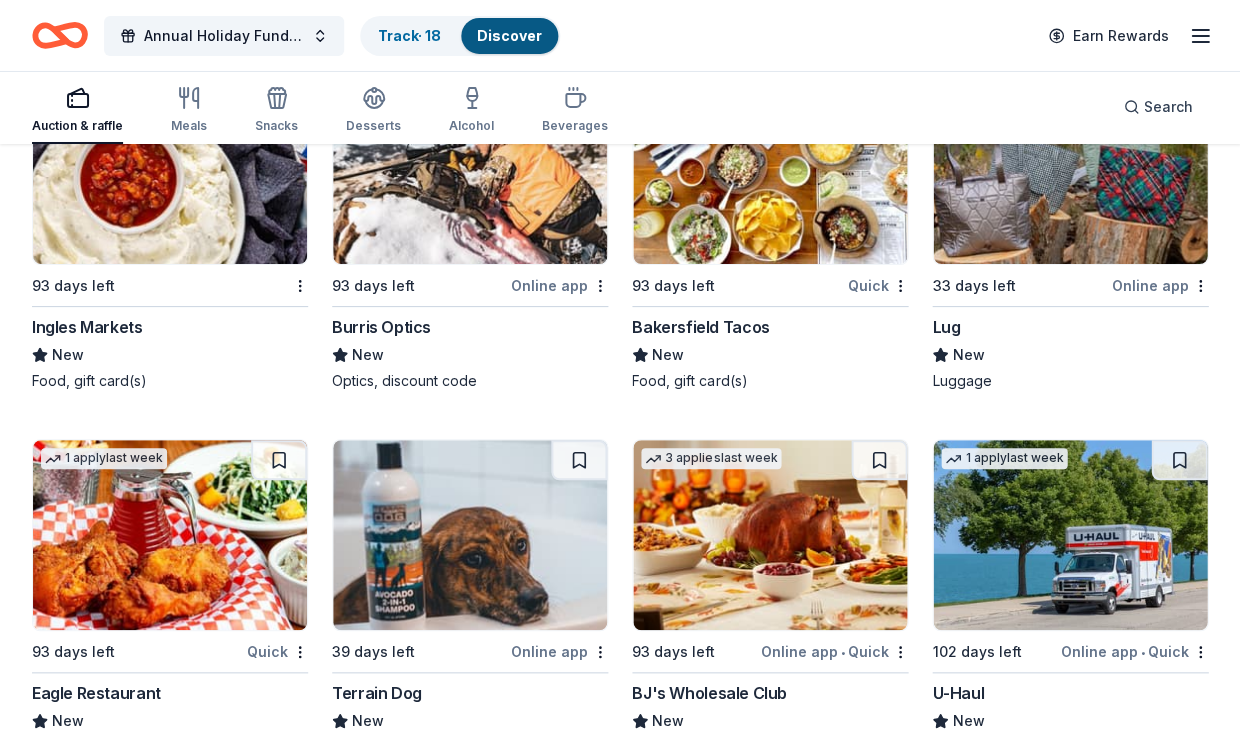 scroll, scrollTop: 9838, scrollLeft: 0, axis: vertical 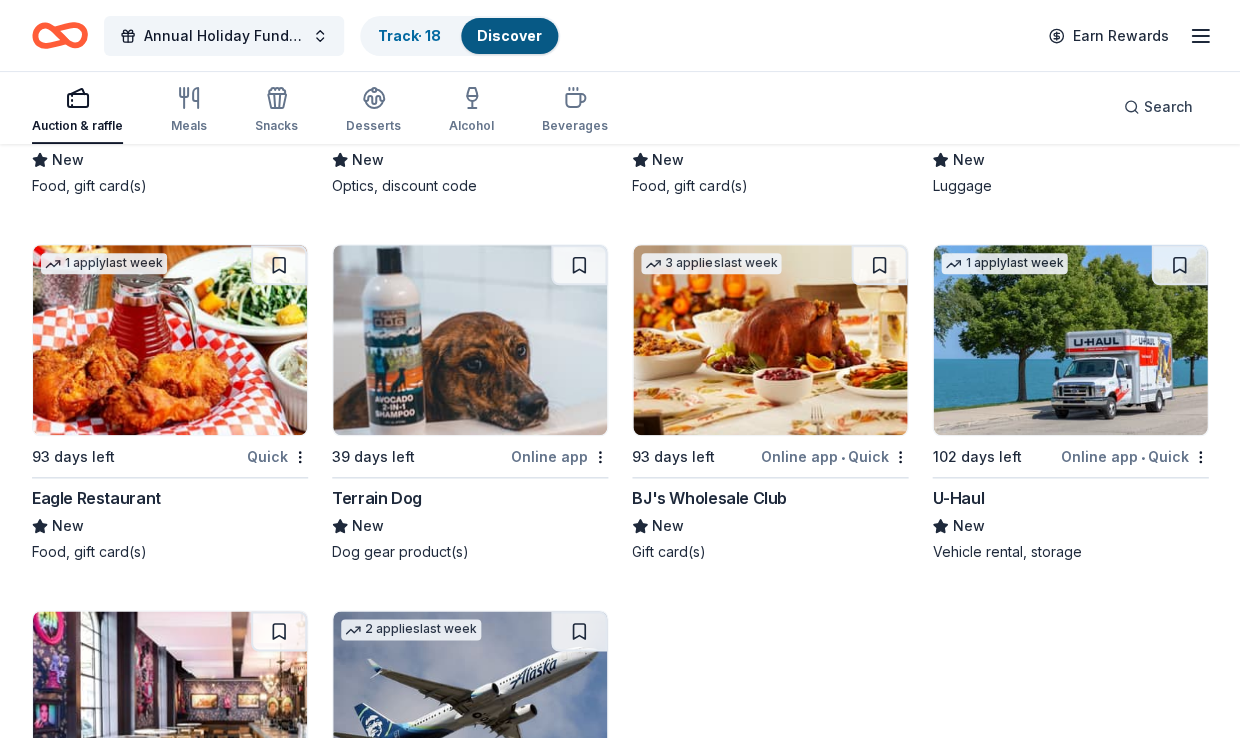 click at bounding box center [1070, 340] 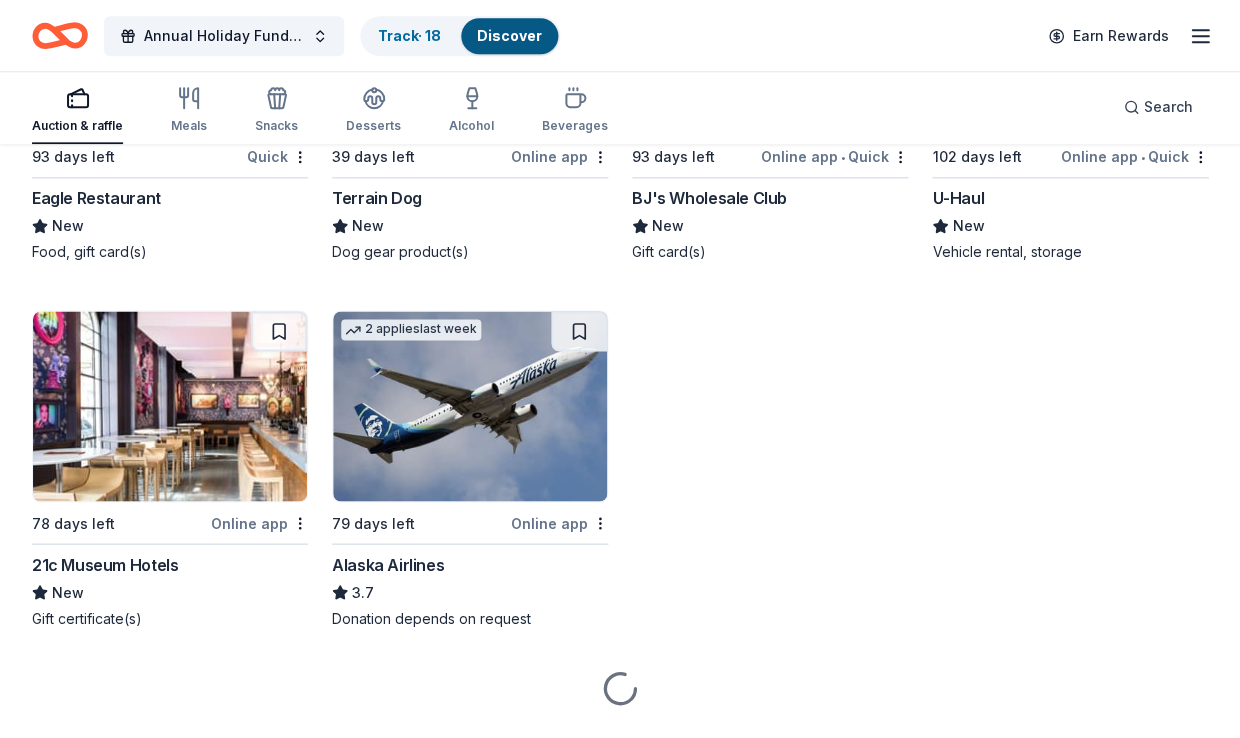 scroll, scrollTop: 10333, scrollLeft: 0, axis: vertical 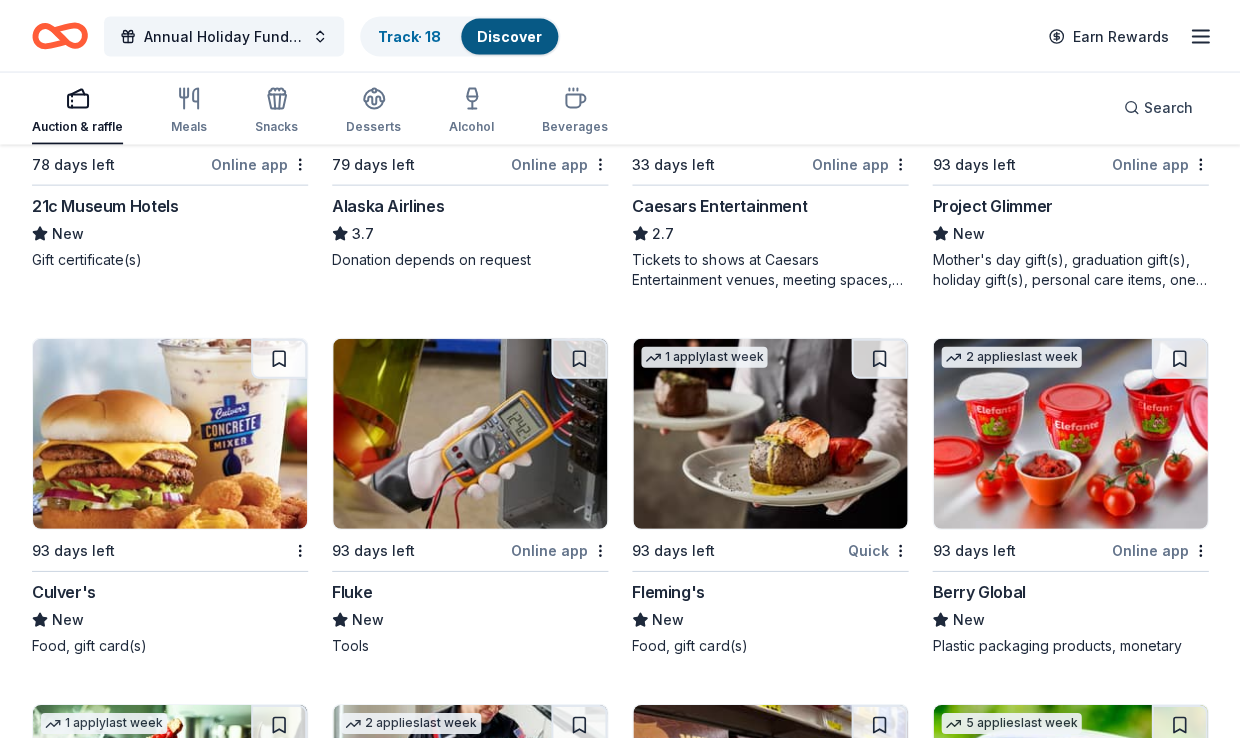 click at bounding box center [170, 433] 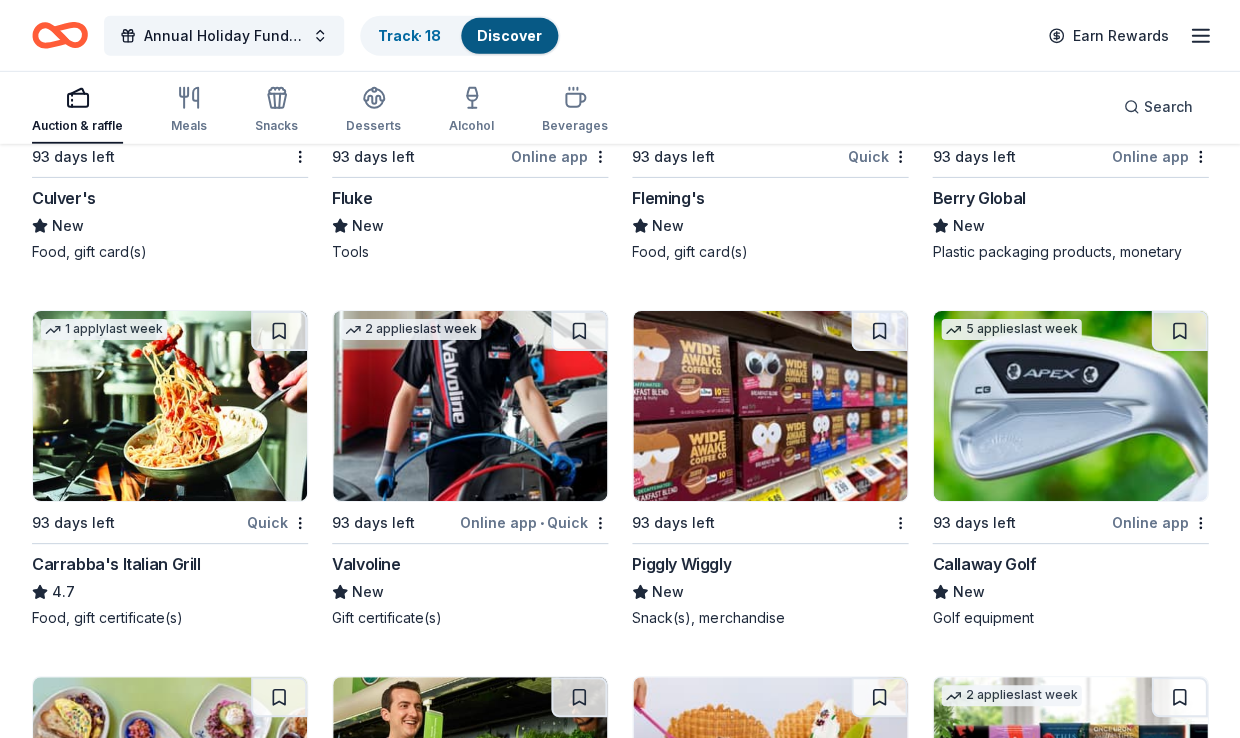 scroll, scrollTop: 11102, scrollLeft: 0, axis: vertical 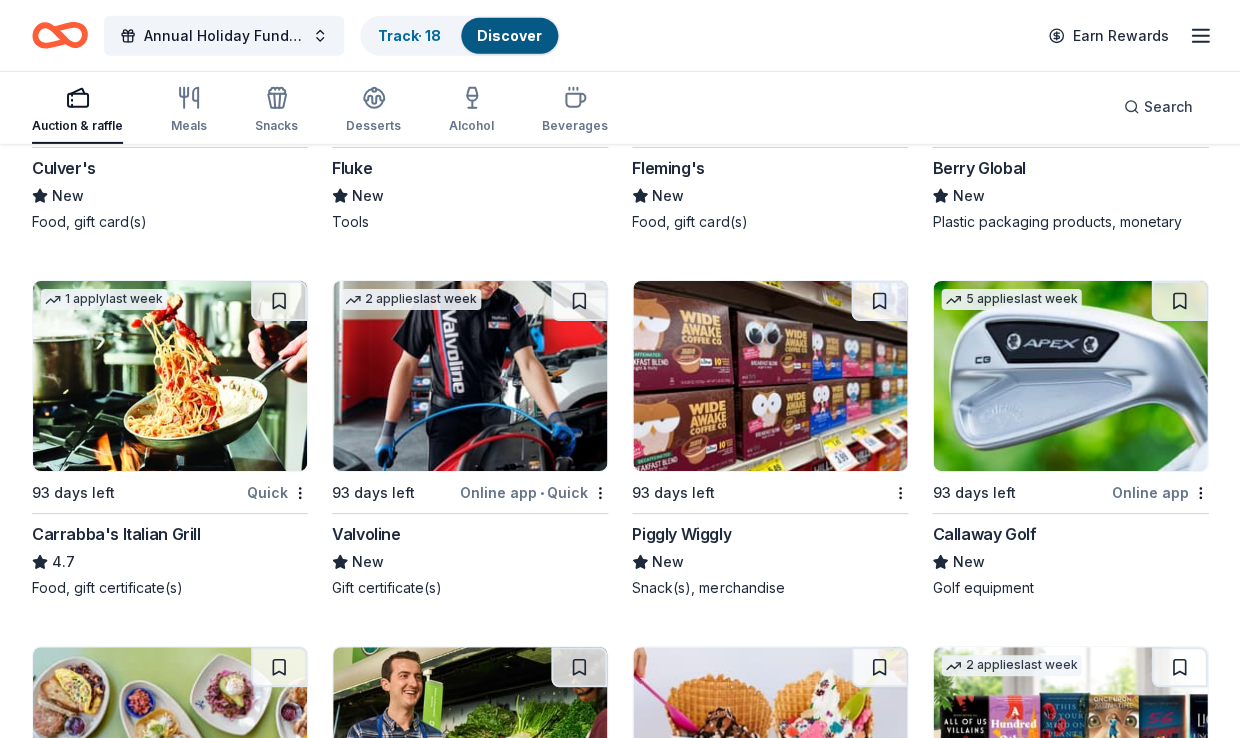 click at bounding box center [1070, 376] 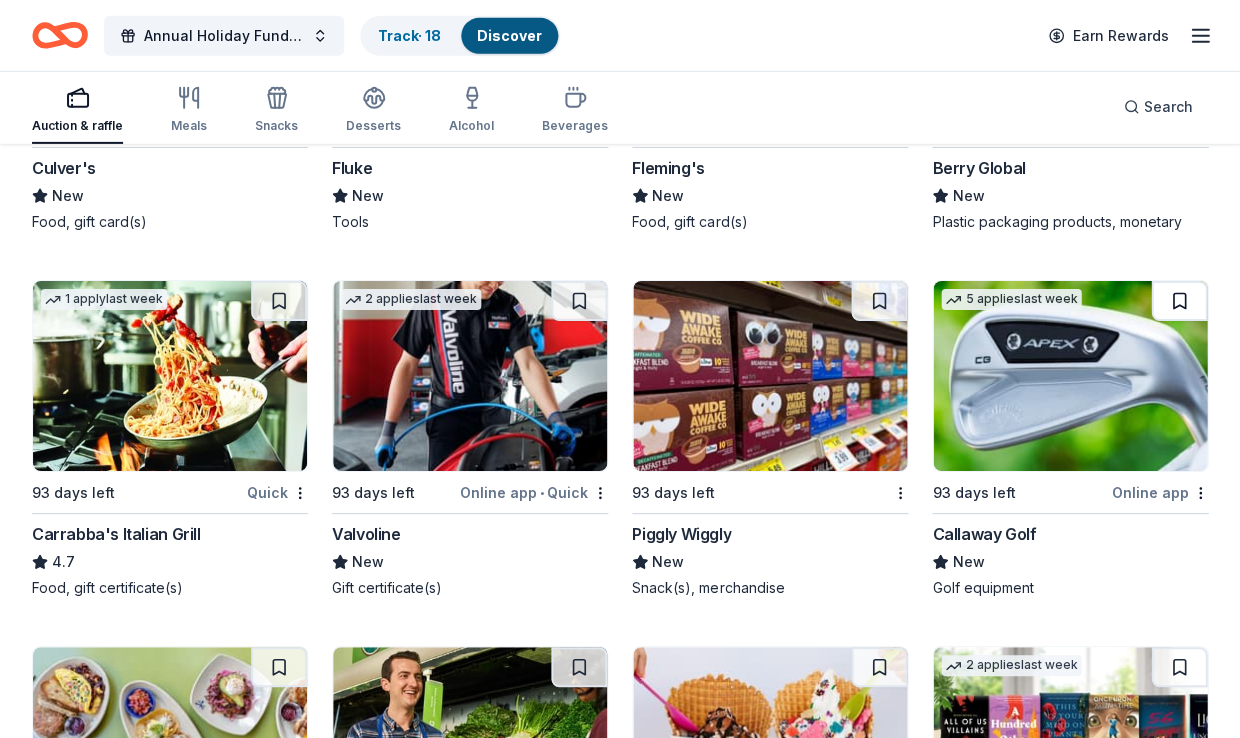 click at bounding box center (1179, 301) 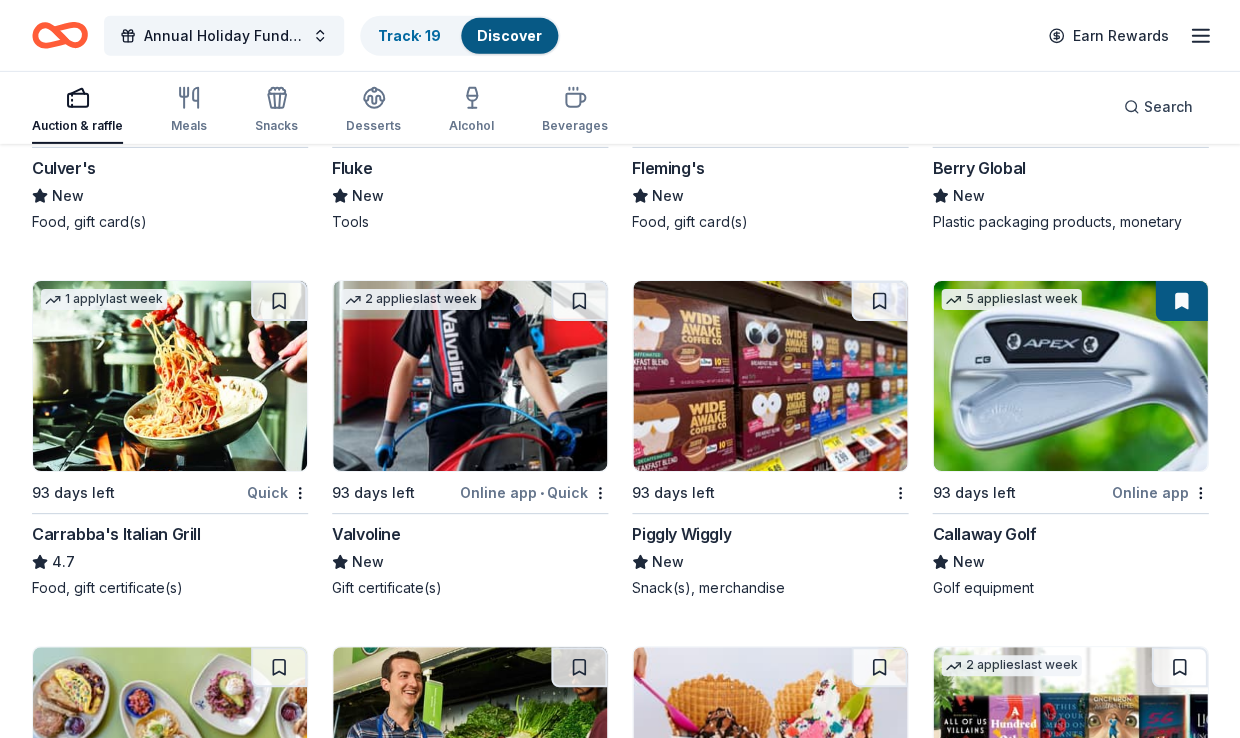 click at bounding box center (1181, 301) 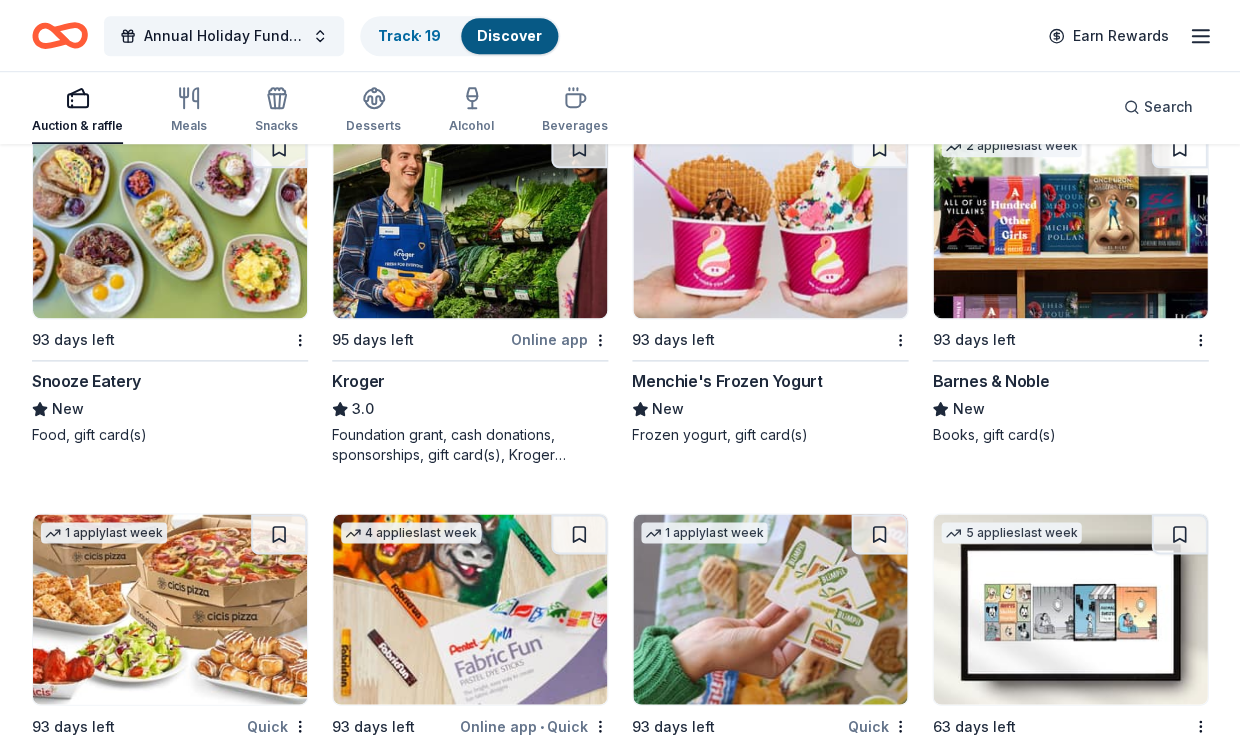 scroll, scrollTop: 11698, scrollLeft: 0, axis: vertical 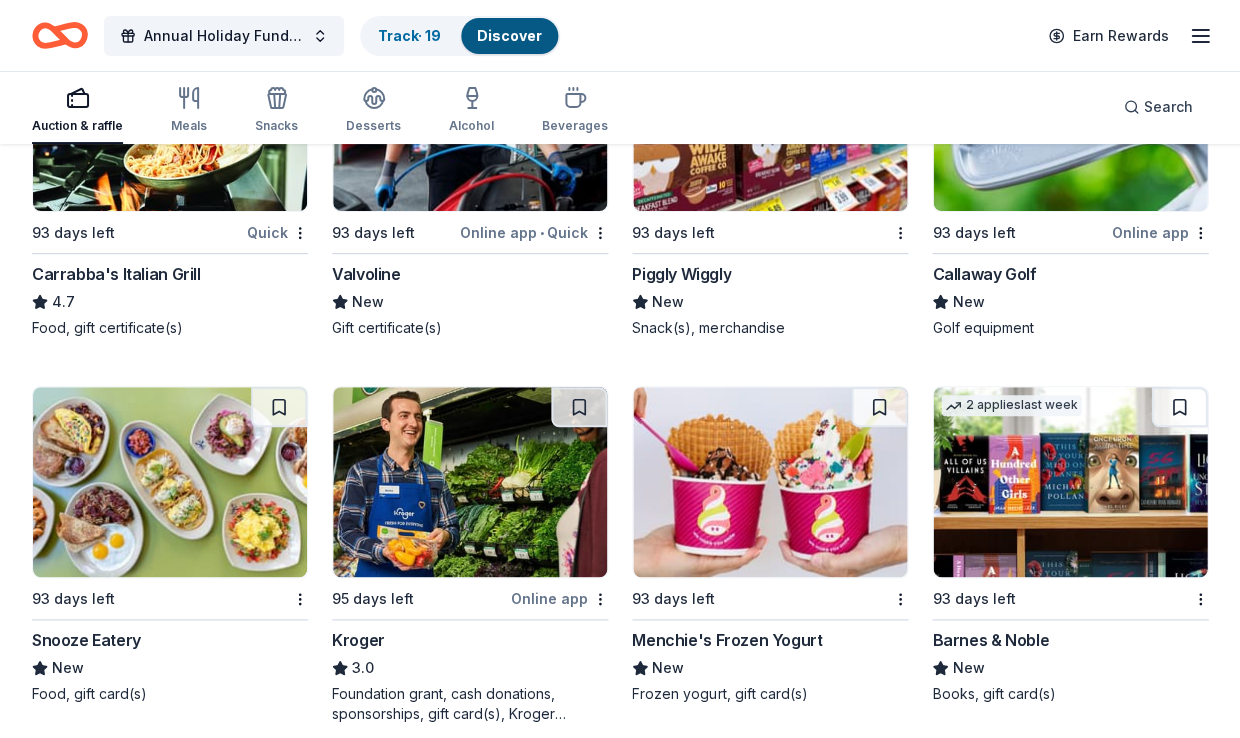 click at bounding box center (1070, 482) 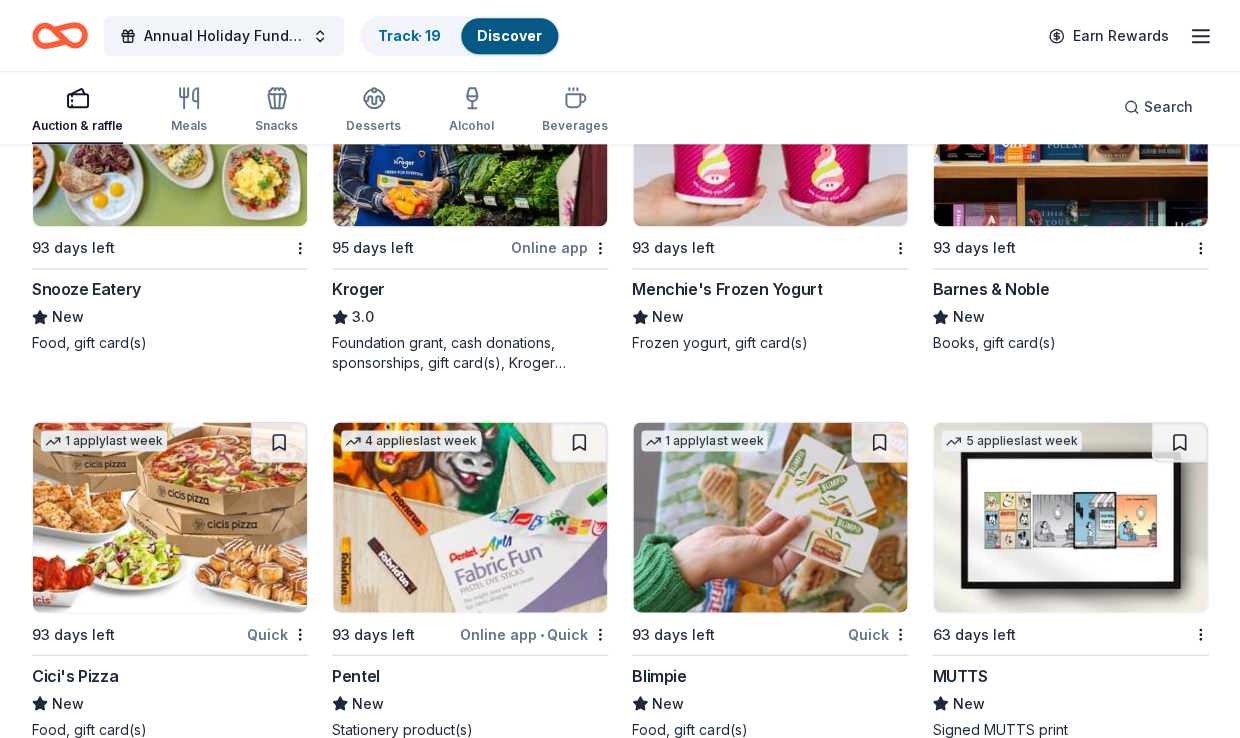 scroll, scrollTop: 11759, scrollLeft: 0, axis: vertical 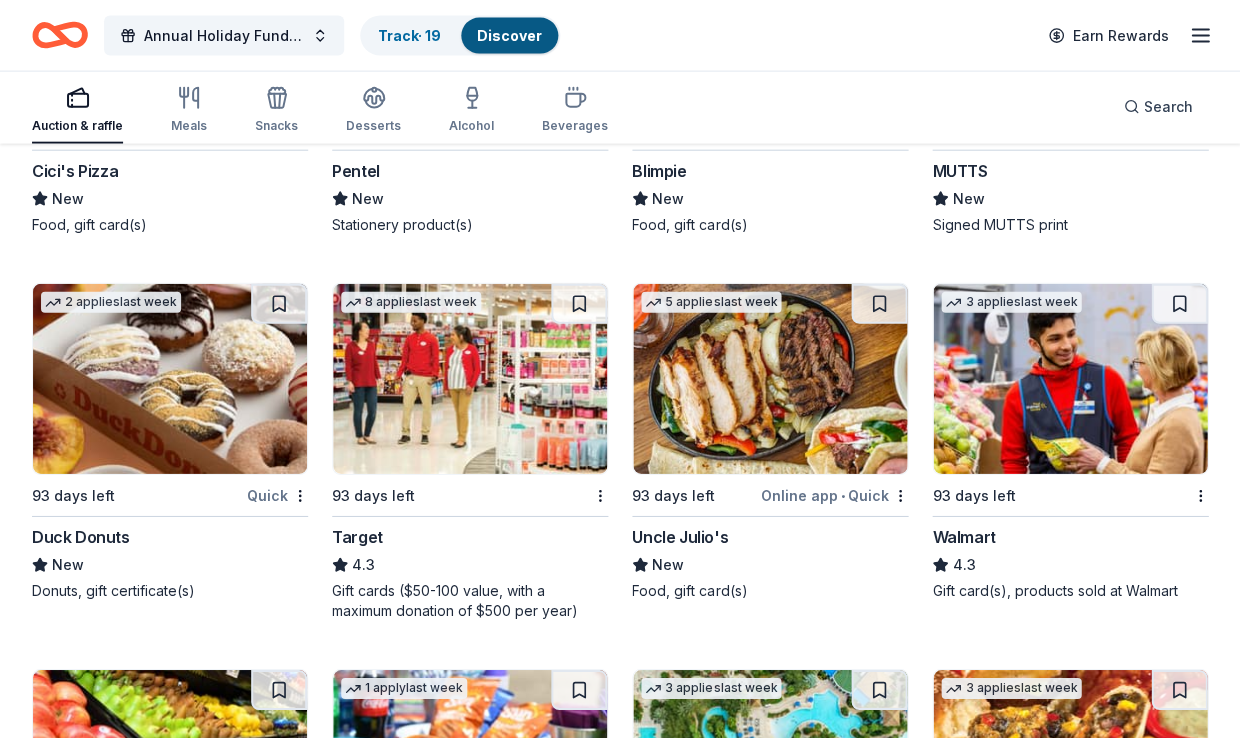 click at bounding box center (470, 379) 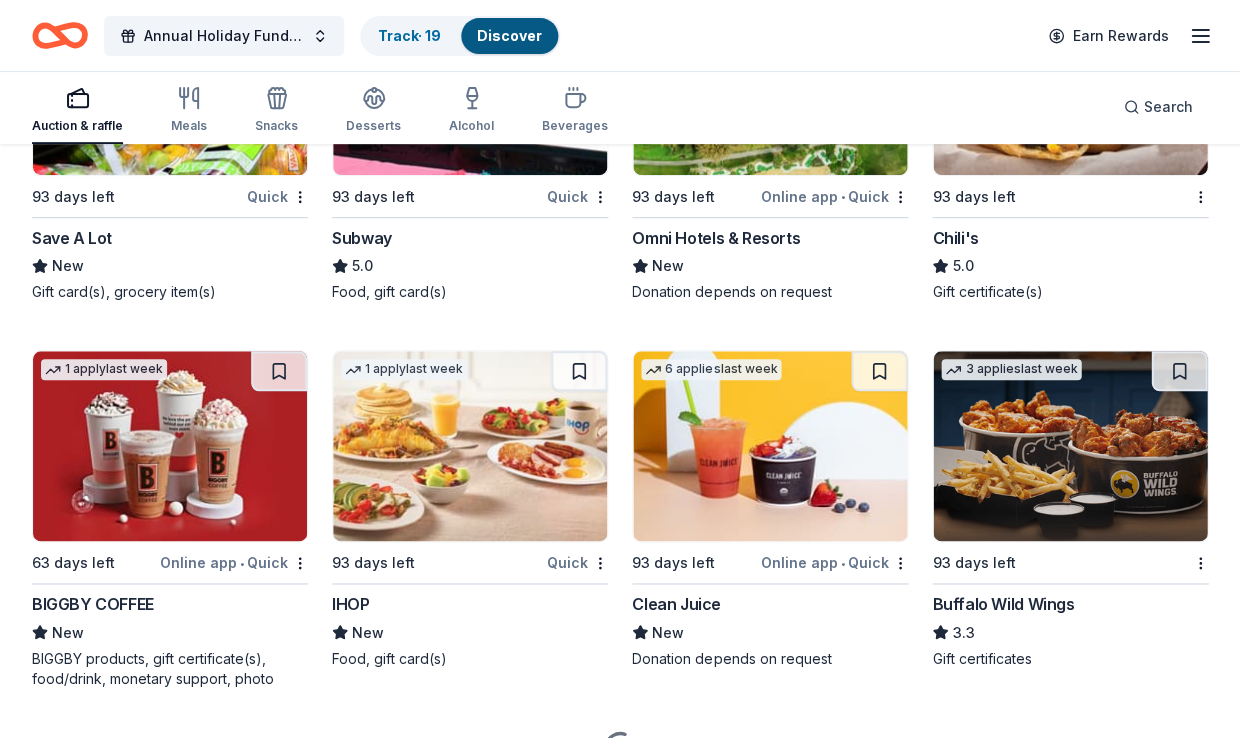 scroll, scrollTop: 12966, scrollLeft: 0, axis: vertical 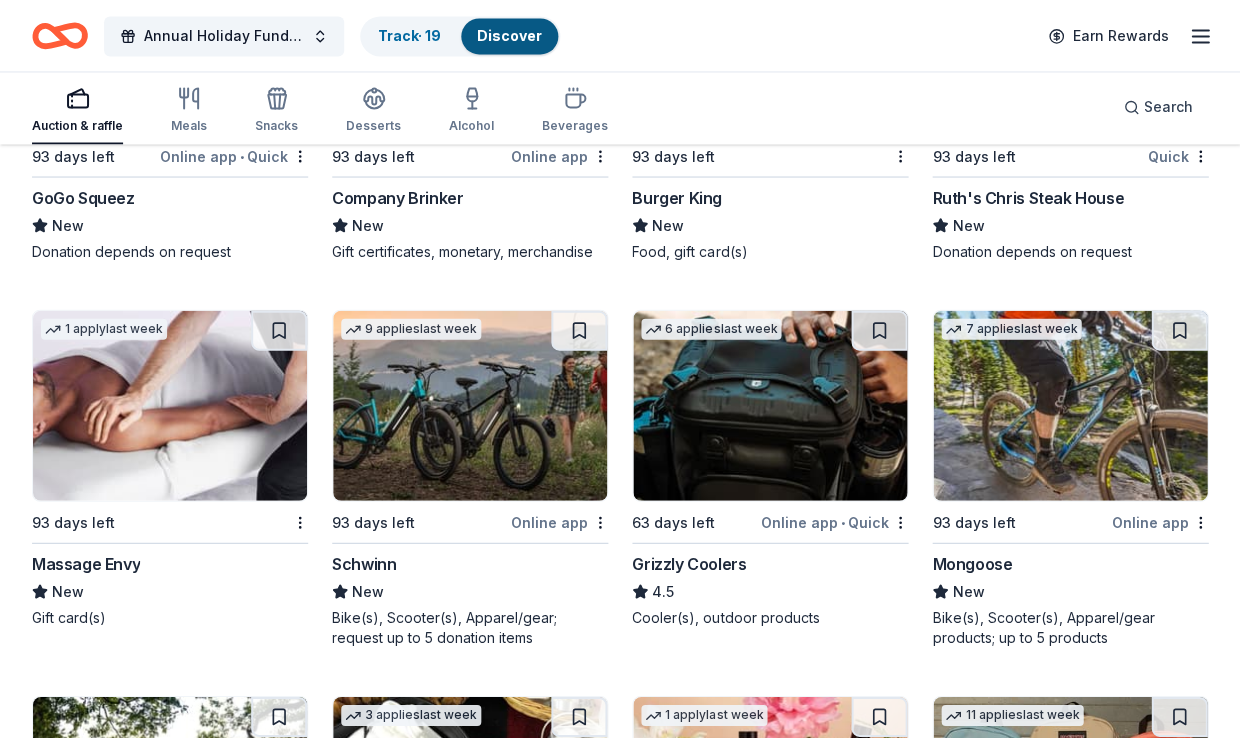 click at bounding box center [170, 405] 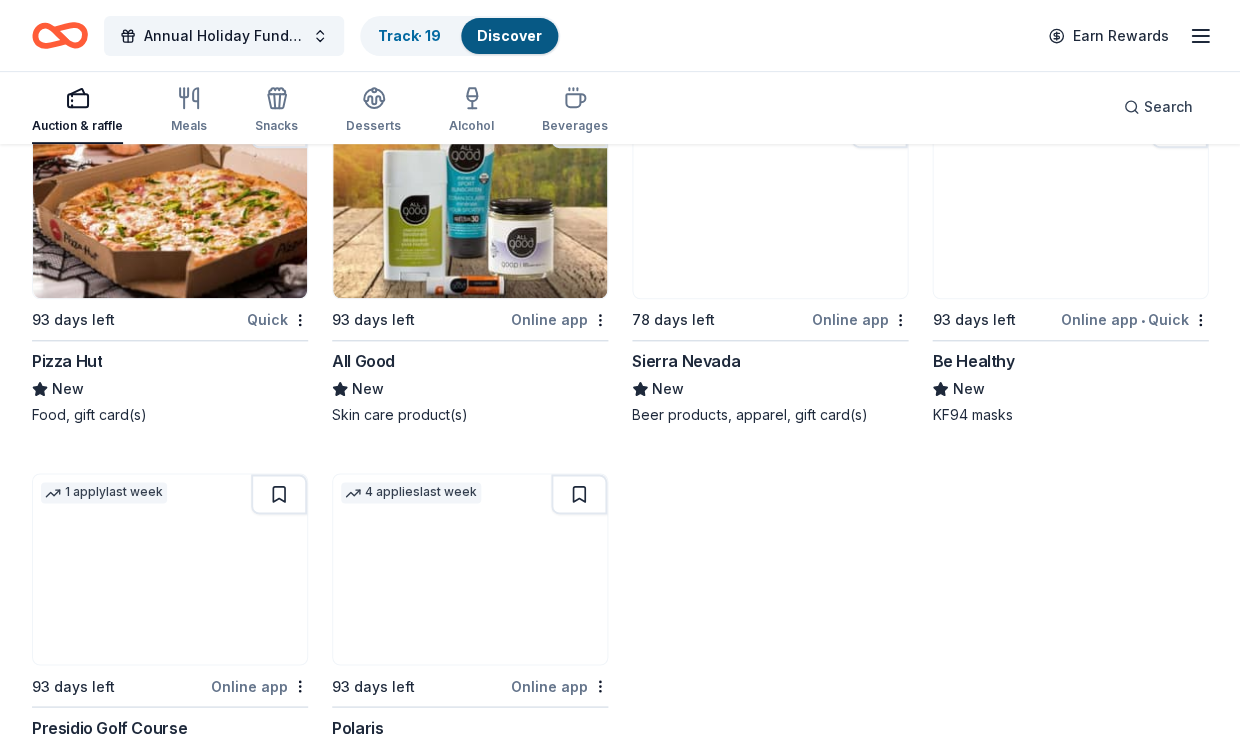 scroll, scrollTop: 15945, scrollLeft: 0, axis: vertical 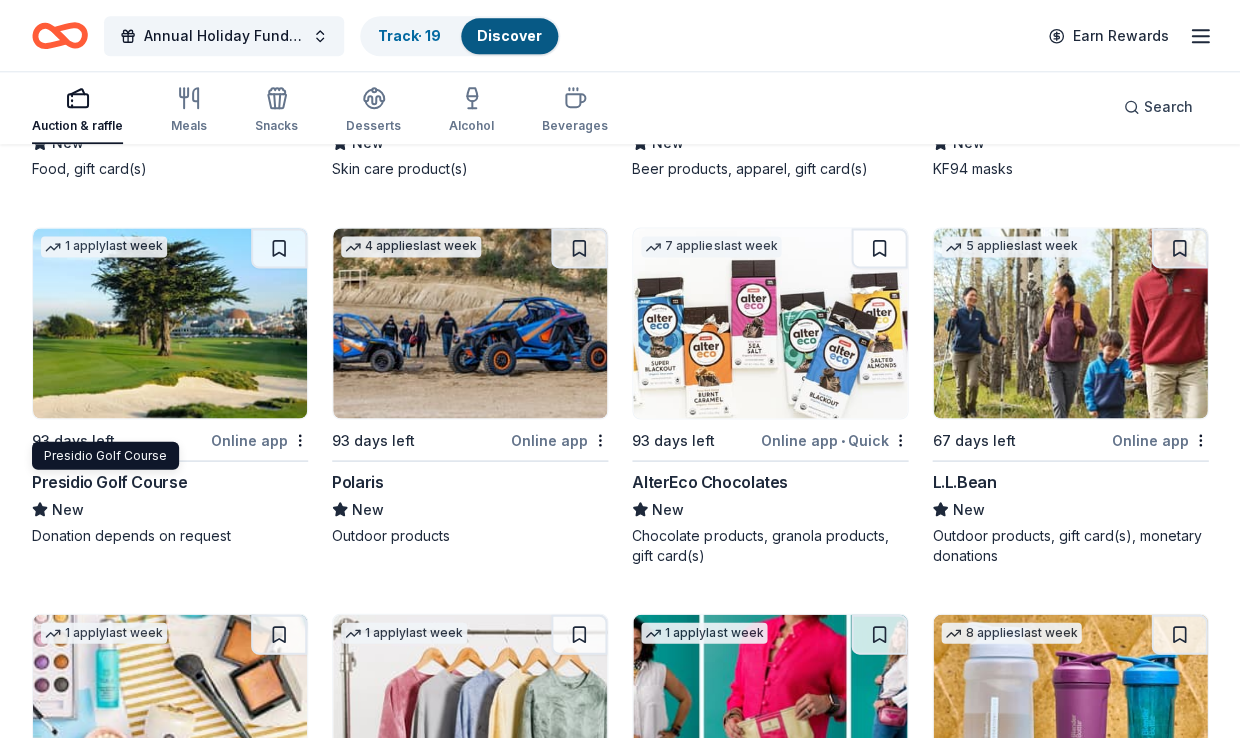 click on "Presidio Golf Course" at bounding box center (109, 481) 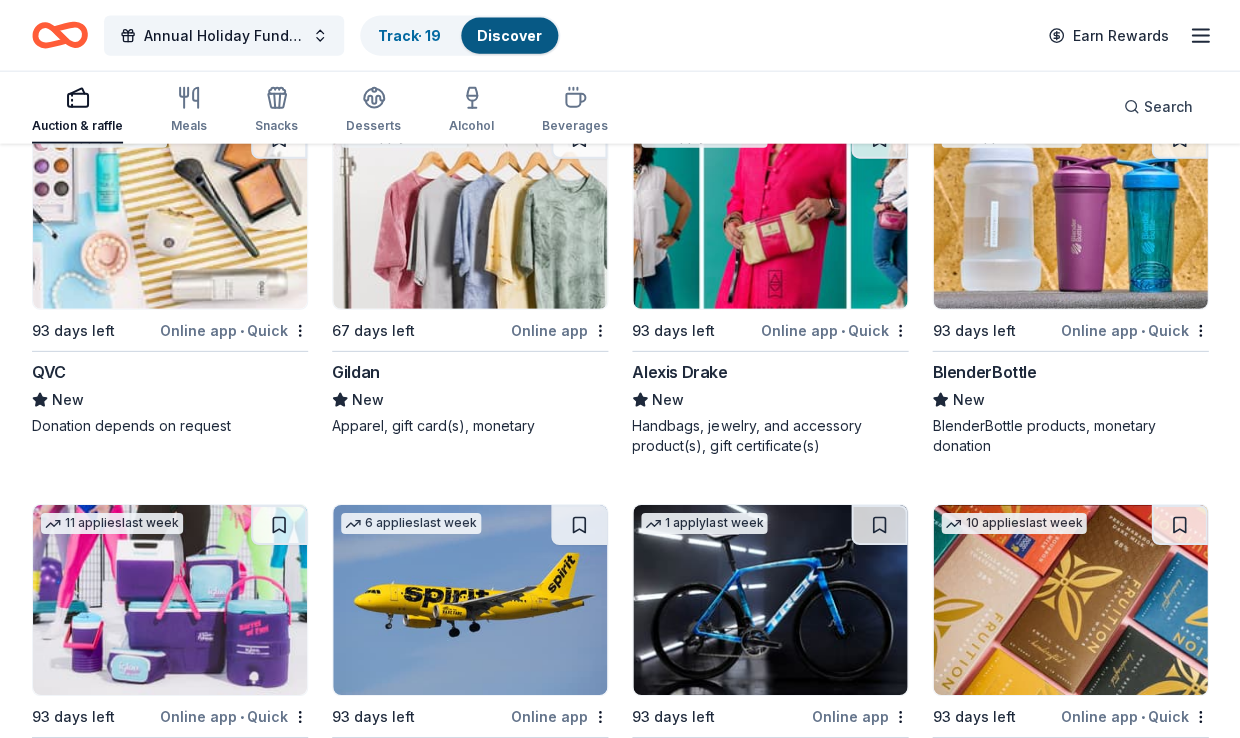 scroll, scrollTop: 16673, scrollLeft: 0, axis: vertical 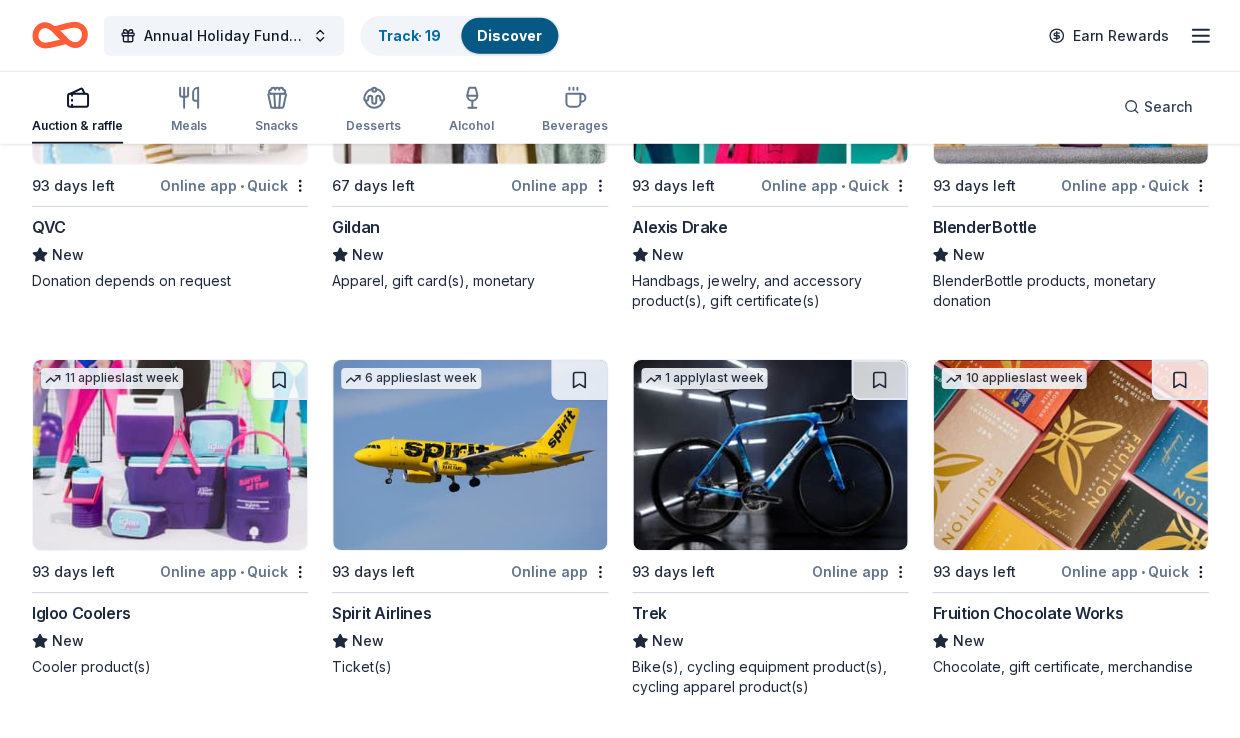 click at bounding box center (470, 455) 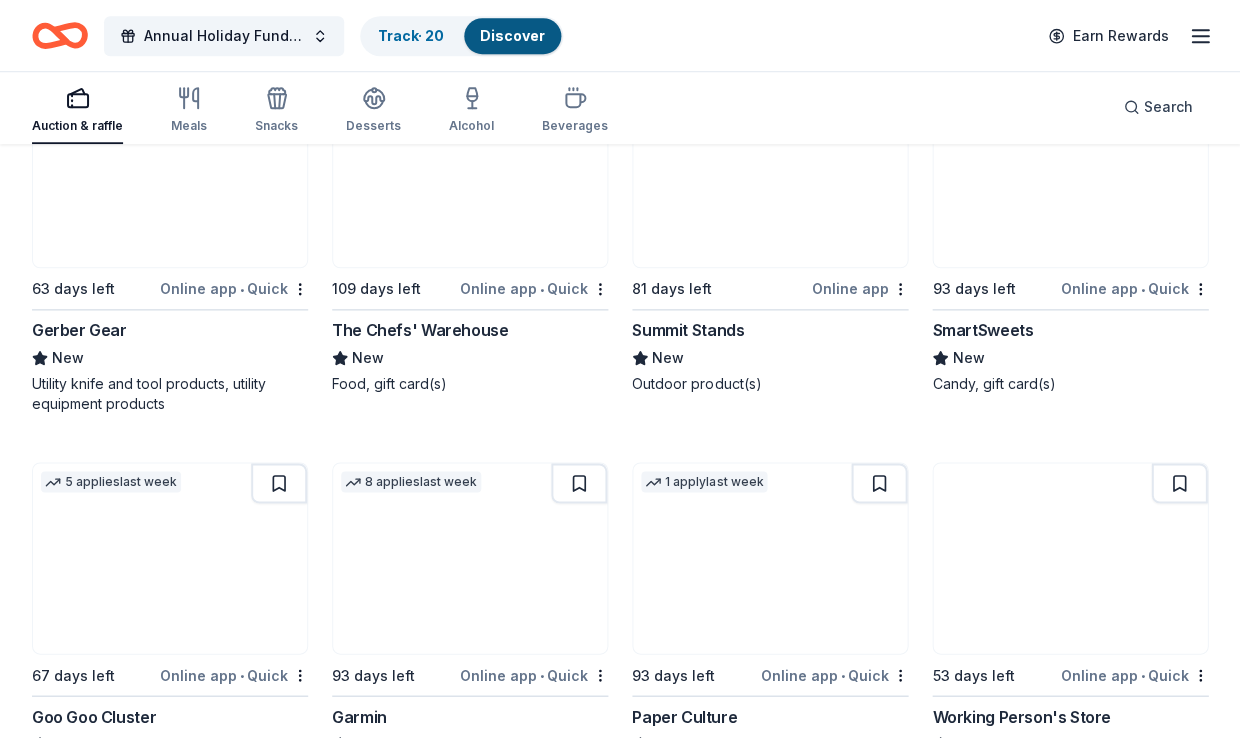 scroll, scrollTop: 17408, scrollLeft: 0, axis: vertical 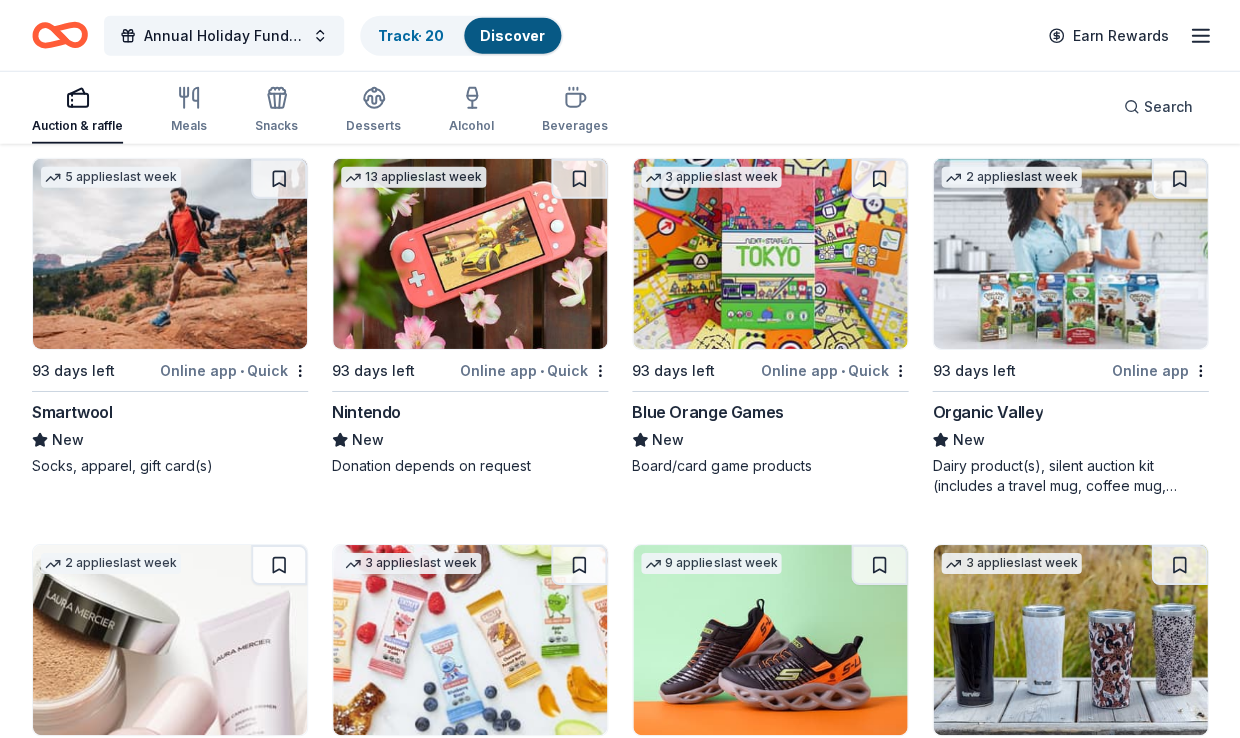 click on "Organic Valley" at bounding box center [987, 412] 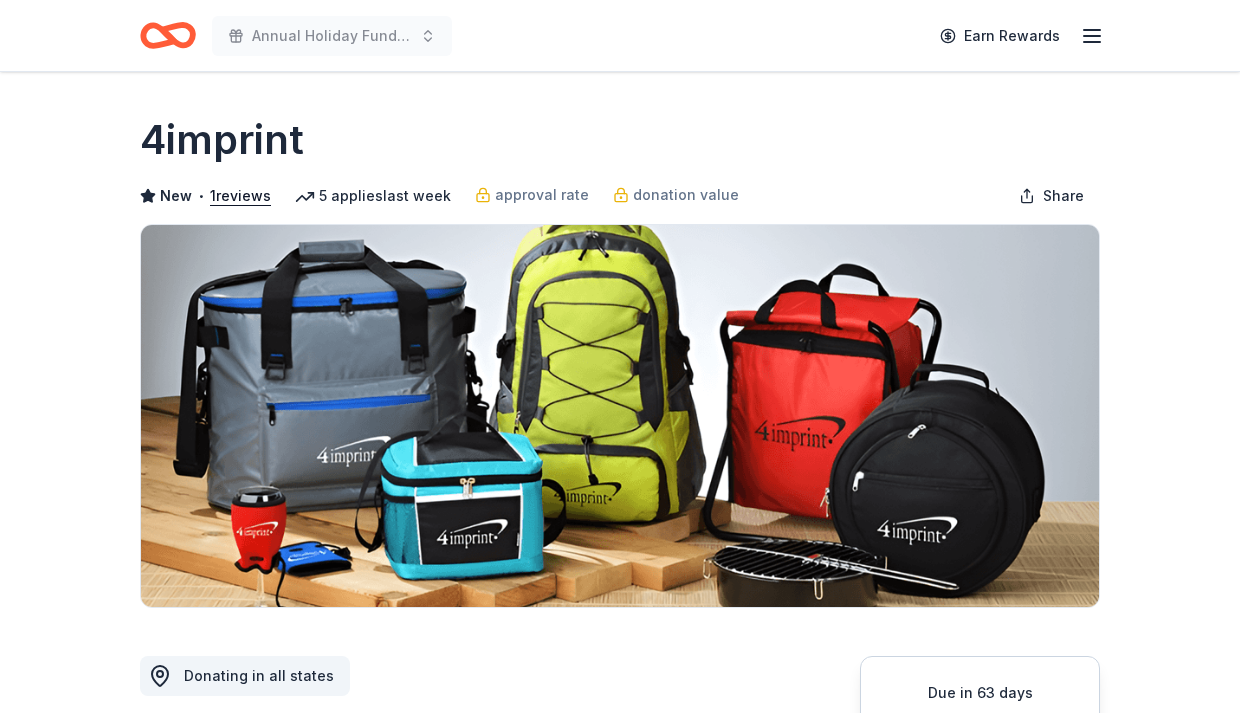 scroll, scrollTop: 0, scrollLeft: 0, axis: both 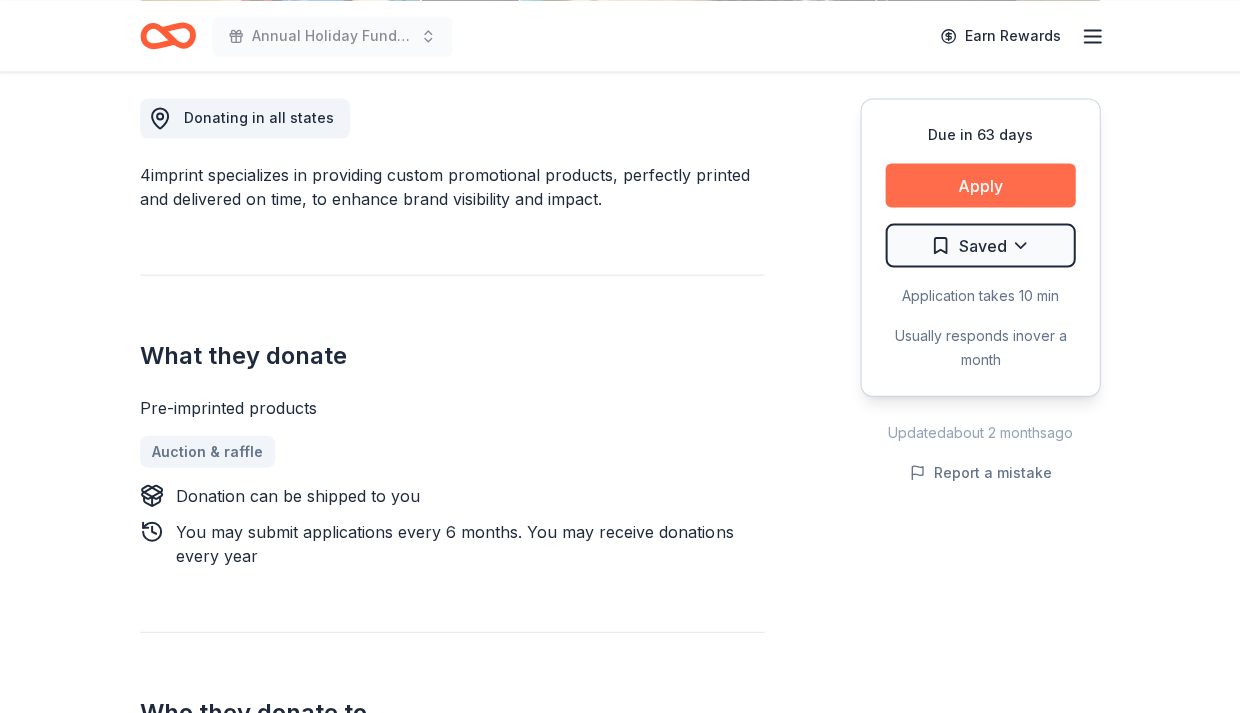 click on "Apply" at bounding box center (980, 185) 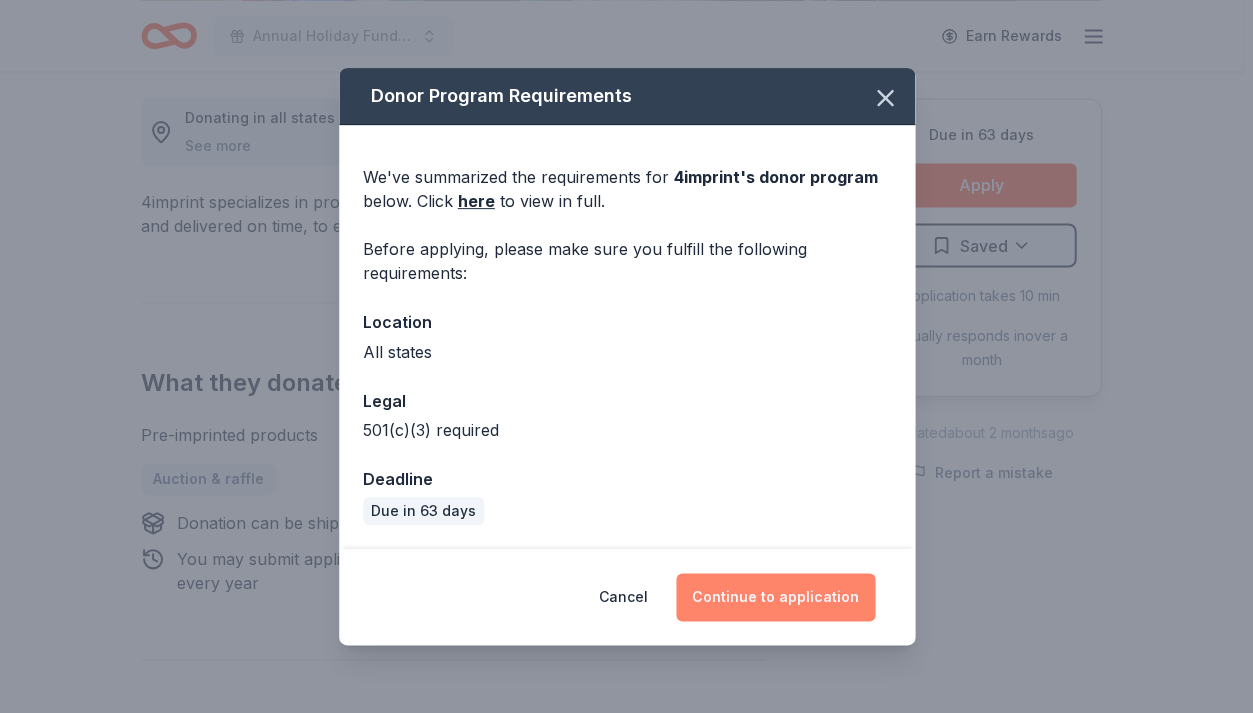 click on "Continue to application" at bounding box center [775, 597] 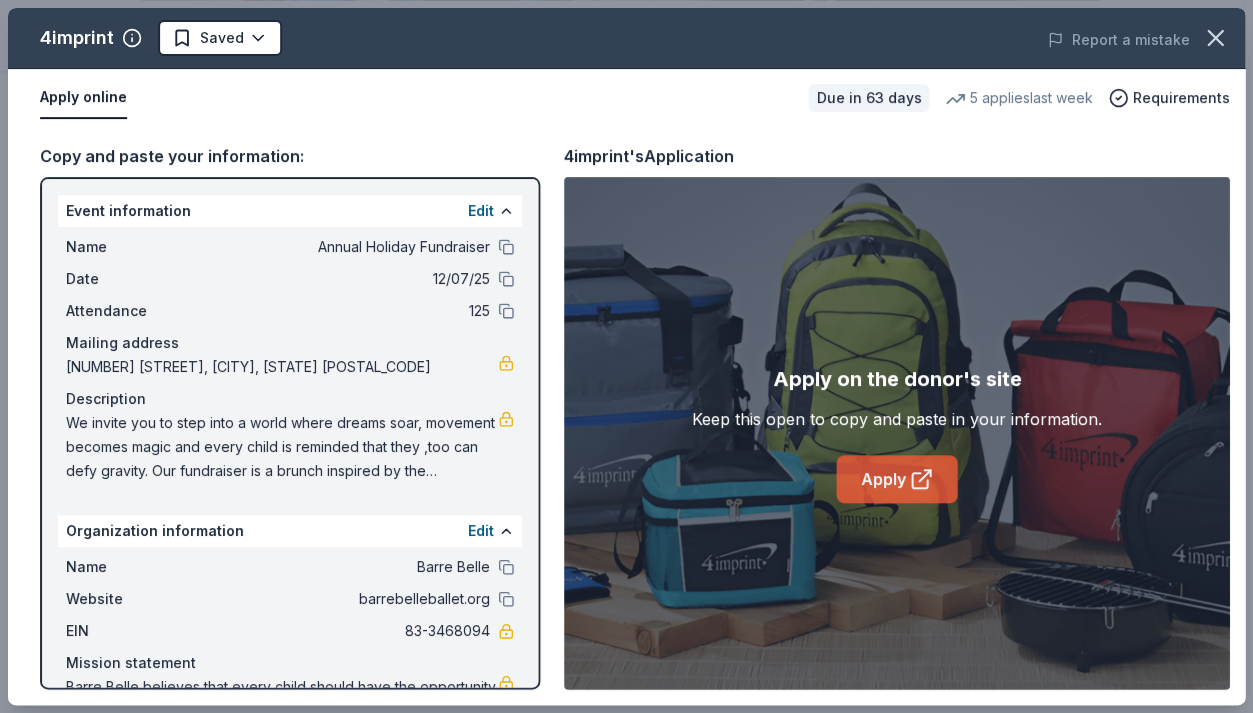 click on "Apply" at bounding box center [896, 479] 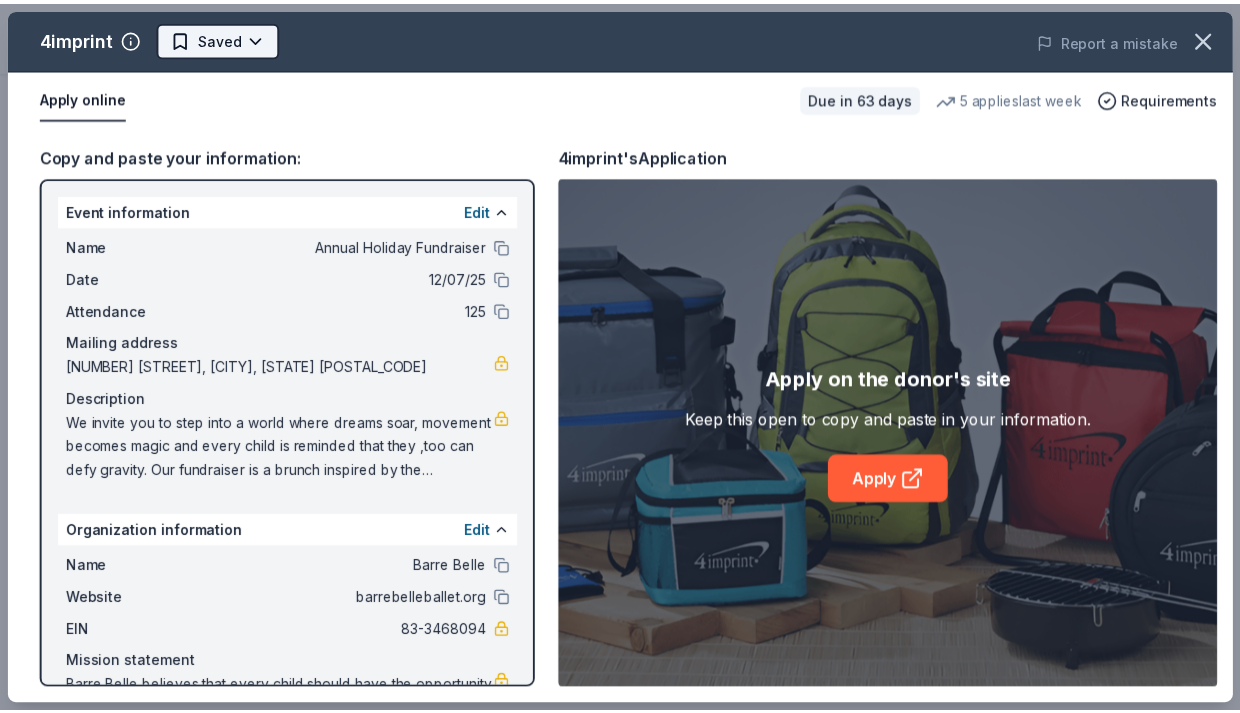 scroll, scrollTop: 0, scrollLeft: 0, axis: both 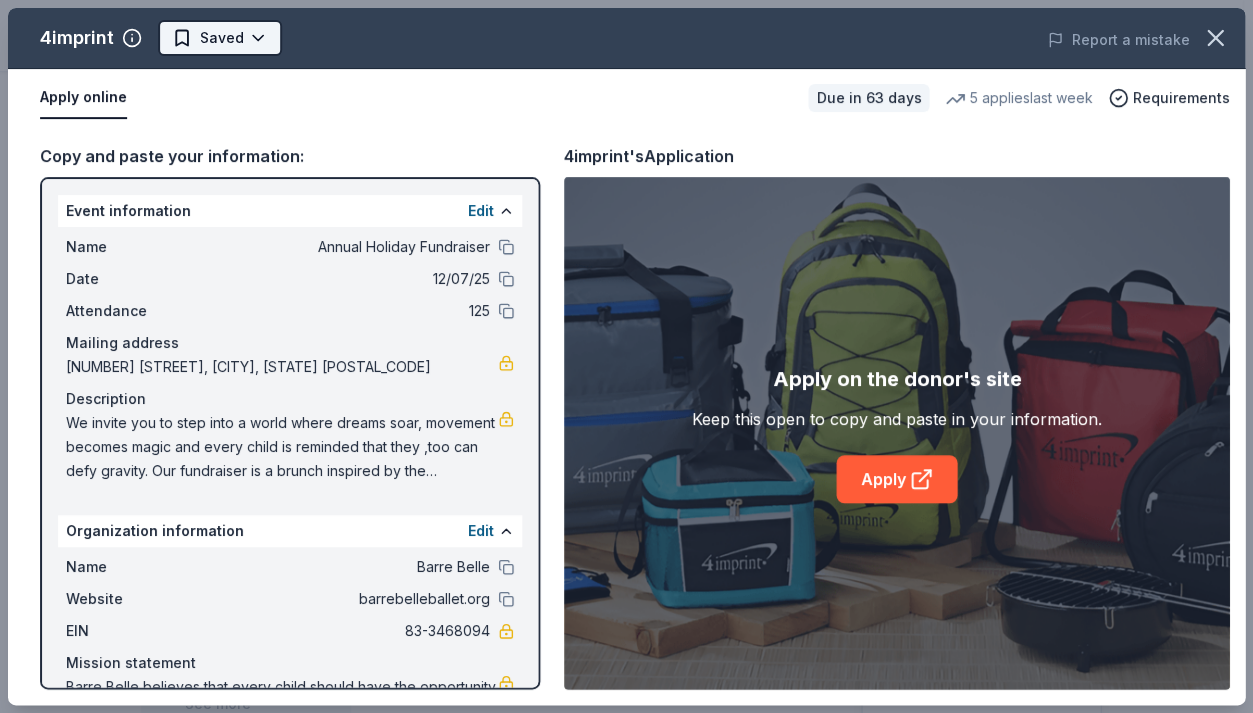 click on "Annual Holiday Fundraiser Earn Rewards Due in 63 days Share 4imprint New • 1  reviews 5   applies  last week approval rate donation value Share Donating in all states See more 4imprint specializes in providing custom promotional products, perfectly printed and delivered on time, to enhance brand visibility and impact. What they donate Pre-imprinted products Auction & raffle Donation can be shipped to you You may submit applications every   6 months .    You may receive donations every   year Who they donate to  Preferred 501(c)(3) required Due in 63 days Apply Saved Application takes 10 min Usually responds in  over a month Updated  about 2 months  ago Report a mistake approval rate 20 % approved 30 % declined 50 % no response donation value (average) 20% 70% 0% 10% $xx - $xx $xx - $xx $xx - $xx $xx - $xx Upgrade to Pro to view approval rates and average donation values New • 1  reviews JC YOUTH FOUNDATION  May 2025 • Approved Leave a review Similar donors Top rated Local 93 days left Online app 5.0 New" at bounding box center (621, 356) 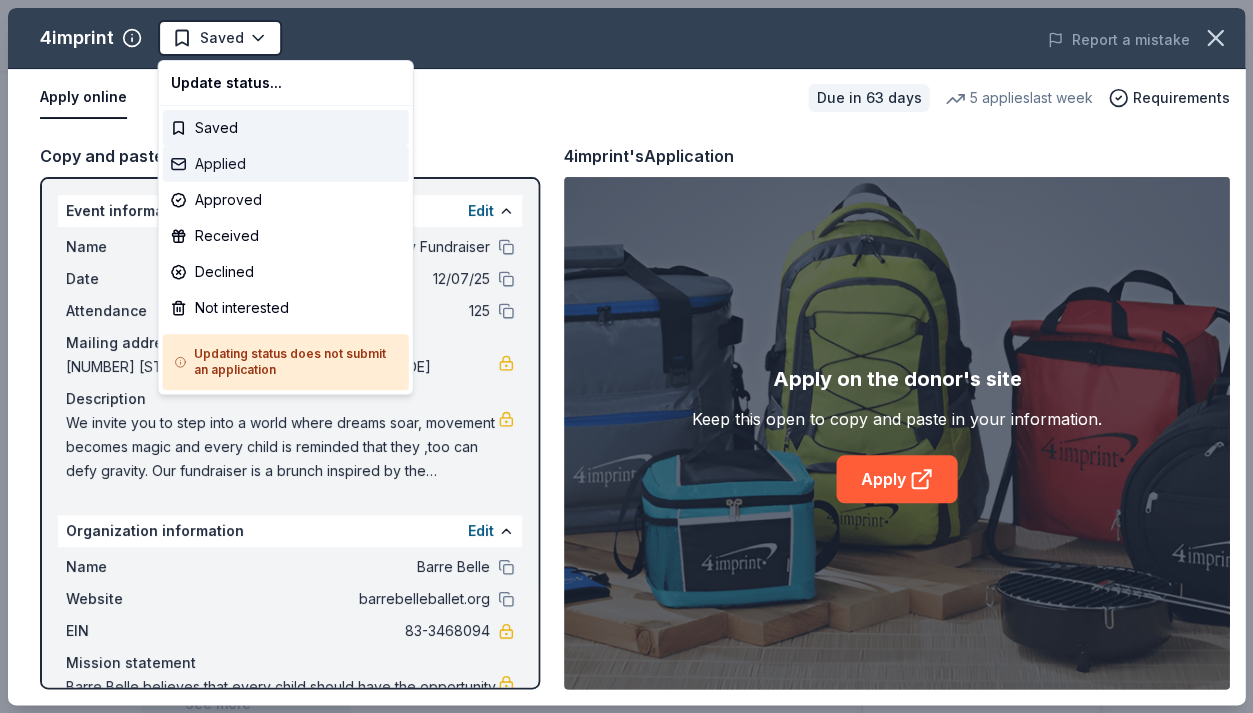 click on "Applied" at bounding box center [286, 164] 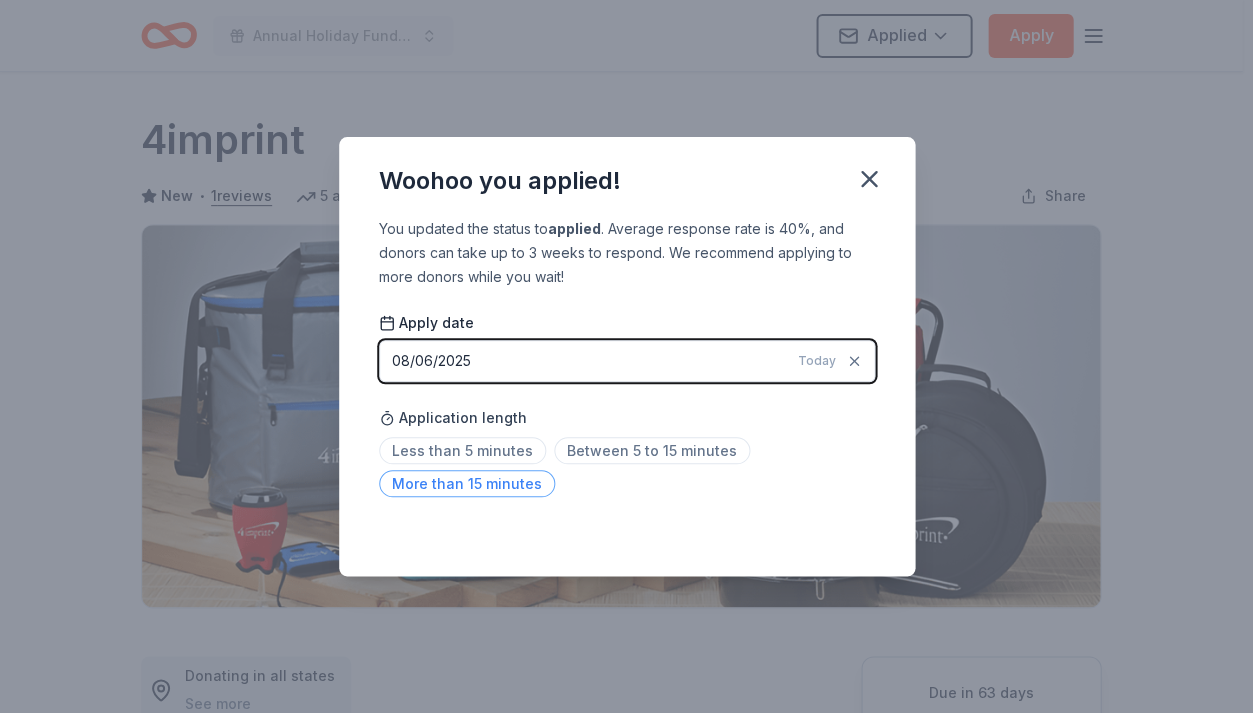 click on "More than 15 minutes" at bounding box center (467, 483) 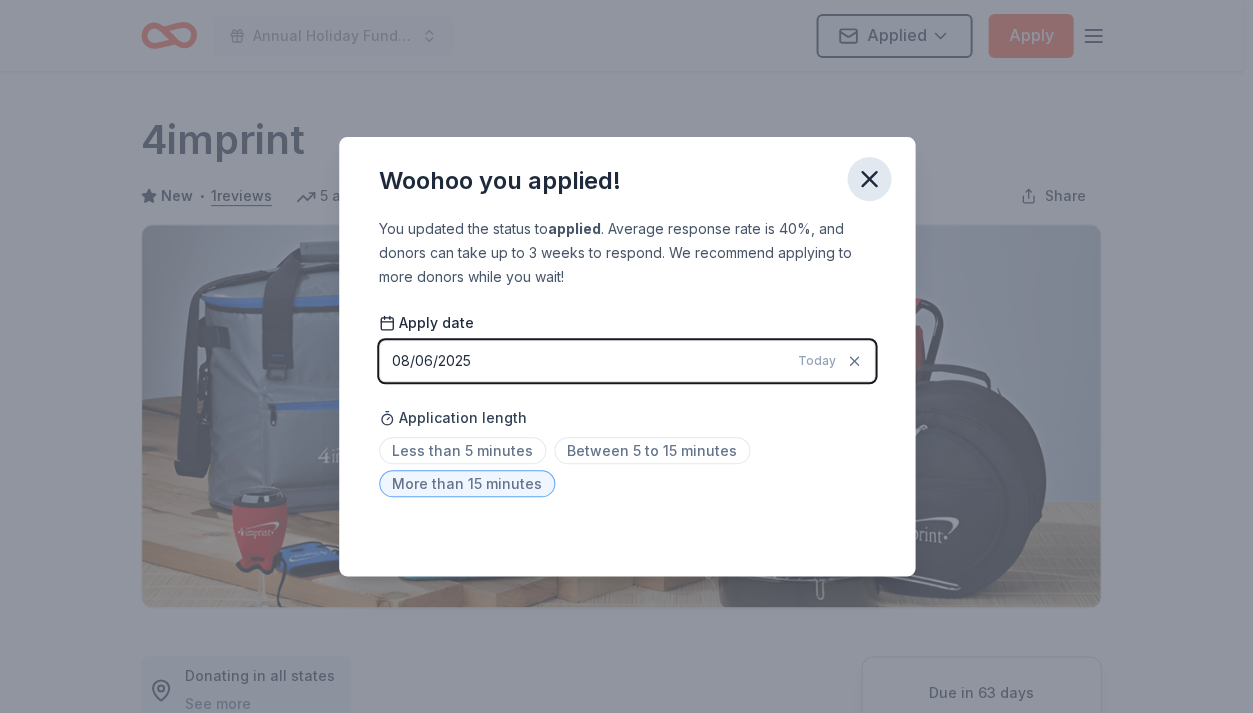 click 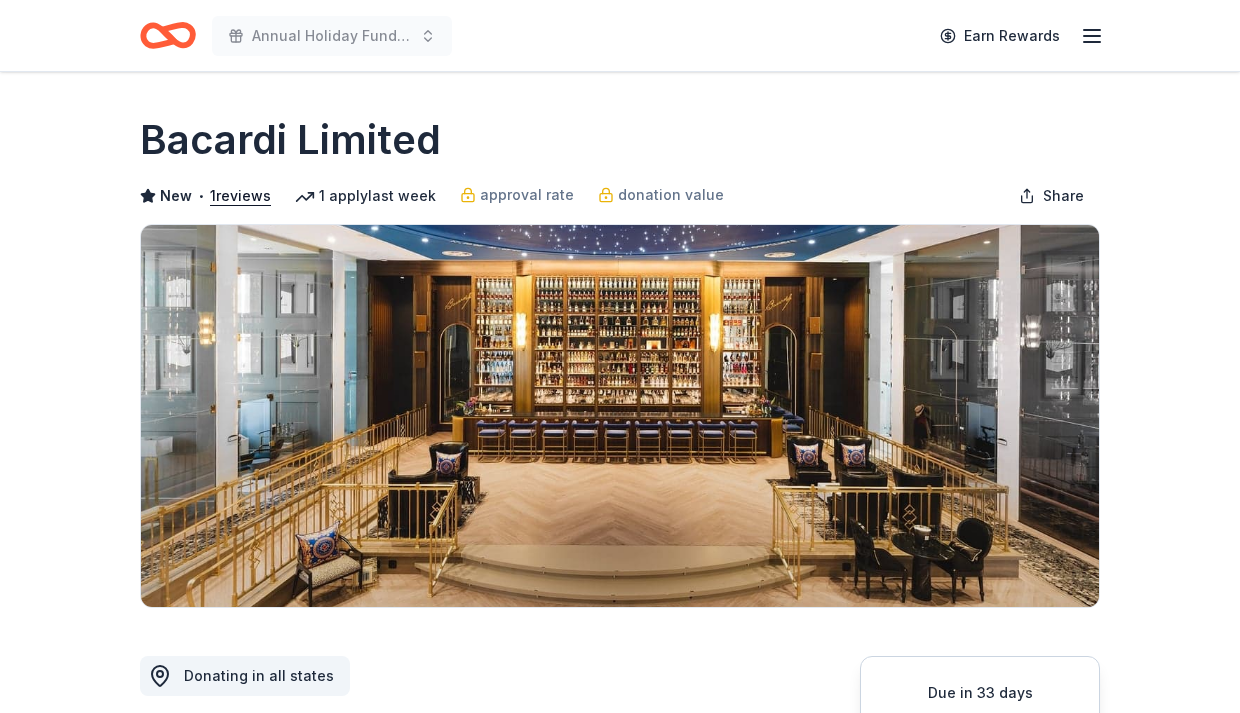 scroll, scrollTop: 0, scrollLeft: 0, axis: both 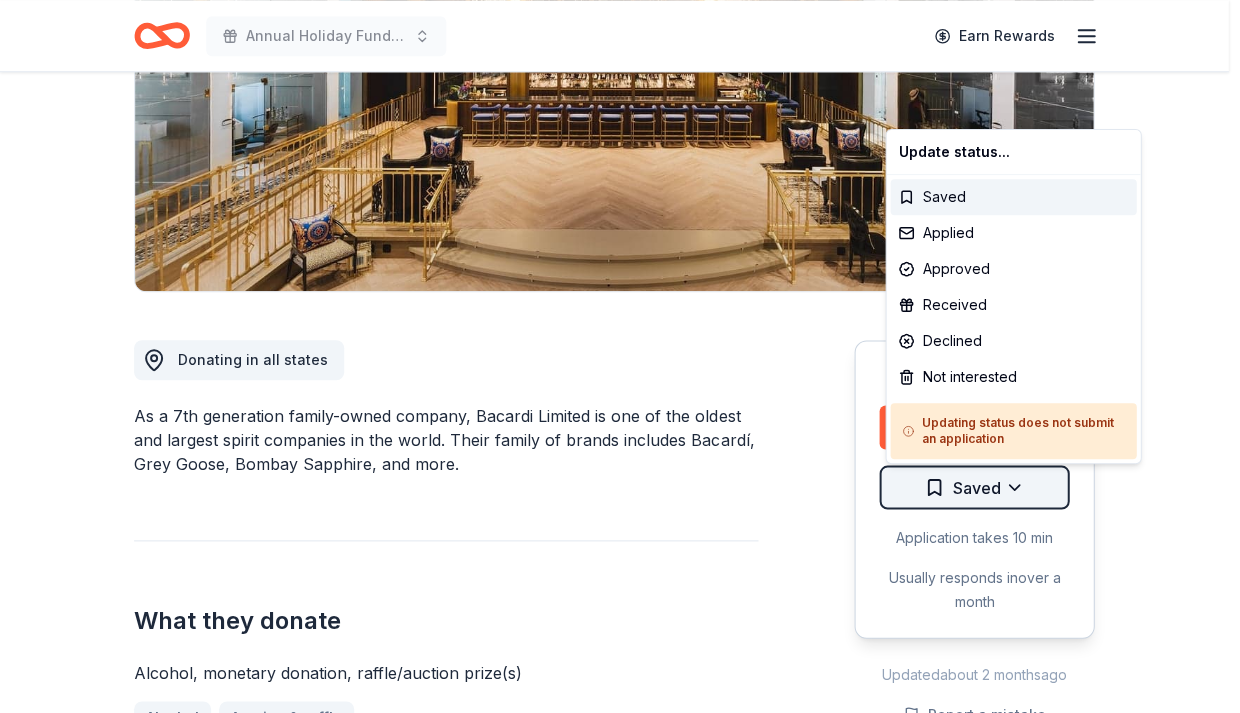 click on "Annual Holiday Fundraiser Earn Rewards Due in 33 days Share Bacardi Limited New • 1  reviews 1   apply  last week approval rate donation value Share Donating in all states As a 7th generation family-owned company, Bacardi Limited is one of the oldest and largest spirit companies in the world. Their family of brands includes Bacardí, Grey Goose, Bombay Sapphire, and more. What they donate Alcohol, monetary donation, raffle/auction prize(s) Alcohol Auction & raffle Donation is small & easy to send to guests Who they donate to  Preferred Supports organizations related to Health & Social Services, Higher Education, Arts and Culture, Environmental/Conservation, Heritage Art & Culture Education Environment & Sustainability Health 501(c)(3) required  Ineligible Individuals; Those requesting sponsorship of personal exhibits or performances; Athletic clubs; Private or advocacy groups; Political groups; Religious groups Individuals Sports Teams Lobbying & advocacy Political Religious Due in 33 days Apply Saved  ago" at bounding box center [620, 40] 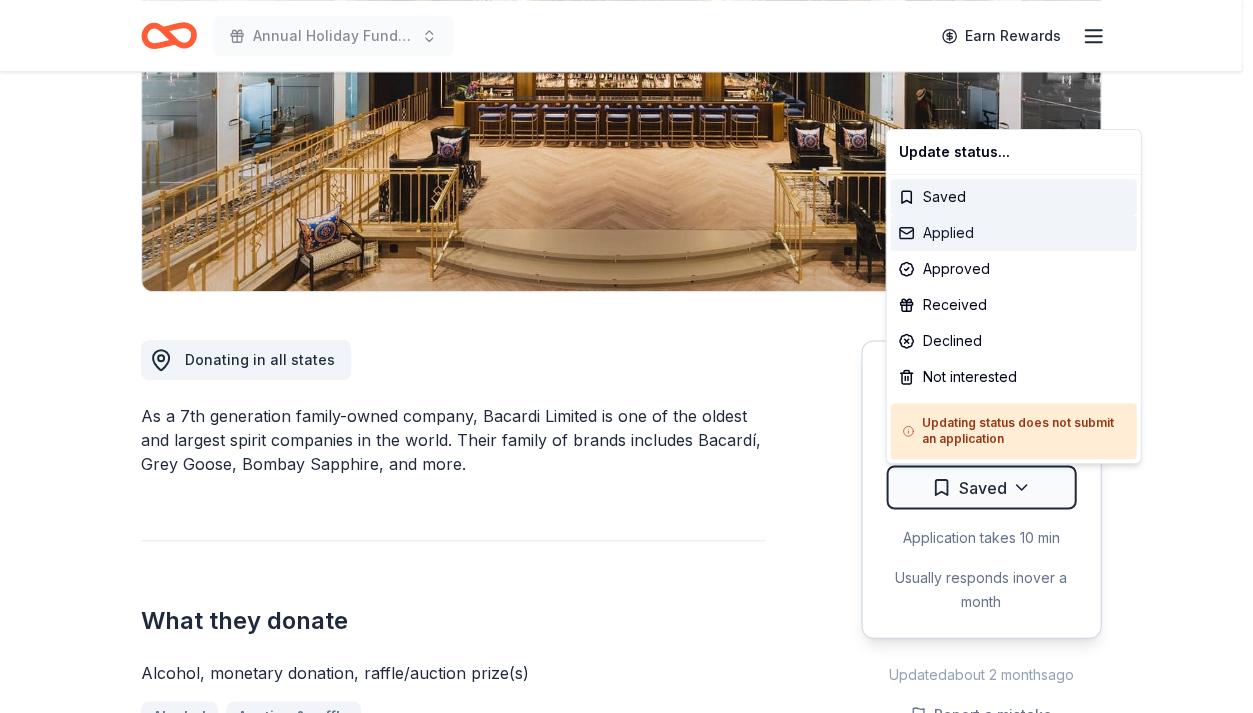 click on "Applied" at bounding box center [1013, 233] 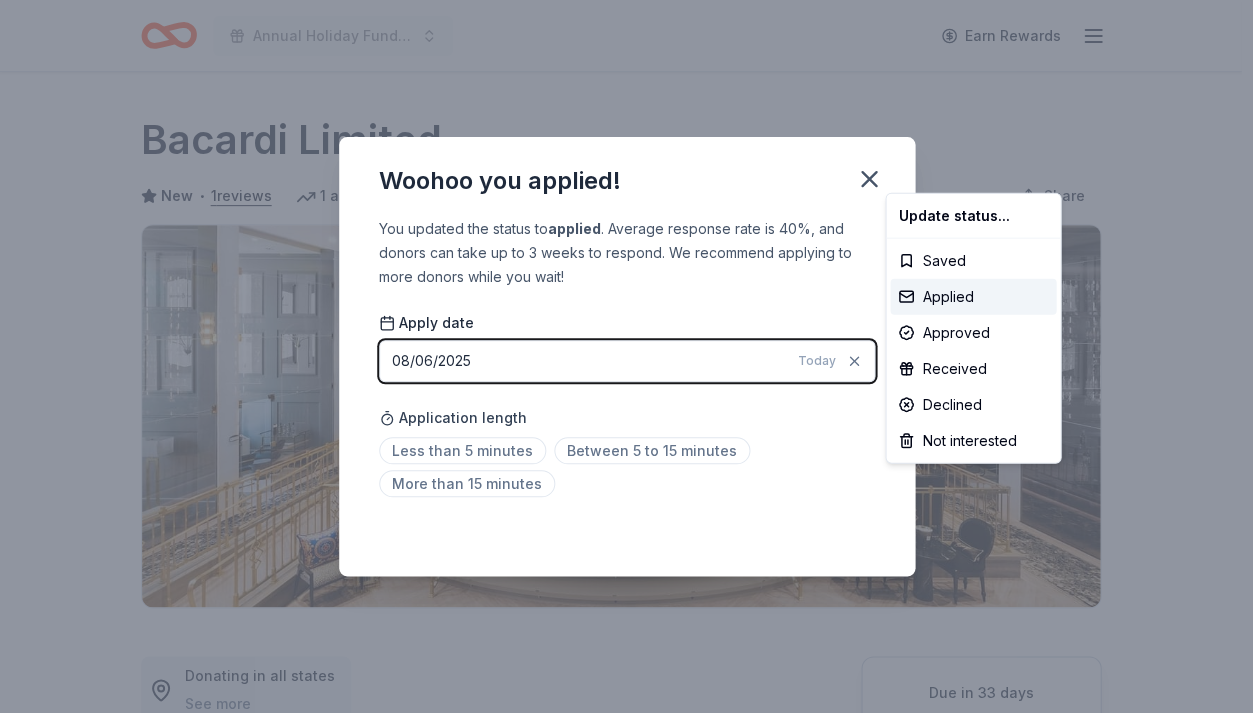 click on "Annual Holiday Fundraiser Earn Rewards Due in 33 days Share Bacardi Limited New • 1  reviews 1   apply  last week approval rate donation value Share Donating in all states See more As a 7th generation family-owned company, Bacardi Limited is one of the oldest and largest spirit companies in the world. Their family of brands includes Bacardí, Grey Goose, Bombay Sapphire, and more. What they donate Alcohol, monetary donation, raffle/auction prize(s) Alcohol Auction & raffle Donation is small & easy to send to guests Who they donate to  Preferred Supports organizations related to Health & Social Services, Higher Education, Arts and Culture, Environmental/Conservation, Heritage Art & Culture Education Environment & Sustainability Health 501(c)(3) required  Ineligible Individuals; Those requesting sponsorship of personal exhibits or performances; Athletic clubs; Private or advocacy groups; Political groups; Religious groups Individuals Sports Teams Lobbying & advocacy Political Religious Due in 33 days Apply 20" at bounding box center [626, 356] 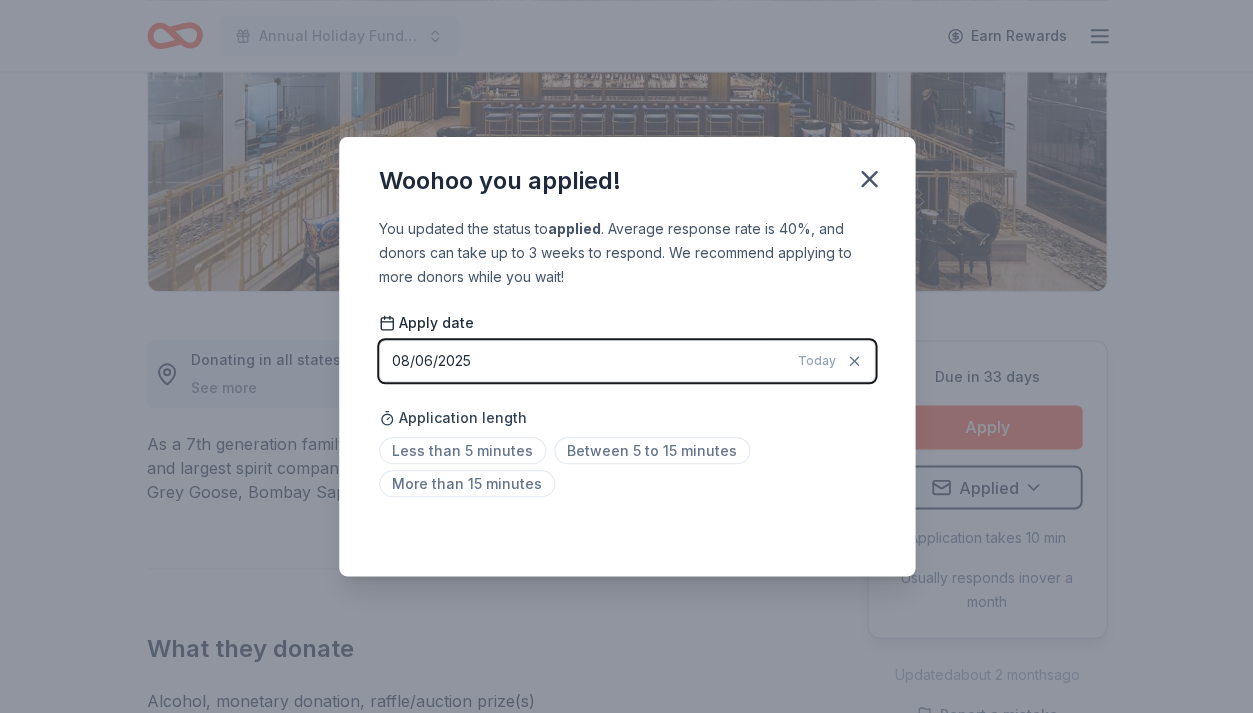 click on "08/06/2025" at bounding box center [431, 361] 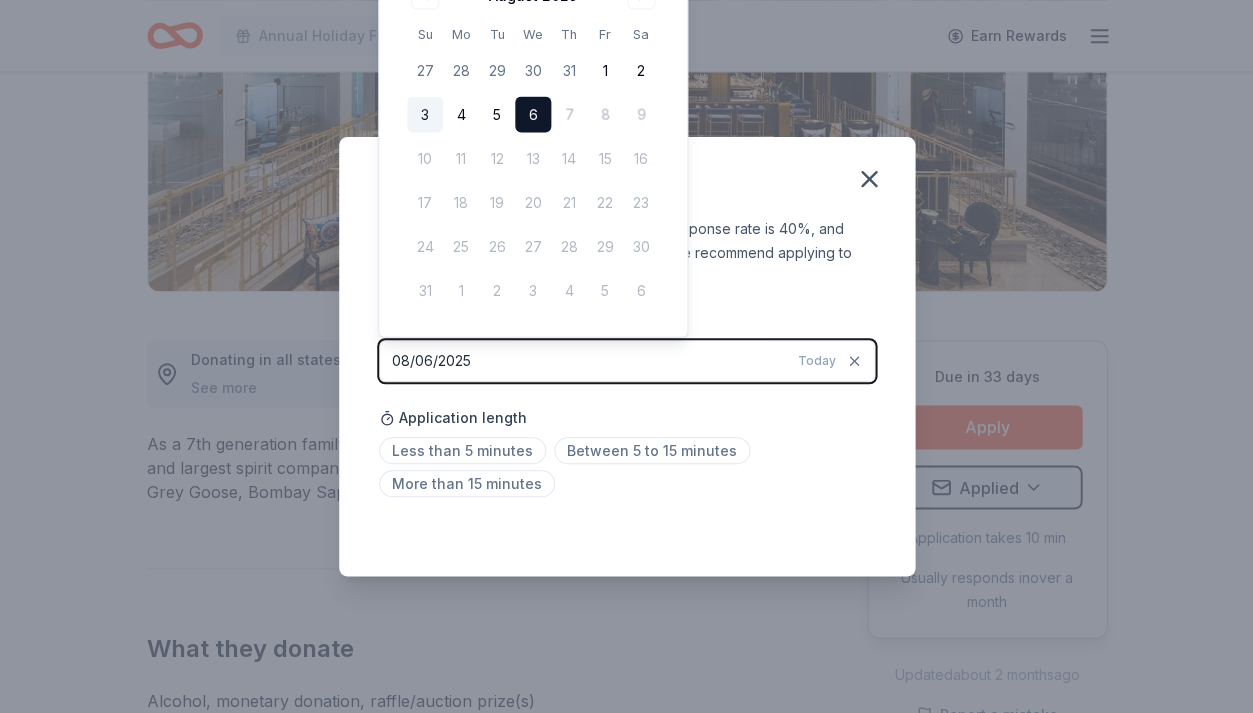 click on "3" at bounding box center [425, 115] 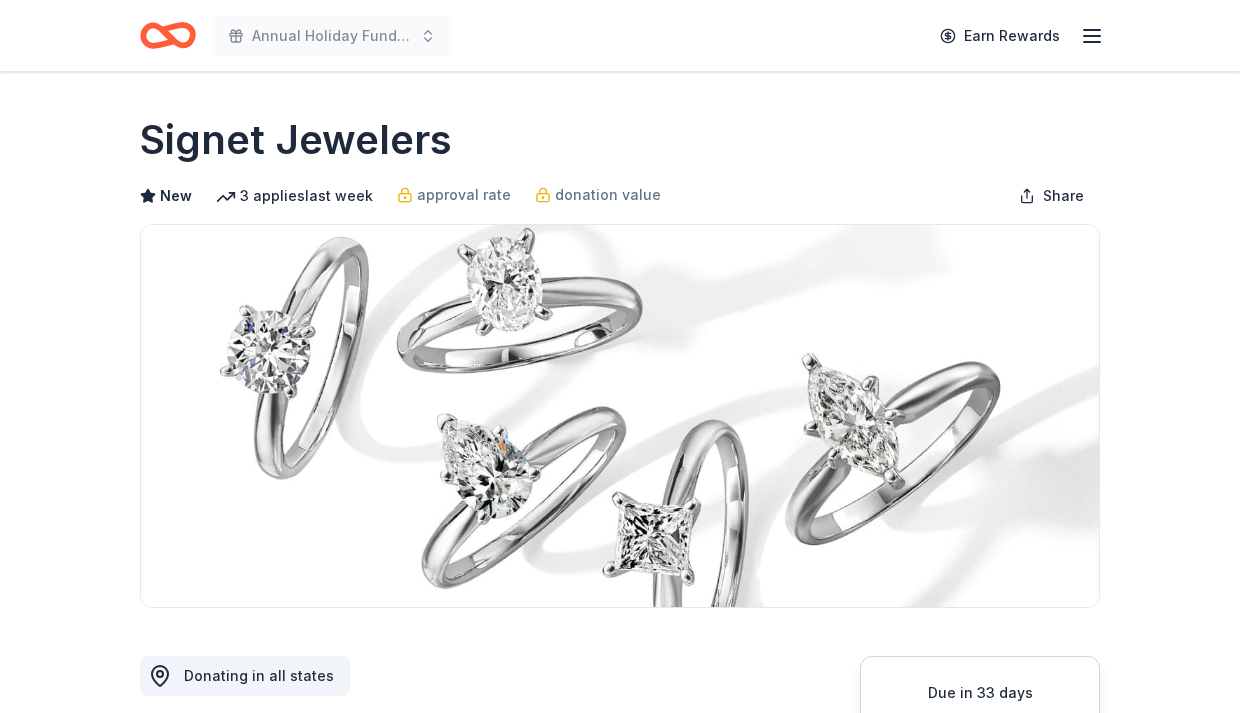 scroll, scrollTop: 0, scrollLeft: 0, axis: both 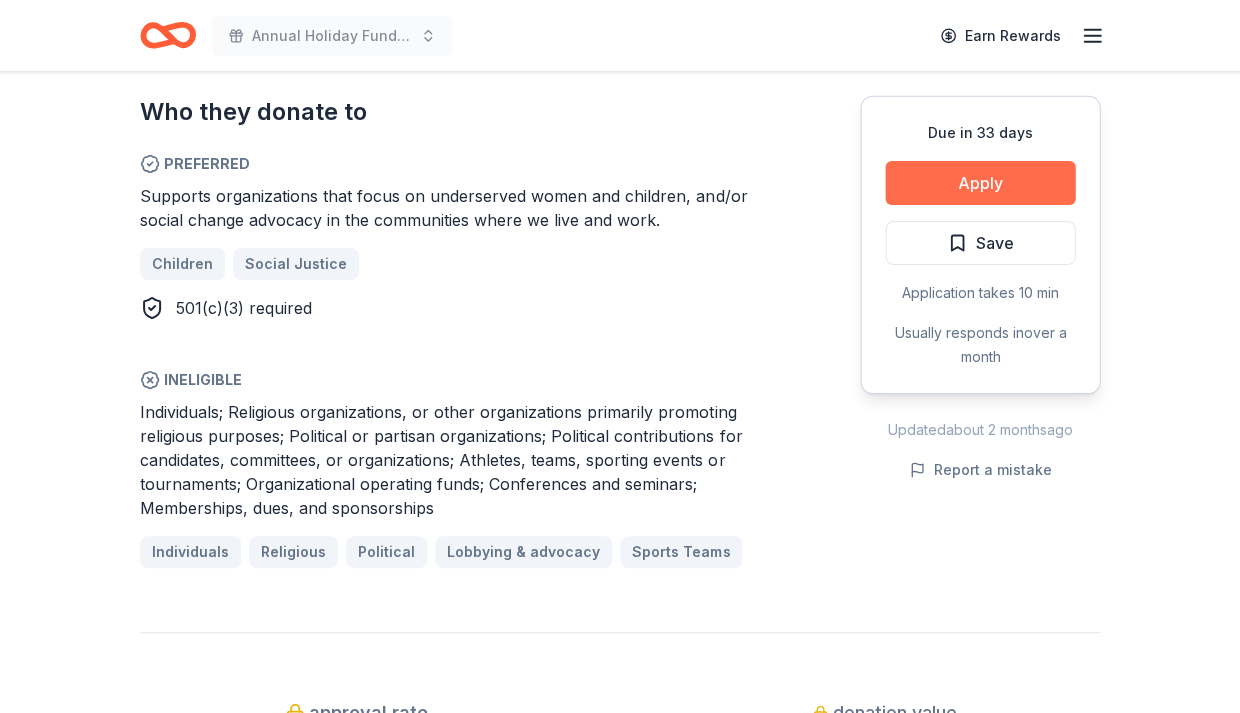 click on "Apply" at bounding box center [980, 183] 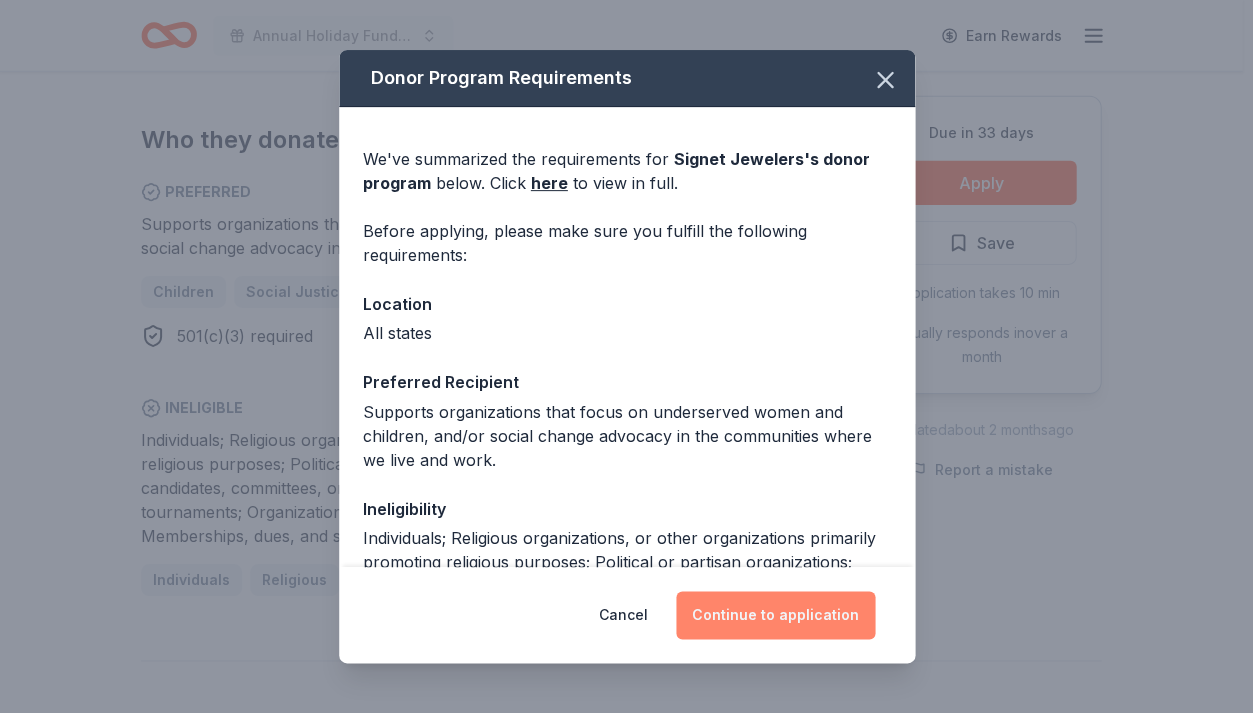 click on "Continue to application" at bounding box center [775, 615] 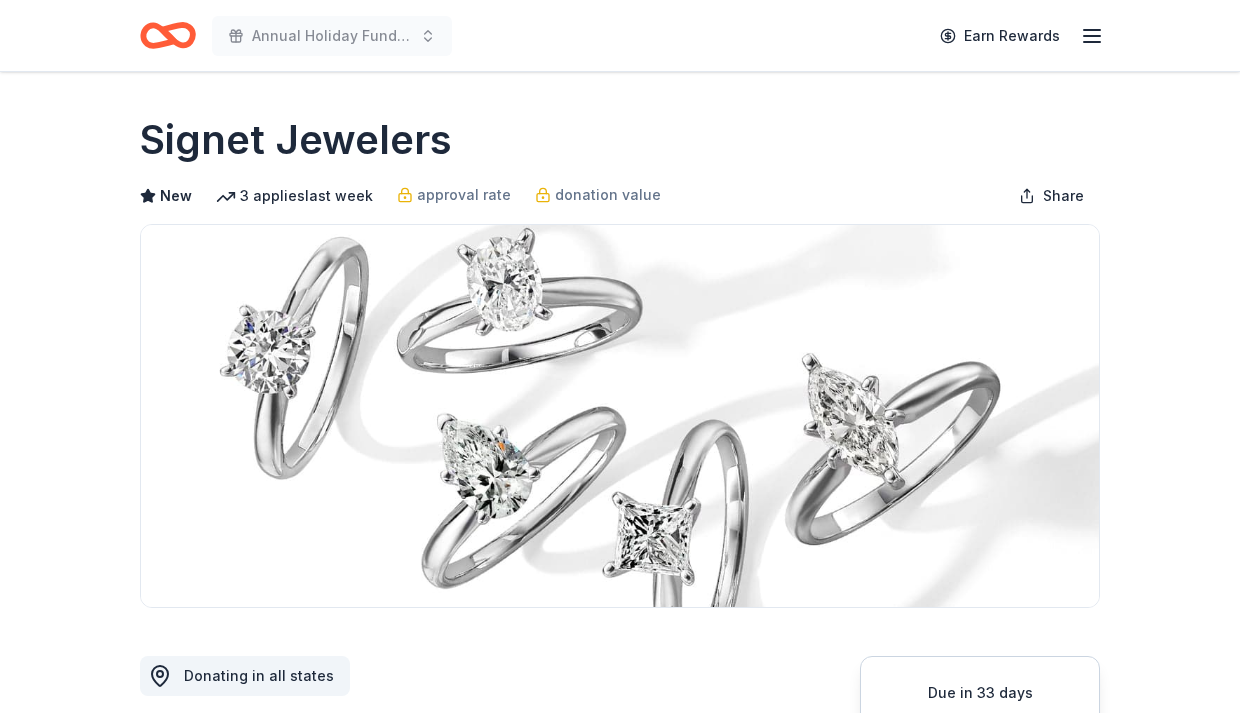 scroll, scrollTop: 0, scrollLeft: 0, axis: both 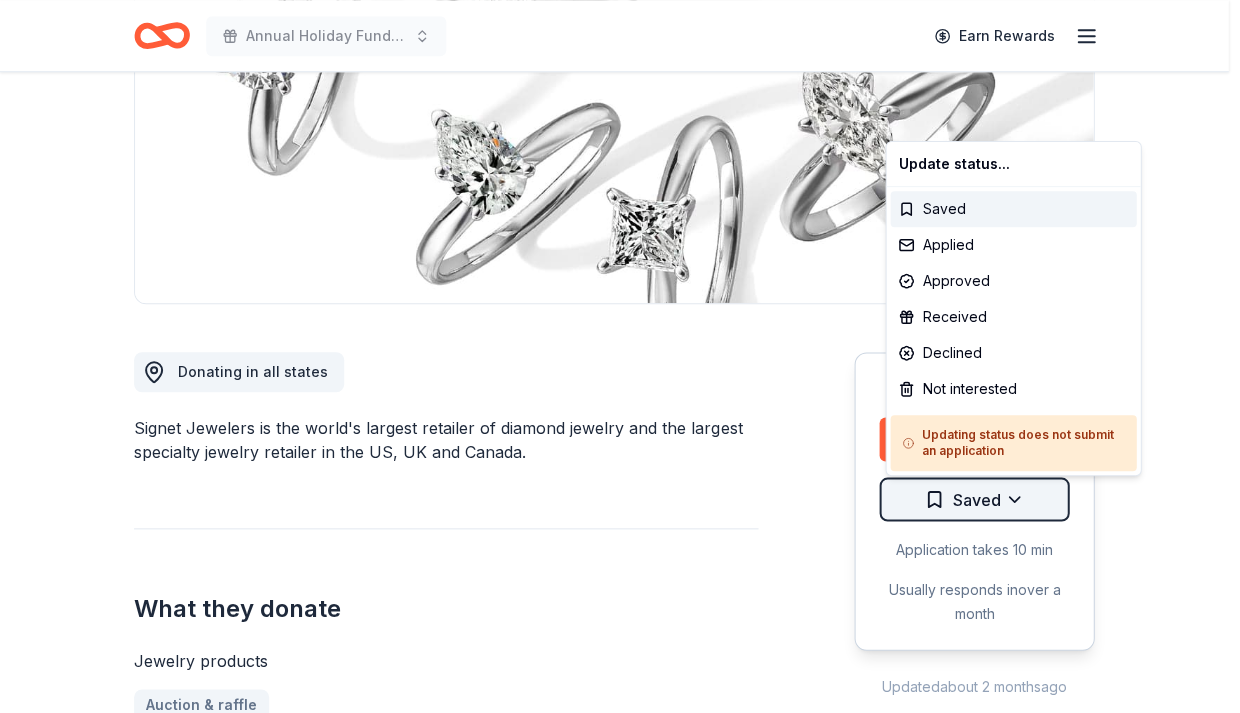 click on "Annual Holiday Fundraiser Earn Rewards Due in 33 days Share Signet Jewelers New 3 applies last week approval rate donation value Share Donating in all [STATE] Signet Jewelers is the world's largest retailer of diamond jewelry and the largest specialty jewelry retailer in the US, UK and Canada. What they donate Jewelry products Auction & raffle Donation can be shipped to you Donation is small & easy to send to guests Who they donate to Preferred Supports organizations that focus on underserved women and children, and/or social change advocacy in the communities where we live and work. Children Social Justice 501(c)(3) required Ineligible Individuals; Religious organizations, or other organizations primarily promoting religious purposes; Political or partisan organizations; Political contributions for candidates, committees, or organizations; Athletes, teams, sporting events or tournaments; Organizational operating funds; Conferences and seminars; Memberships, dues, and sponsorships Individuals Religious [AGE]" at bounding box center [620, 52] 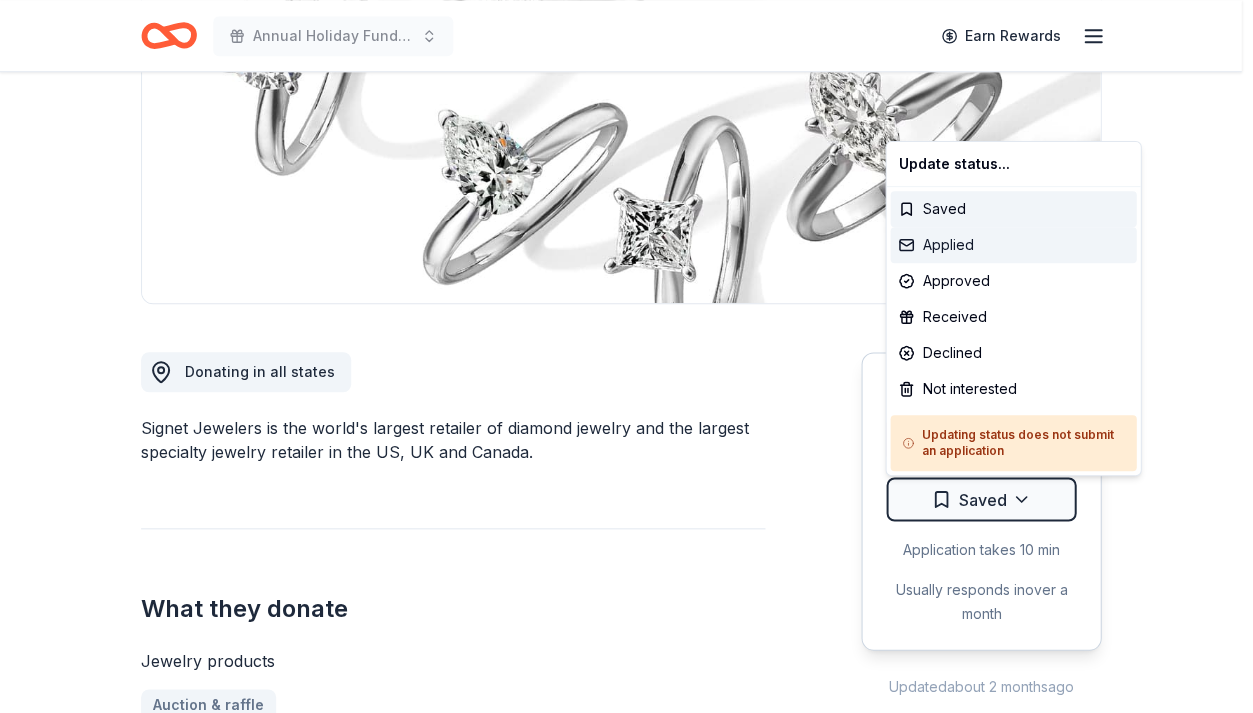 click on "Applied" at bounding box center [1013, 245] 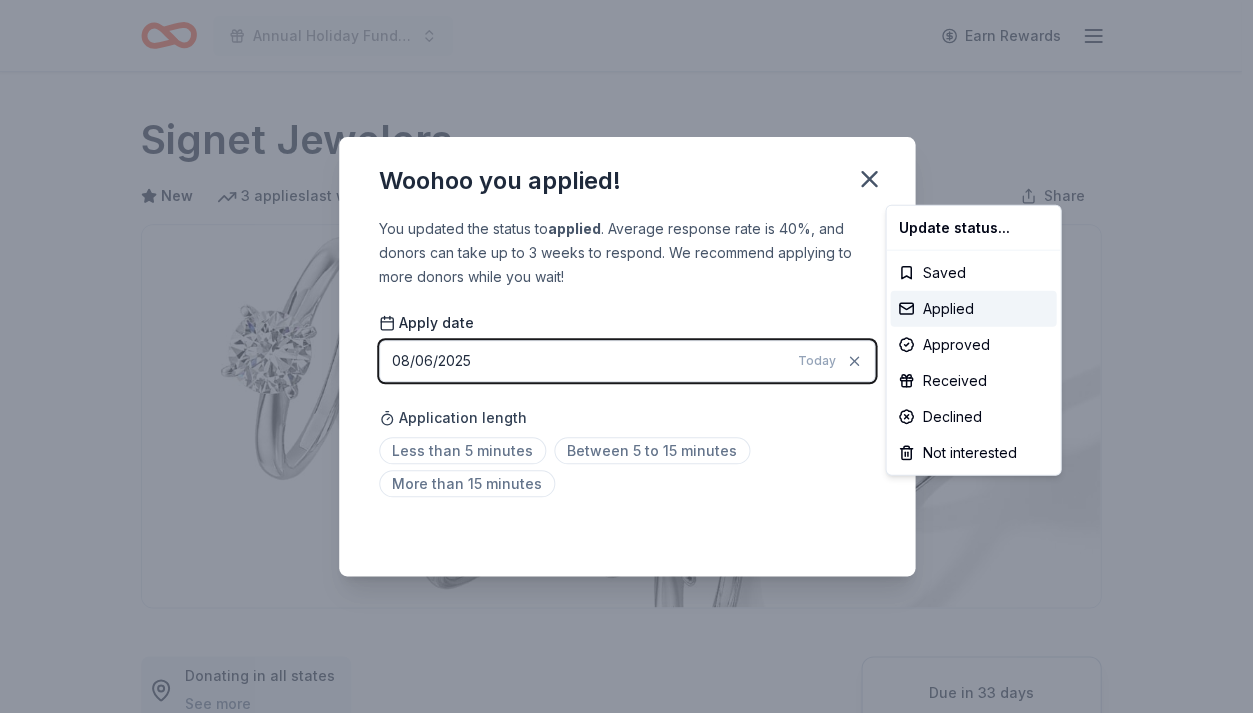 click on "Annual Holiday Fundraiser Earn Rewards Due in 33 days Share Signet Jewelers New 3   applies  last week approval rate donation value Share Donating in all states See more Signet Jewelers is the world's largest retailer of diamond jewelry and the largest specialty jewelry retailer in the US, UK and Canada. What they donate Jewelry products Auction & raffle Donation can be shipped to you Donation is small & easy to send to guests Who they donate to  Preferred Supports organizations that focus on underserved women and children, and/or social change advocacy in the communities where we live and work. Children Social Justice 501(c)(3) required  Ineligible Individuals; Religious organizations, or other organizations primarily promoting religious purposes; Political or partisan organizations; Political contributions for candidates, committees, or organizations; Athletes, teams, sporting events or tournaments; Organizational operating funds; Conferences and seminars; Memberships, dues, and sponsorships Individuals 20" at bounding box center [626, 356] 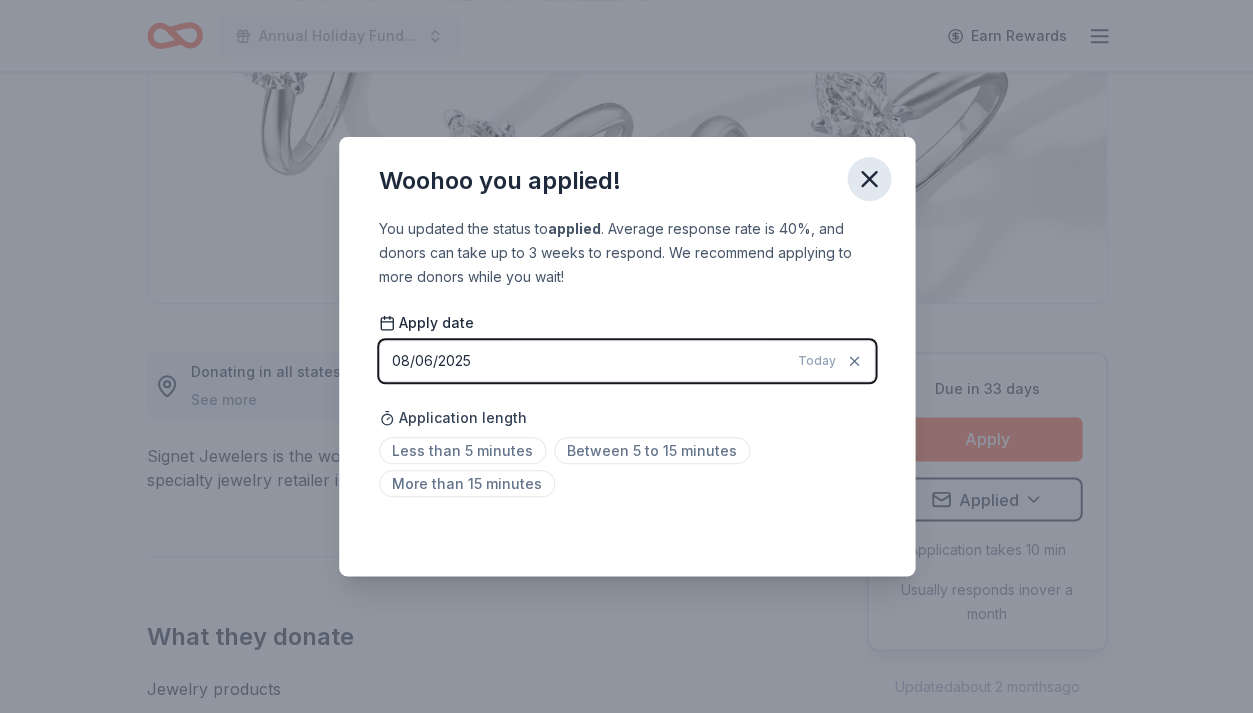 click 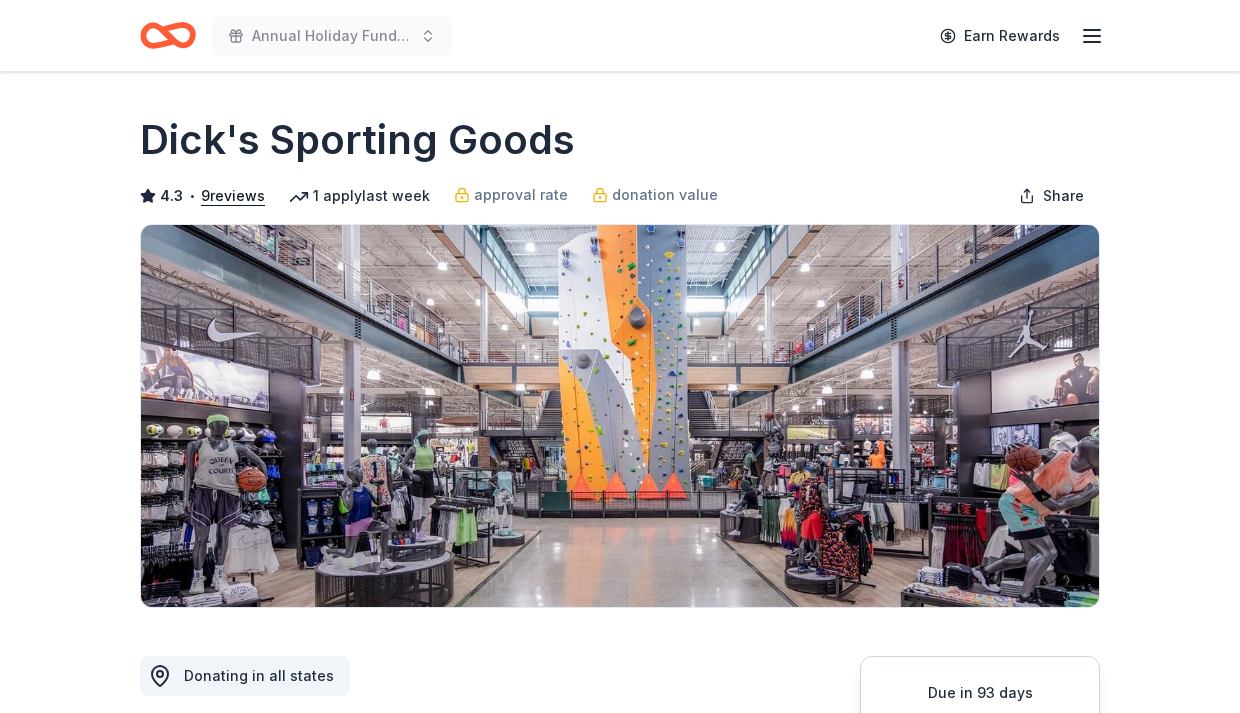 scroll, scrollTop: 0, scrollLeft: 0, axis: both 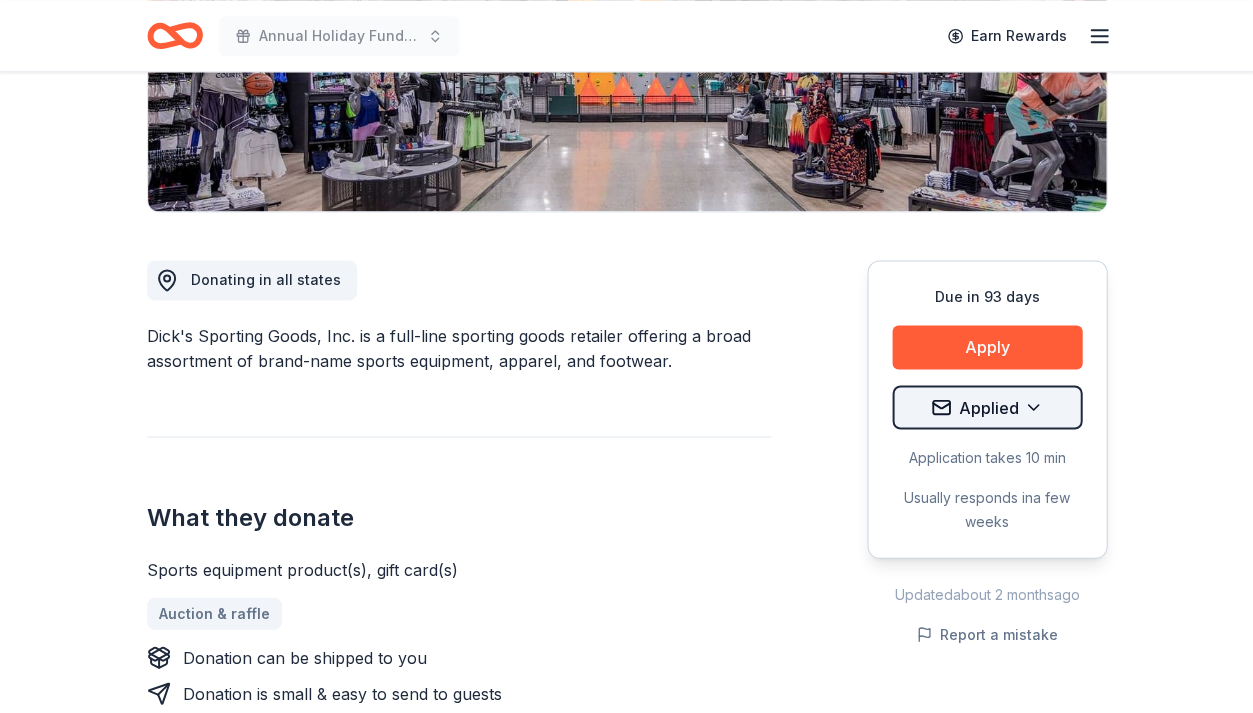 click on "Annual Holiday Fundraiser Earn Rewards Due in 93 days Share Dick's Sporting Goods 4.3 • 9  reviews 1   apply  last week approval rate donation value Share Donating in all [STATE] Dick's Sporting Goods, Inc. is a full-line sporting goods retailer offering a broad assortment of brand-name sports equipment, apparel, and footwear. What they donate Sports equipment product(s), gift card(s) Auction & raffle Donation can be shipped to you Donation is small & easy to send to guests Who they donate to  Preferred Supports leagues, teams, athletes, and outdoor enthusiasts Wellness & Fitness 501(c)(3) required Due in 93 days Apply Applied Application takes 10 min Usually responds in  a few weeks Updated  about 2 months  ago Report a mistake approval rate 20 % approved 30 % declined 50 % no response donation value (average) 20% 70% 0% 10% $xx - $xx $xx - $xx $xx - $xx $xx - $xx Upgrade to Pro to view approval rates and average donation values 4.3 • 9  reviews See all  9  reviews Zing Life Services [MONTH] [YEAR] • • 9" at bounding box center (626, -40) 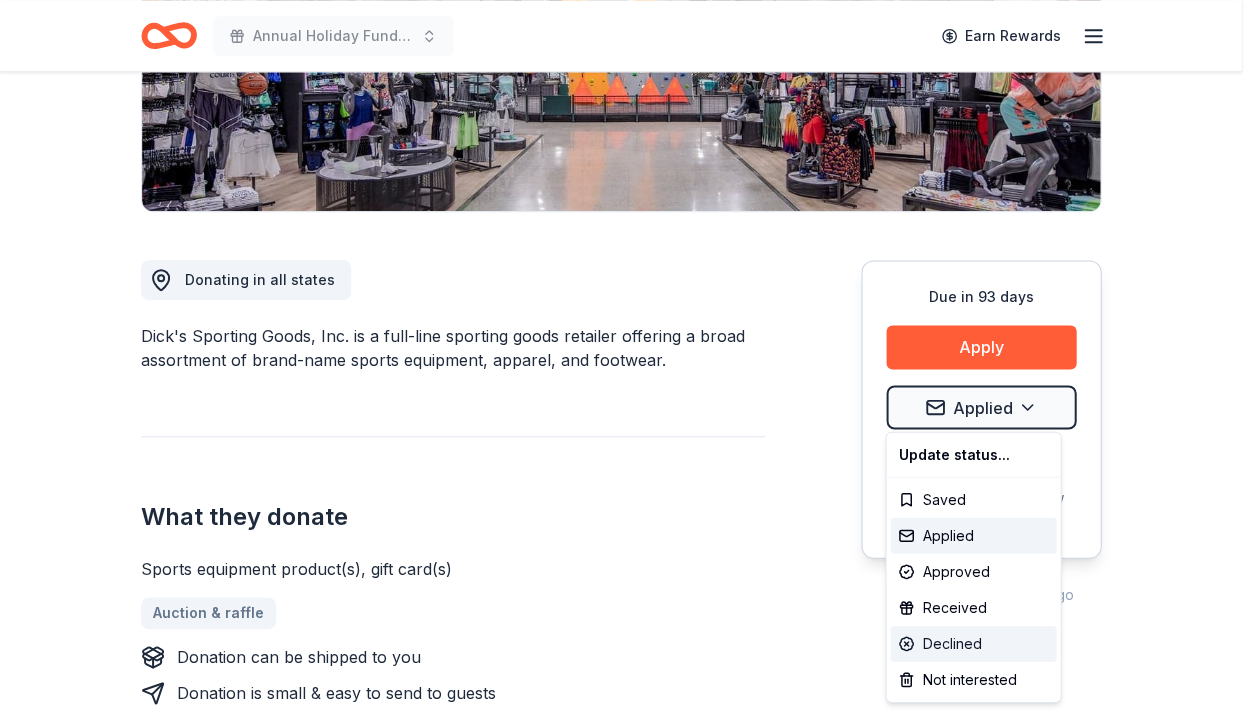 click on "Declined" at bounding box center (973, 644) 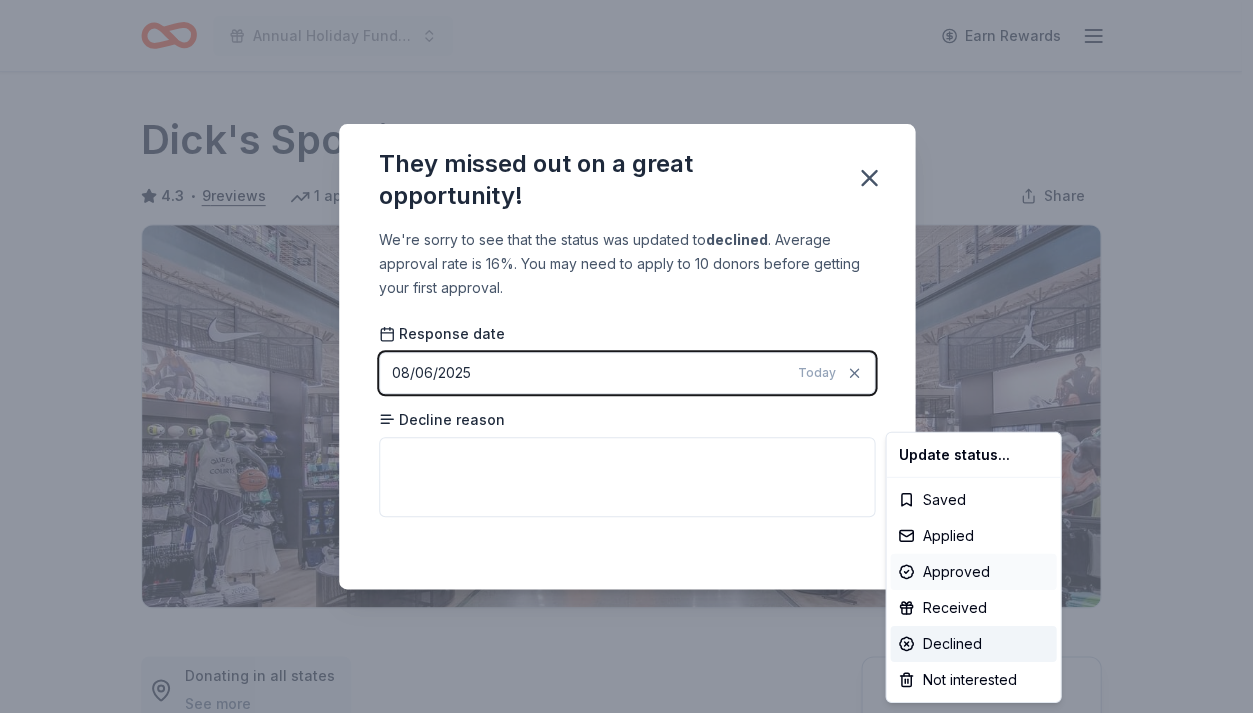 click on "Annual Holiday Fundraiser Earn Rewards Due in 93 days Share Dick's Sporting Goods 4.3 • 9  reviews 1   apply  last week approval rate donation value Share Donating in all states See more Dick's Sporting Goods, Inc. is a full-line sporting goods retailer offering a broad assortment of brand-name sports equipment, apparel, and footwear. What they donate Sports equipment product(s), gift card(s) Auction & raffle Donation can be shipped to you Donation is small & easy to send to guests Who they donate to  Preferred Supports leagues, teams, athletes, and outdoor enthusiasts Wellness & Fitness 501(c)(3) required Due in 93 days Apply Declined Application takes 10 min Usually responds in  a few weeks Updated  about 2 months  ago Report a mistake approval rate 20 % approved 30 % declined 50 % no response donation value (average) 20% 70% 0% 10% $xx - $xx $xx - $xx $xx - $xx $xx - $xx Upgrade to Pro to view approval rates and average donation values 4.3 • 9  reviews See all  9  reviews Zing Life Services August 2023" at bounding box center (626, 356) 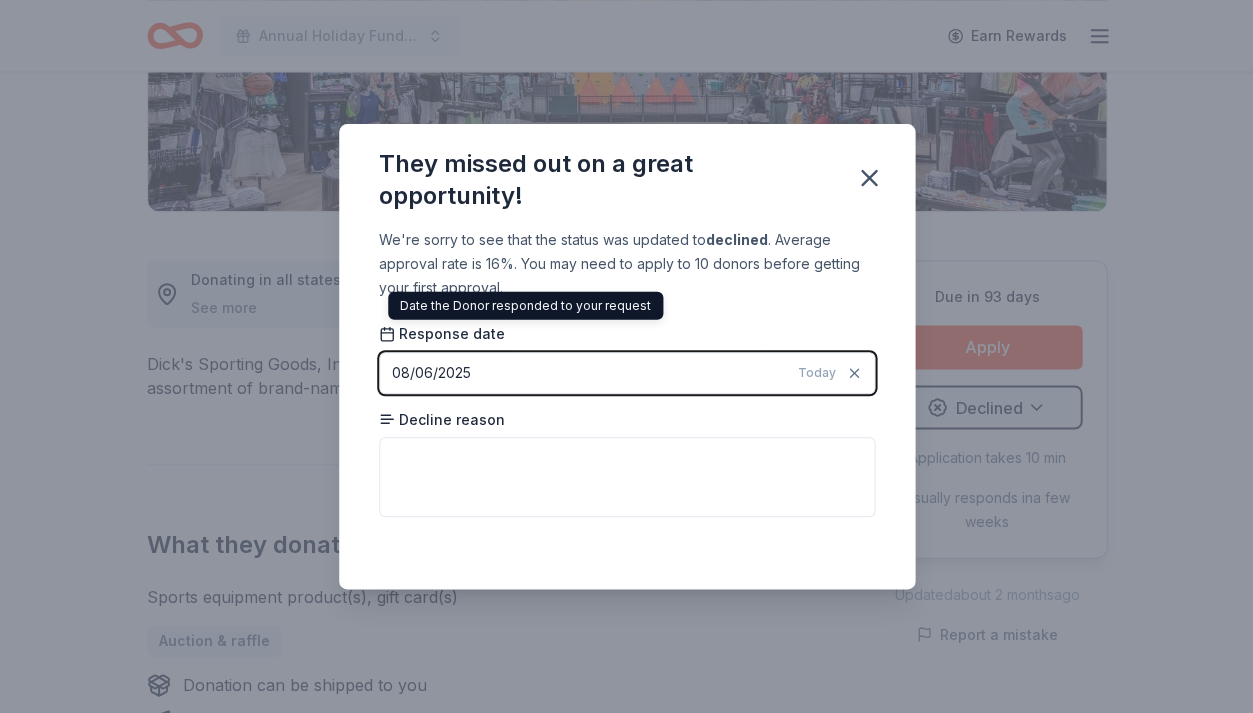 click 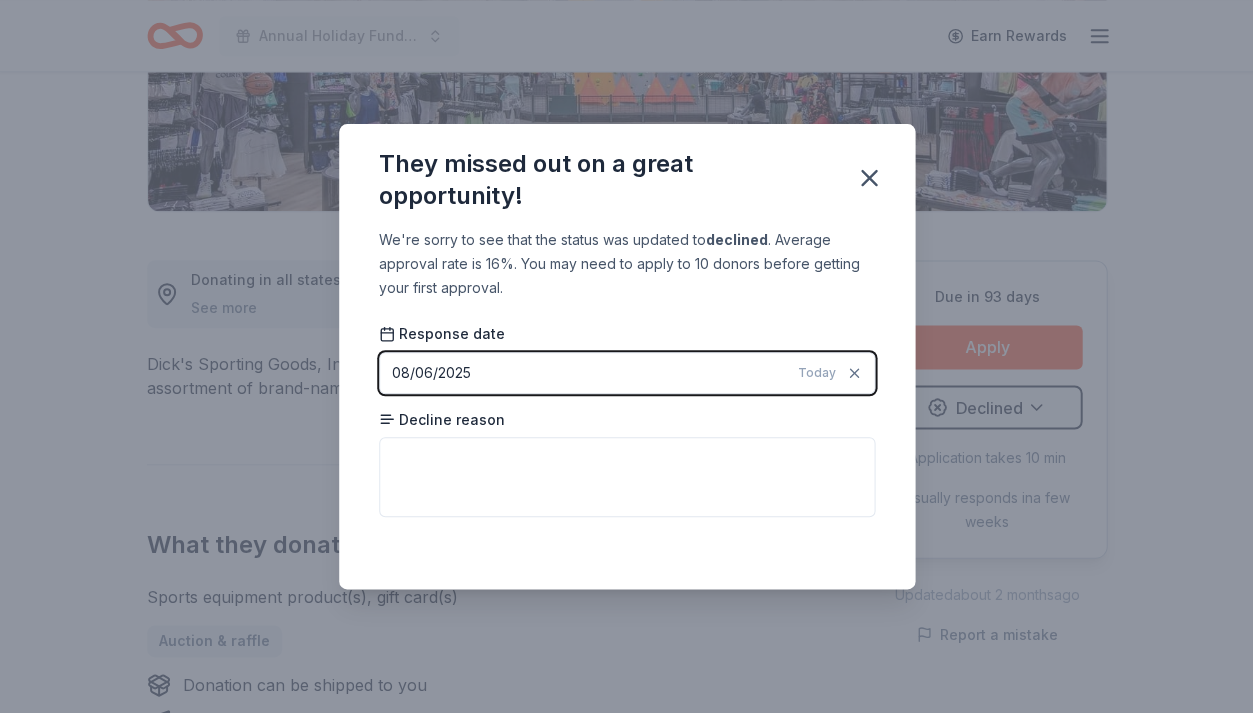 click 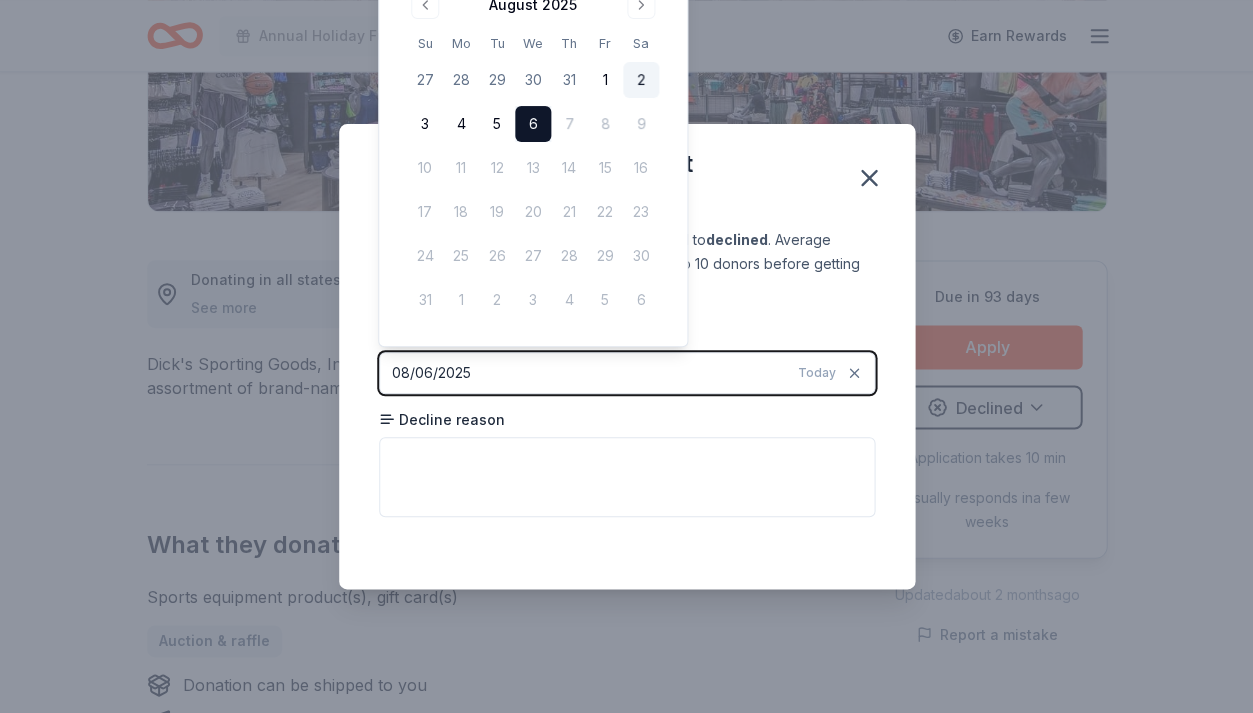 click on "2" at bounding box center [641, 80] 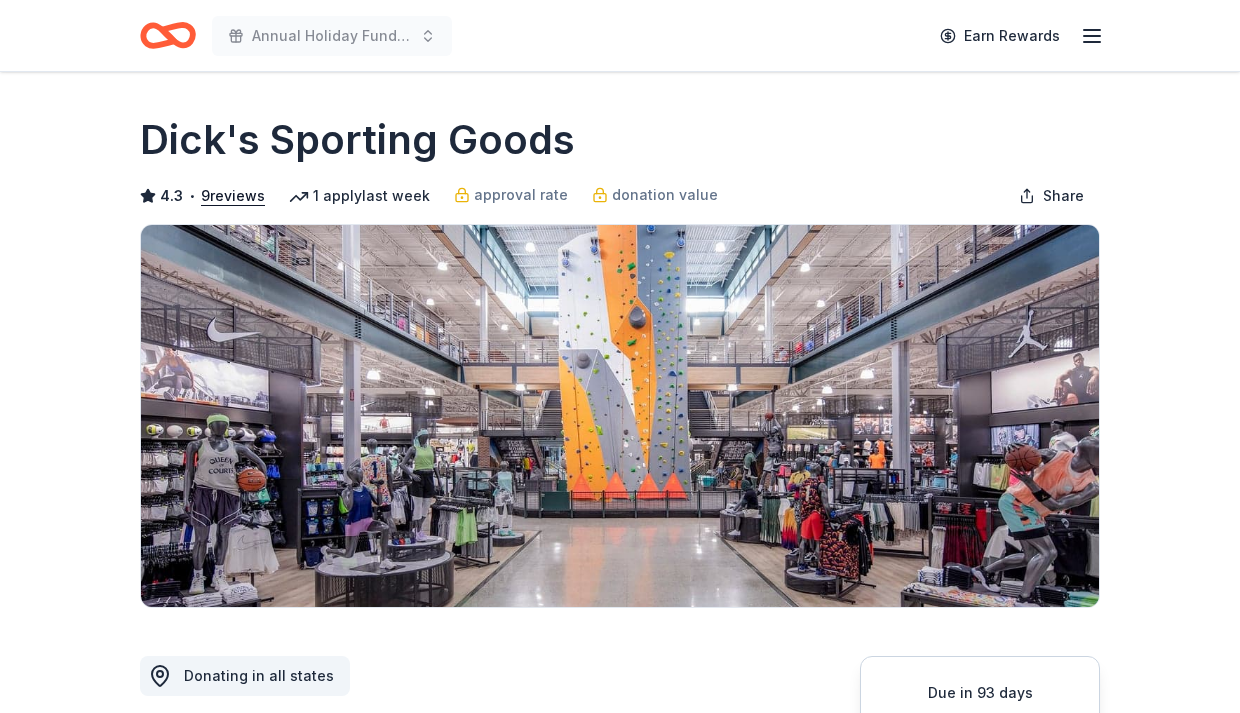 scroll, scrollTop: 0, scrollLeft: 0, axis: both 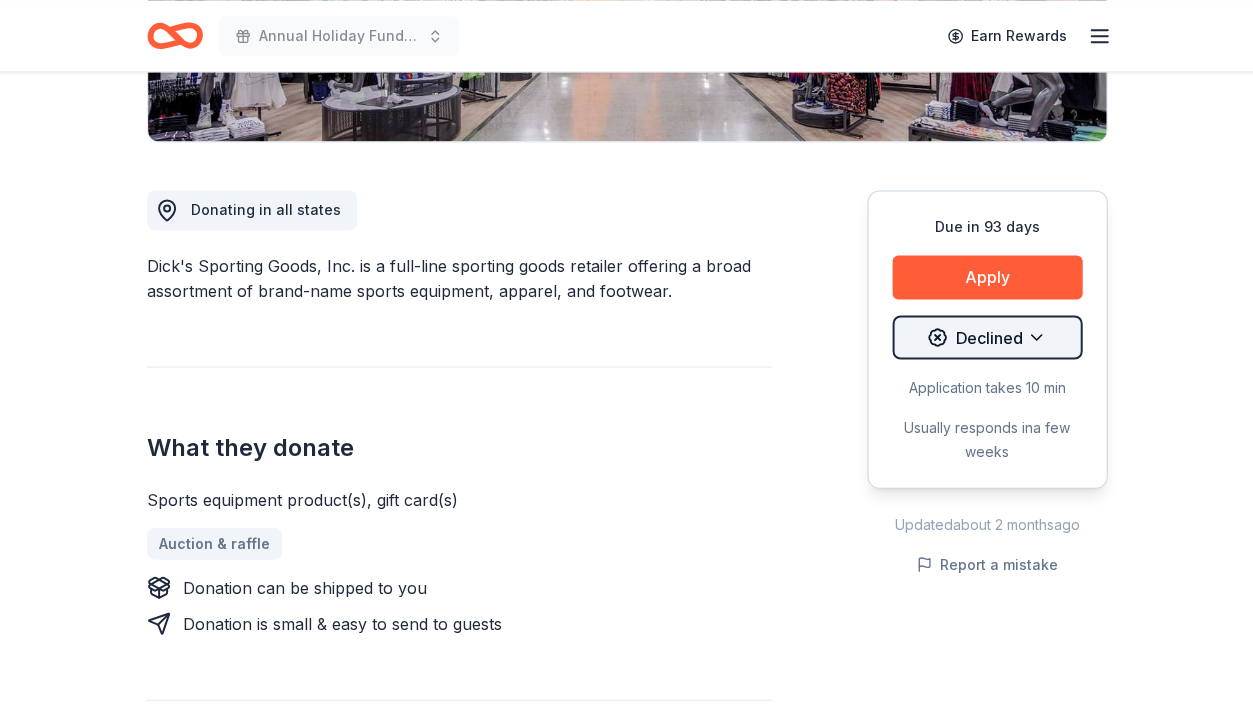 click on "Annual Holiday Fundraiser Earn Rewards Due in 93 days Share Dick's Sporting Goods 4.3 • 9  reviews 1   apply  last week approval rate donation value Share Donating in all [STATES] Dick's Sporting Goods, Inc. is a full-line sporting goods retailer offering a broad assortment of brand-name sports equipment, apparel, and footwear. What they donate Sports equipment product(s), gift card(s) Auction & raffle Donation can be shipped to you Donation is small & easy to send to guests Who they donate to  Preferred Supports leagues, teams, athletes, and outdoor enthusiasts Wellness & Fitness 501(c)(3) required Due in 93 days Apply Declined Application takes 10 min Usually responds in  a few weeks Updated  about 2 months  ago Report a mistake approval rate 20 % approved 30 % declined 50 % no response donation value (average) 20% 70% 0% 10% $xx - $xx $xx - $xx $xx - $xx $xx - $xx Upgrade to Pro to view approval rates and average donation values 4.3 • 9  reviews See all  9  reviews Zing Life Services August 2023 • •" at bounding box center [626, -110] 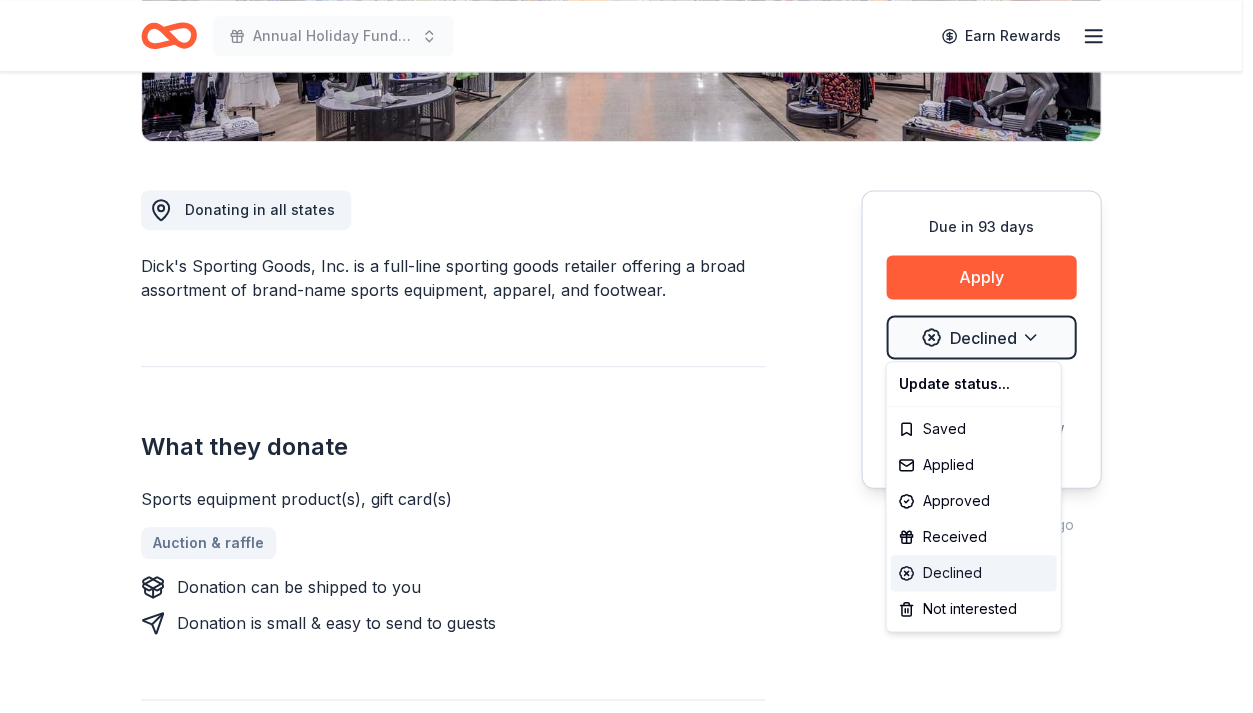 click on "Declined" at bounding box center [973, 573] 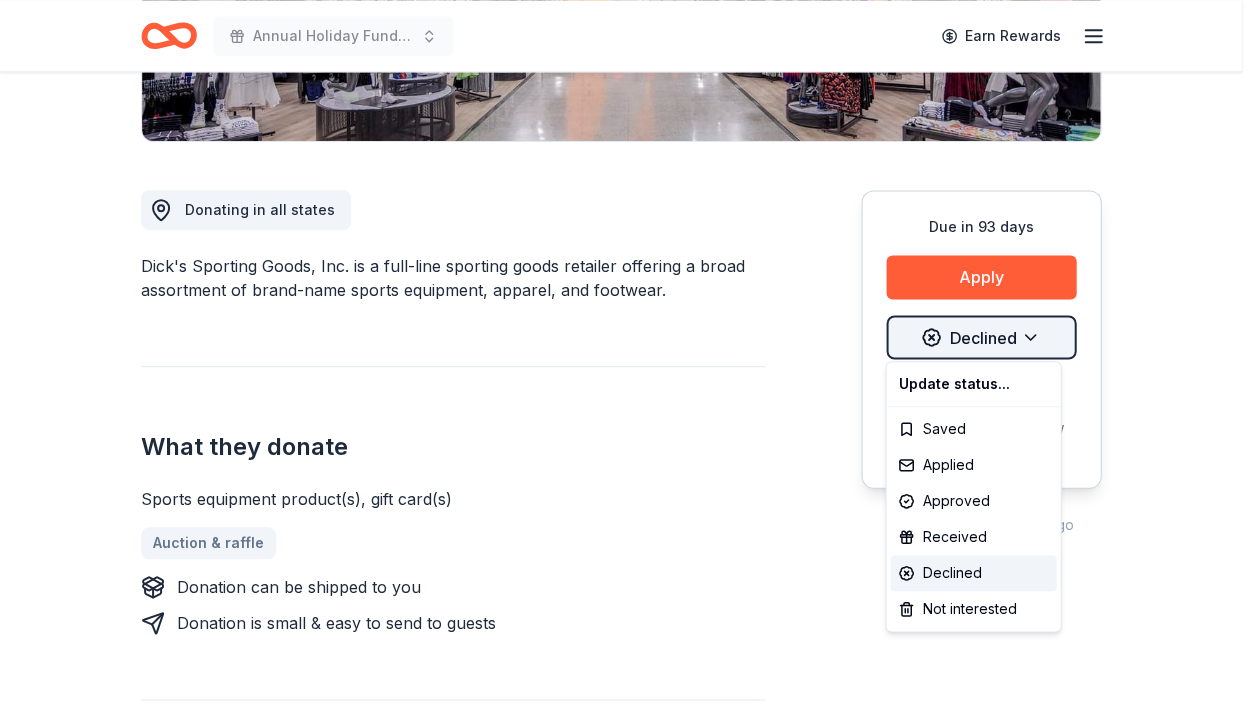 click on "Annual Holiday Fundraiser Earn Rewards Due in 93 days Share Dick's Sporting Goods 4.3 • 9  reviews 1   apply  last week approval rate donation value Share Donating in all states Dick's Sporting Goods, Inc. is a full-line sporting goods retailer offering a broad assortment of brand-name sports equipment, apparel, and footwear. What they donate Sports equipment product(s), gift card(s) Auction & raffle Donation can be shipped to you Donation is small & easy to send to guests Who they donate to  Preferred Supports leagues, teams, athletes, and outdoor enthusiasts Wellness & Fitness 501(c)(3) required Due in 93 days Apply Declined Application takes 10 min Usually responds in  a few weeks Updated  about 2 months  ago Report a mistake approval rate 20 % approved 30 % declined 50 % no response donation value (average) 20% 70% 0% 10% $xx - $xx $xx - $xx $xx - $xx $xx - $xx Upgrade to Pro to view approval rates and average donation values 4.3 • 9  reviews See all  9  reviews Zing Life Services August 2023 • •" at bounding box center (626, -110) 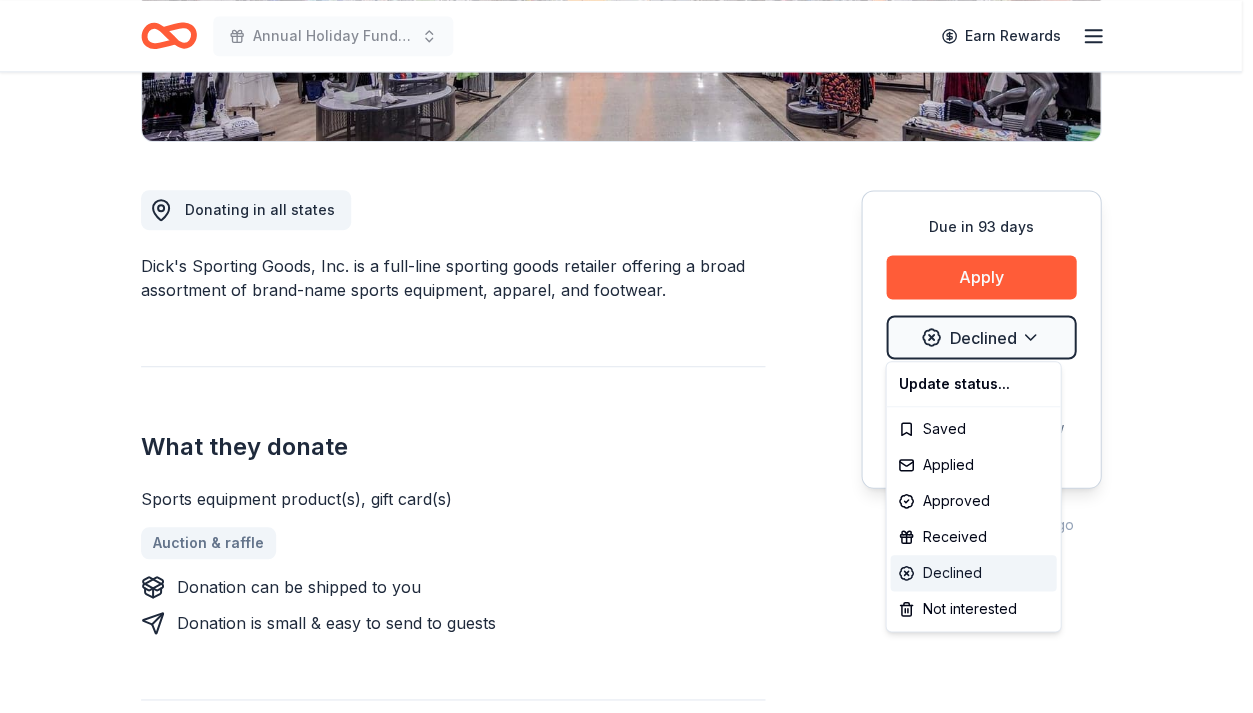 click on "Declined" at bounding box center (973, 573) 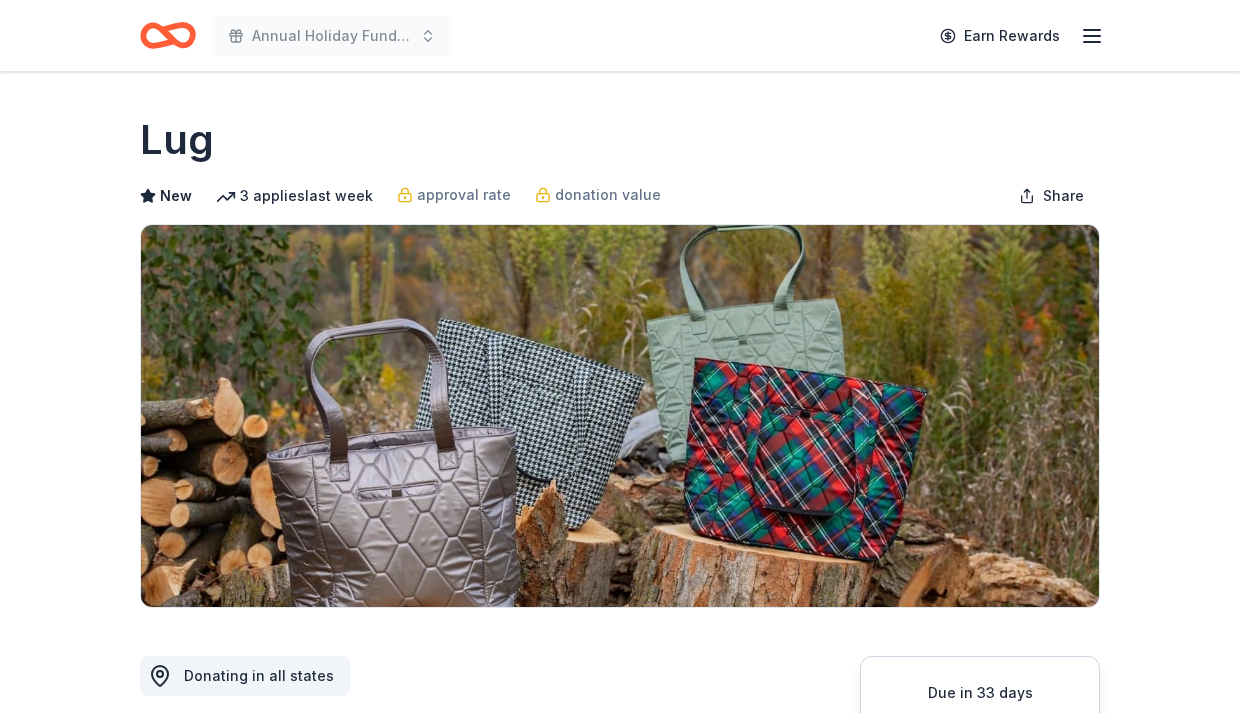 scroll, scrollTop: 0, scrollLeft: 0, axis: both 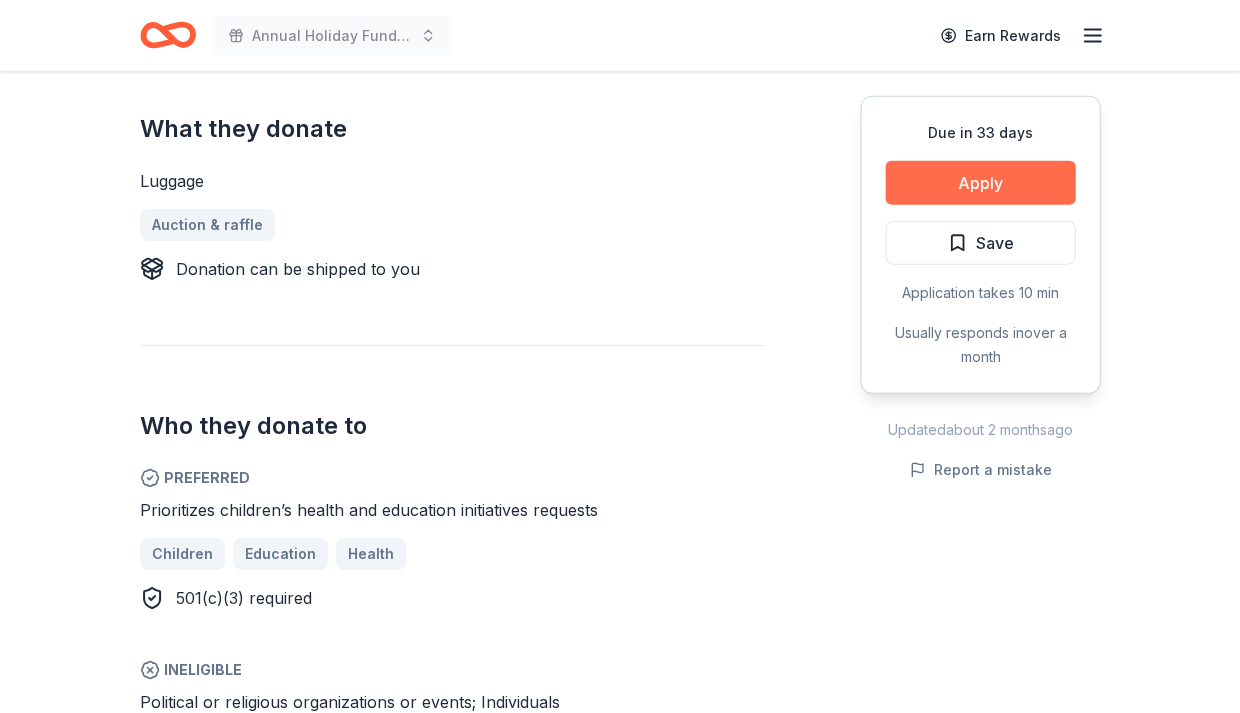 click on "Apply" at bounding box center (980, 183) 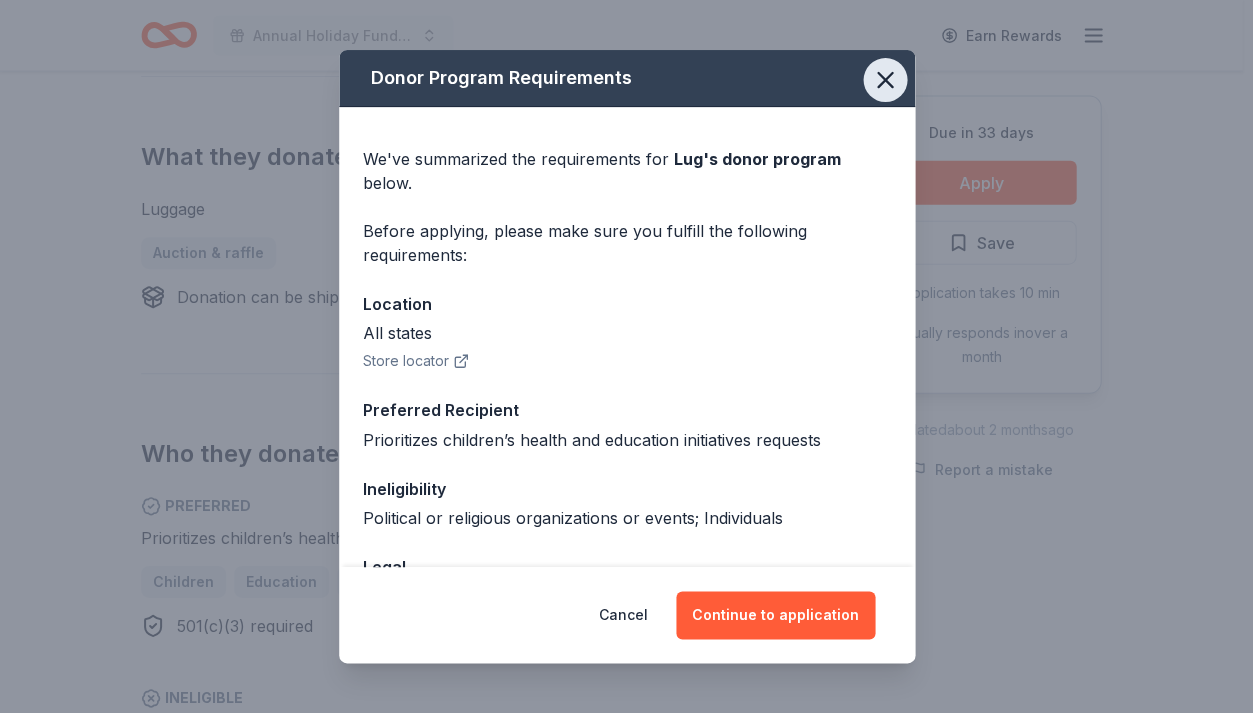 click 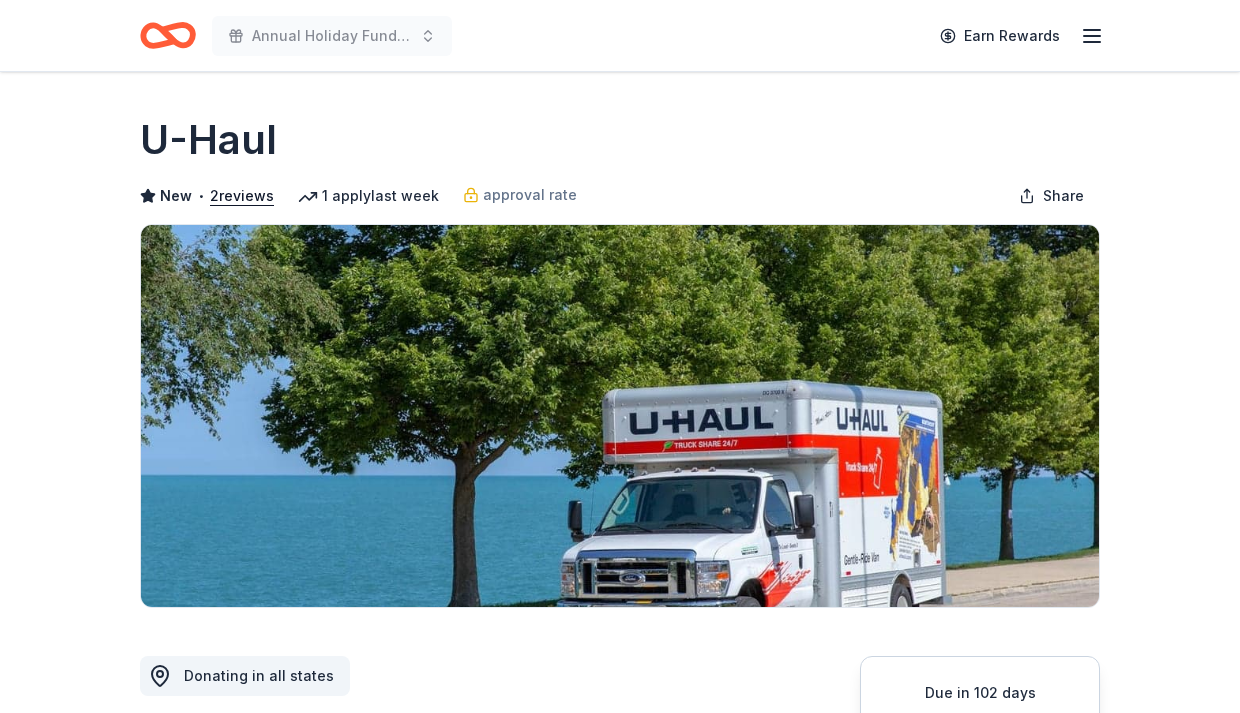 scroll, scrollTop: 0, scrollLeft: 0, axis: both 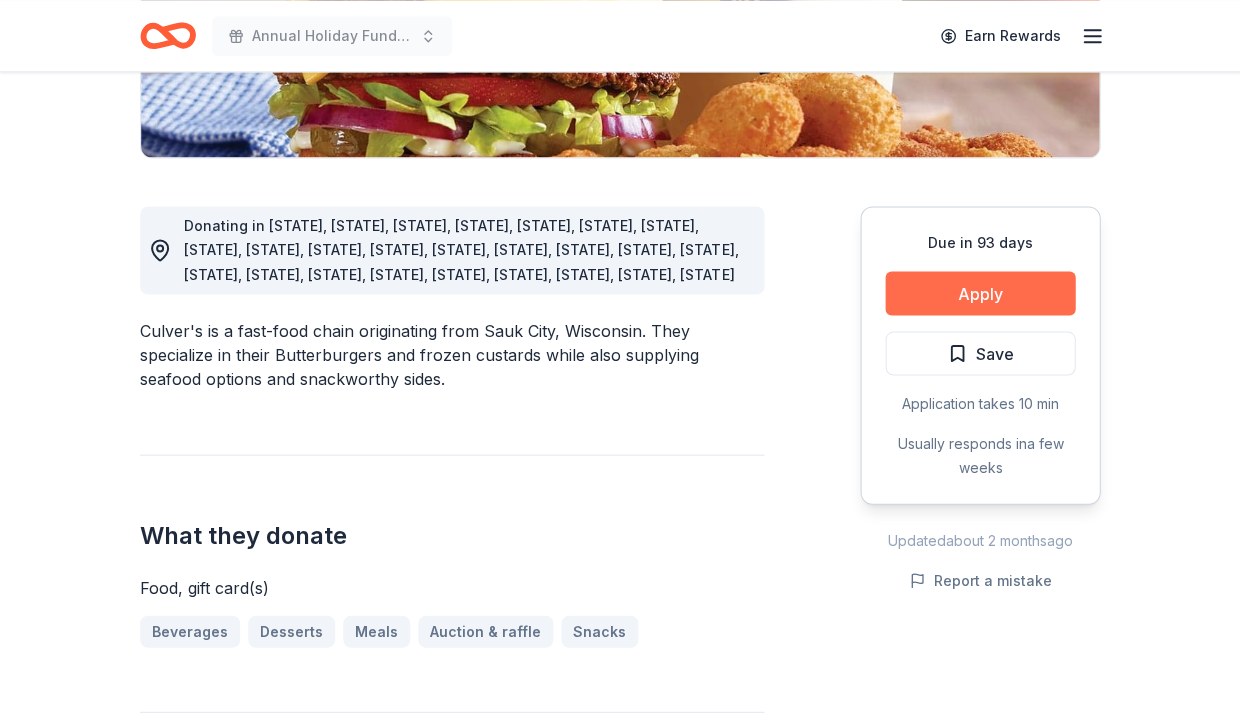 click on "Apply" at bounding box center [980, 293] 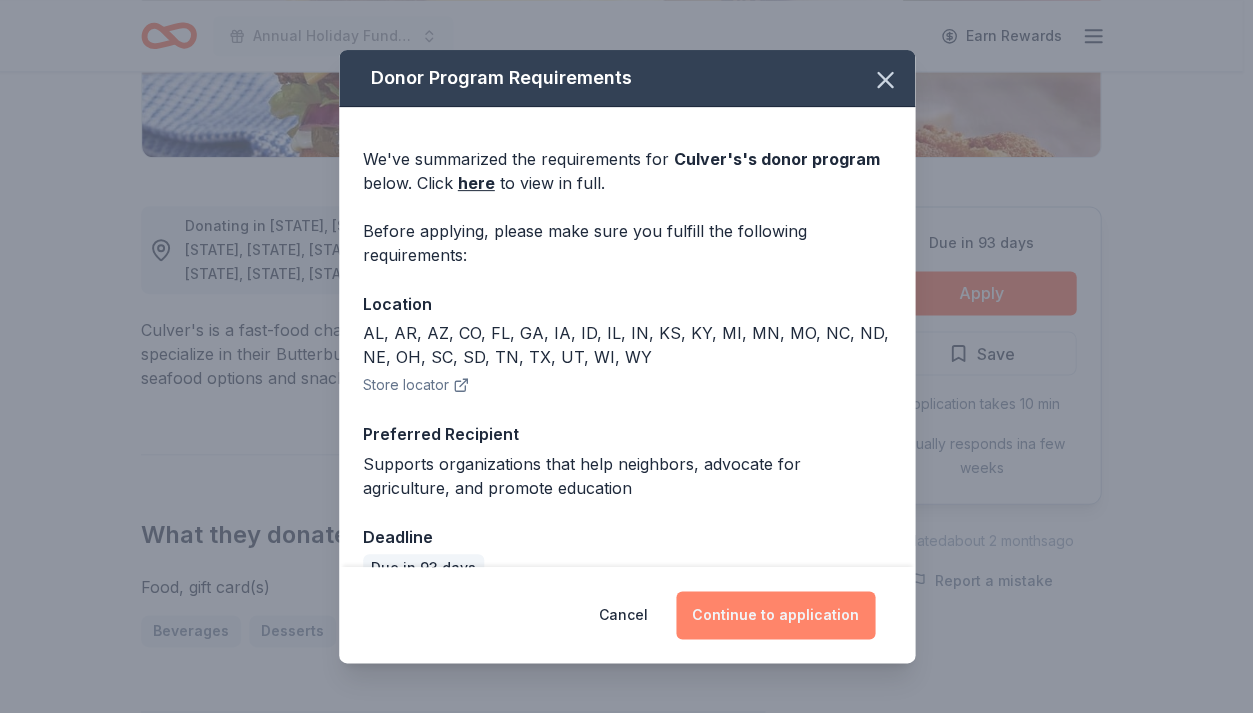 click on "Continue to application" at bounding box center (775, 615) 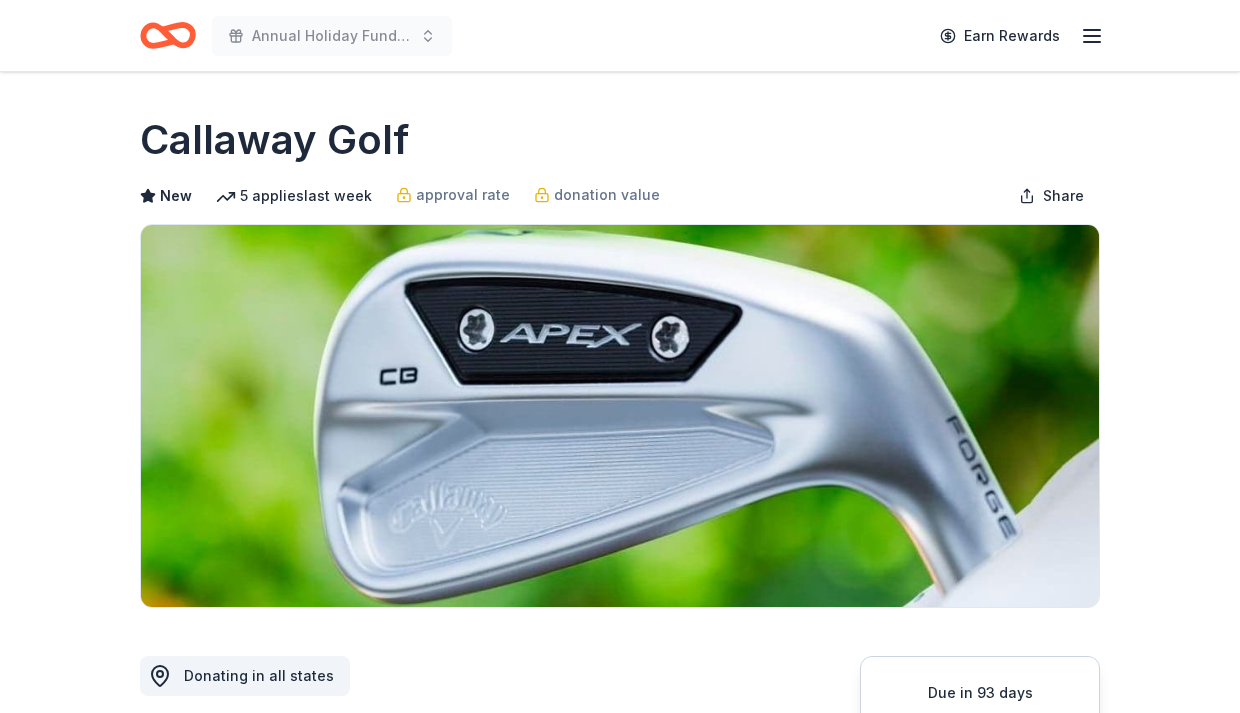 scroll, scrollTop: 0, scrollLeft: 0, axis: both 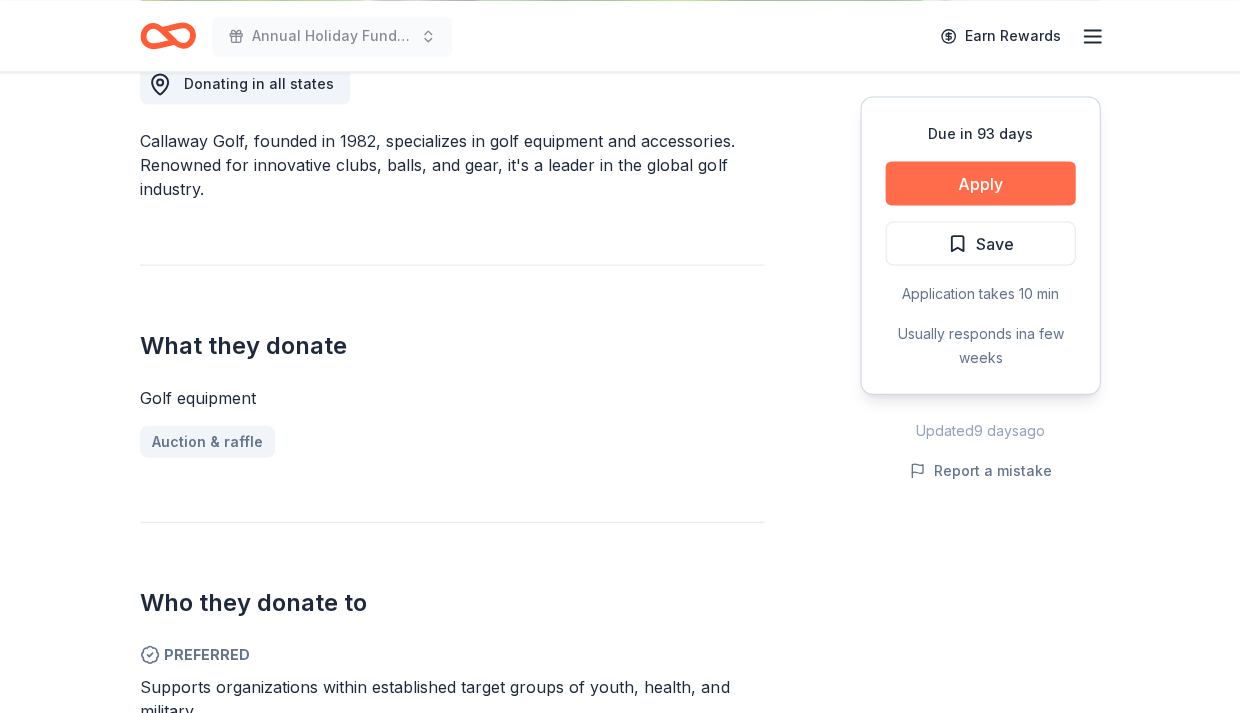 click on "Apply" at bounding box center [980, 183] 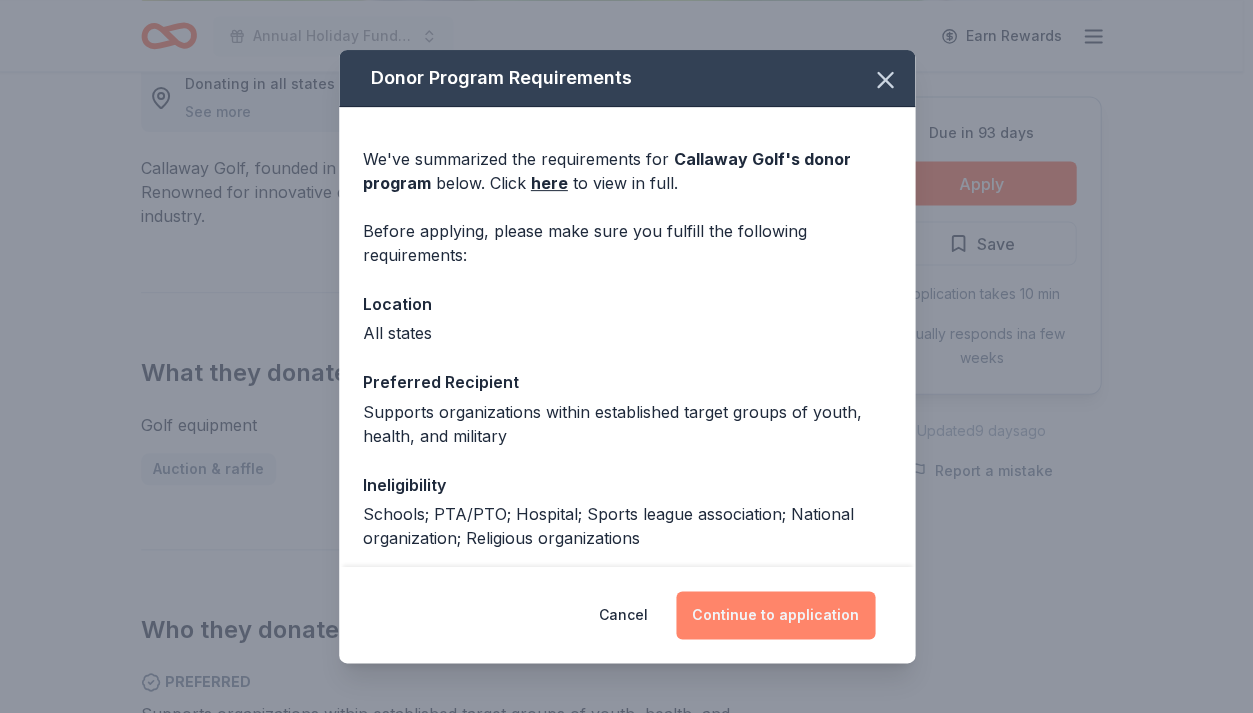 click on "Continue to application" at bounding box center [775, 615] 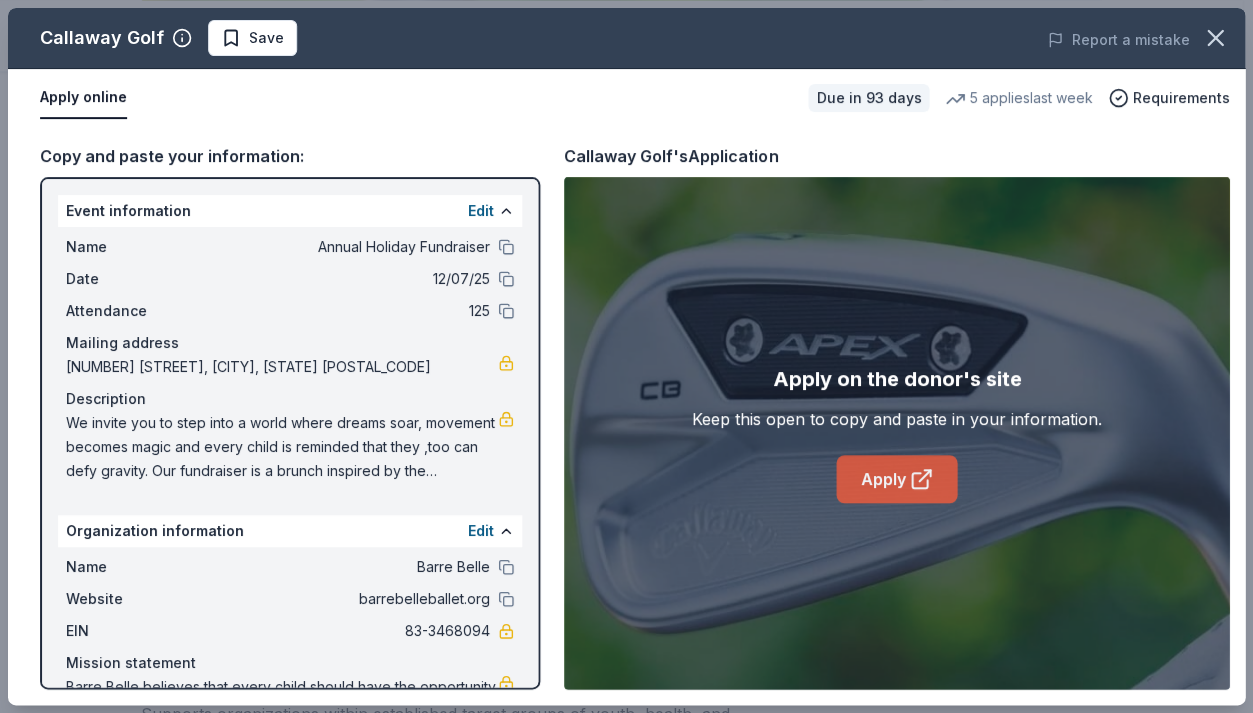 click on "Apply" at bounding box center [896, 479] 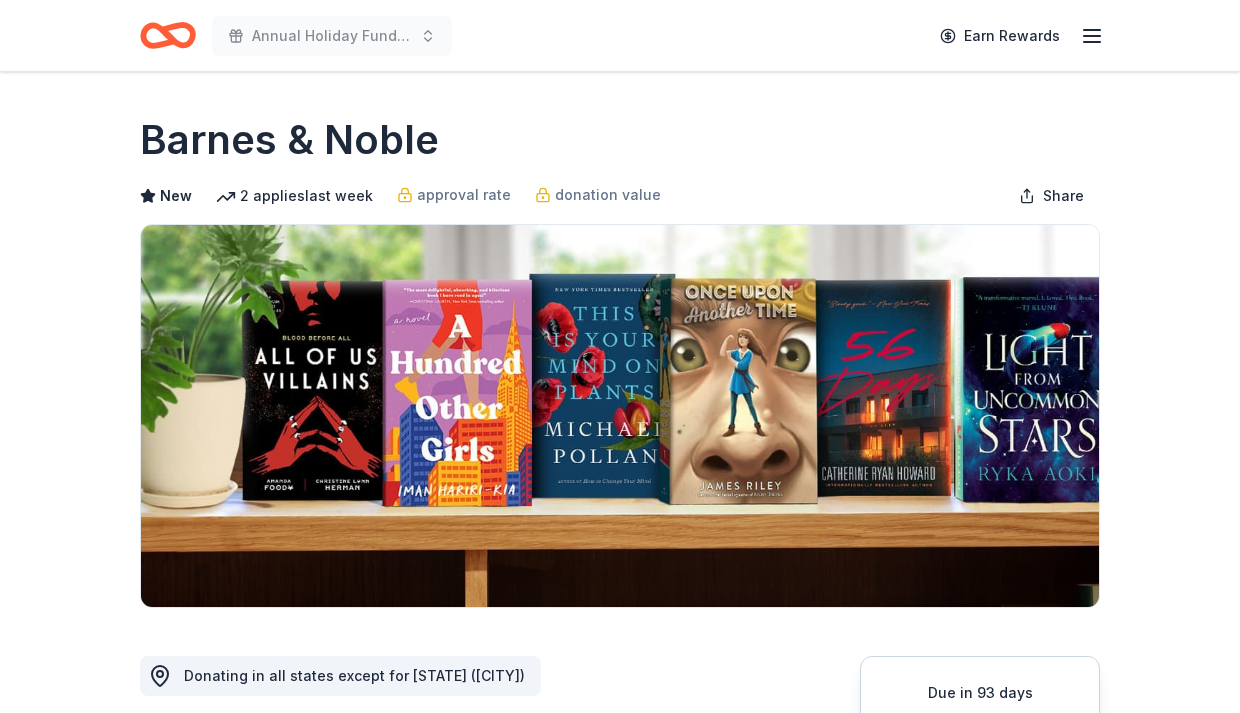 scroll, scrollTop: 0, scrollLeft: 0, axis: both 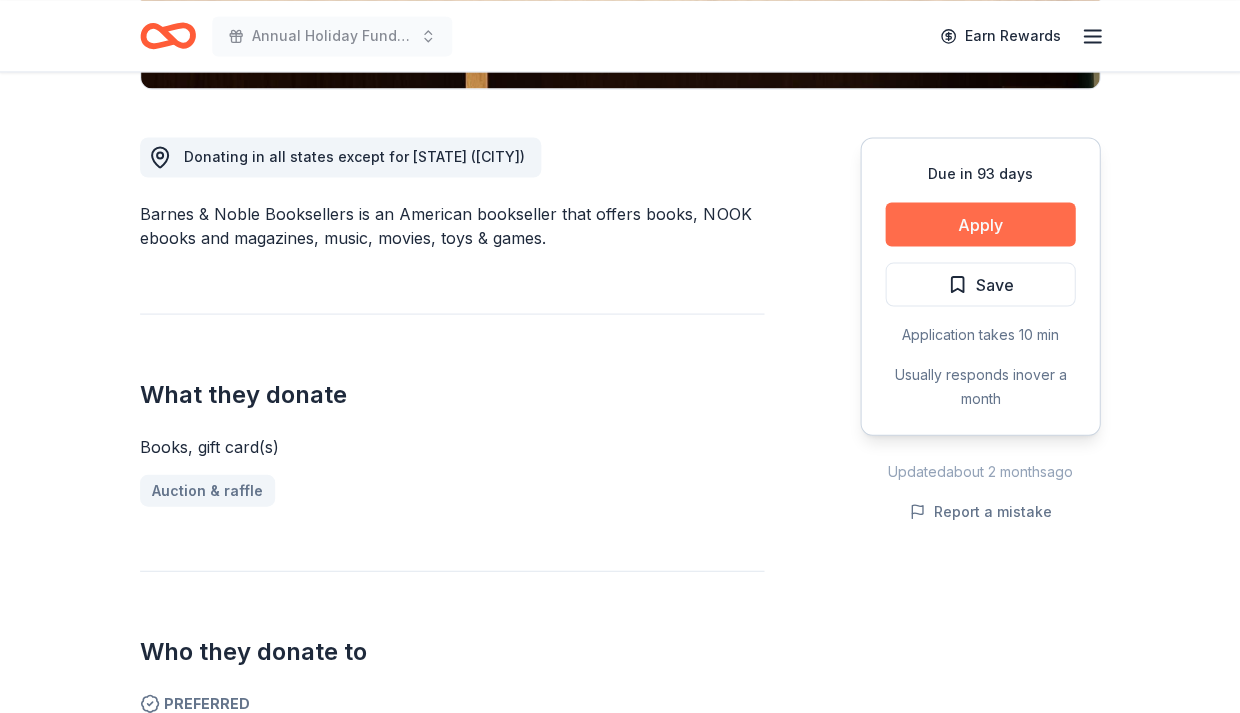 click on "Apply" at bounding box center (980, 224) 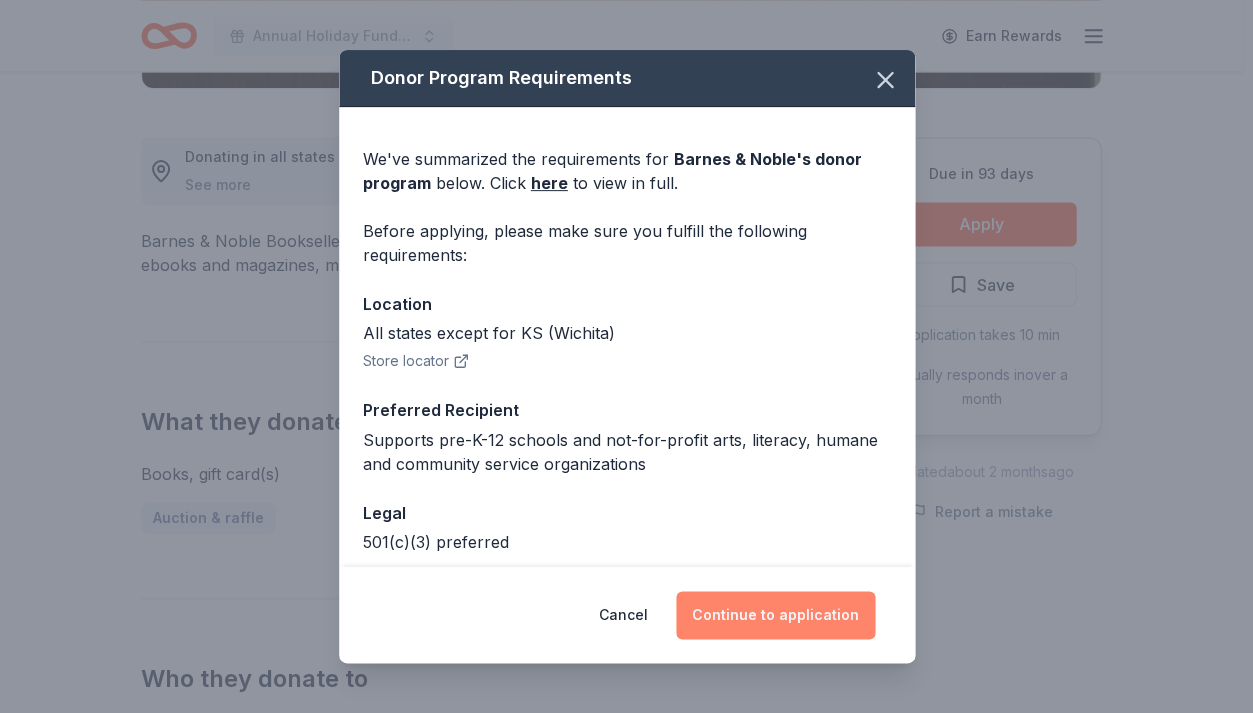 click on "Continue to application" at bounding box center [775, 615] 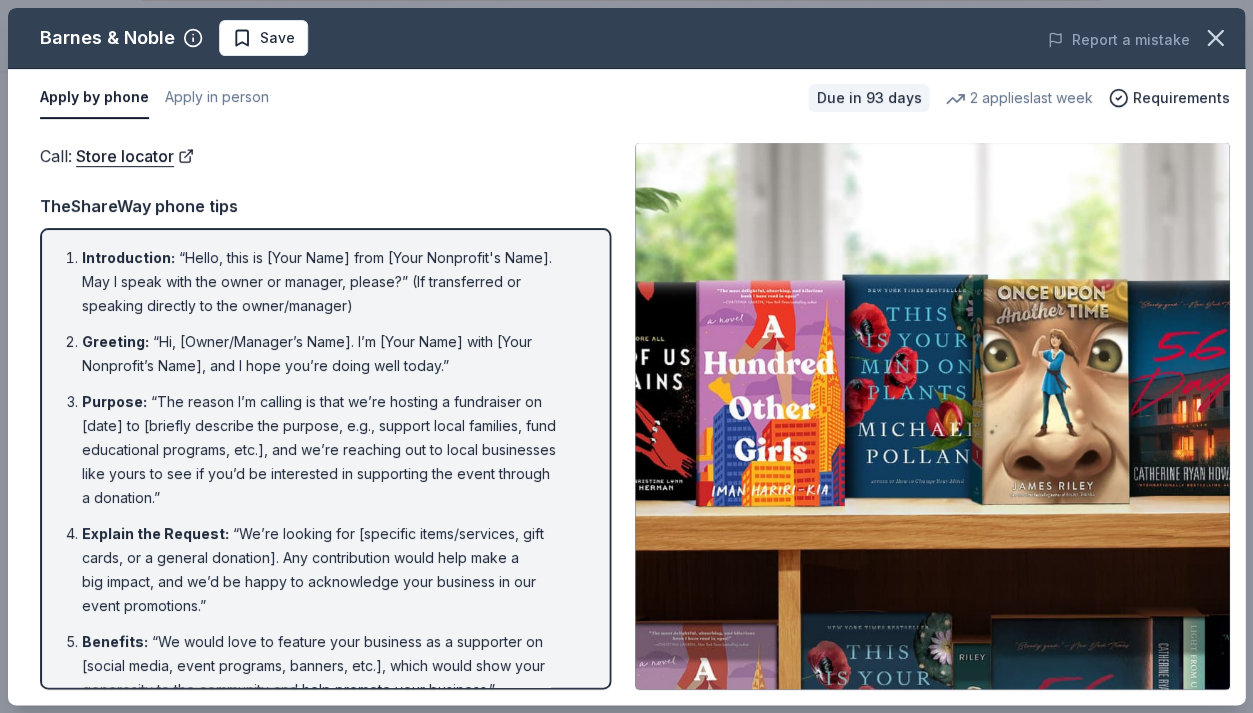 drag, startPoint x: 1248, startPoint y: 257, endPoint x: 1250, endPoint y: 282, distance: 25.079872 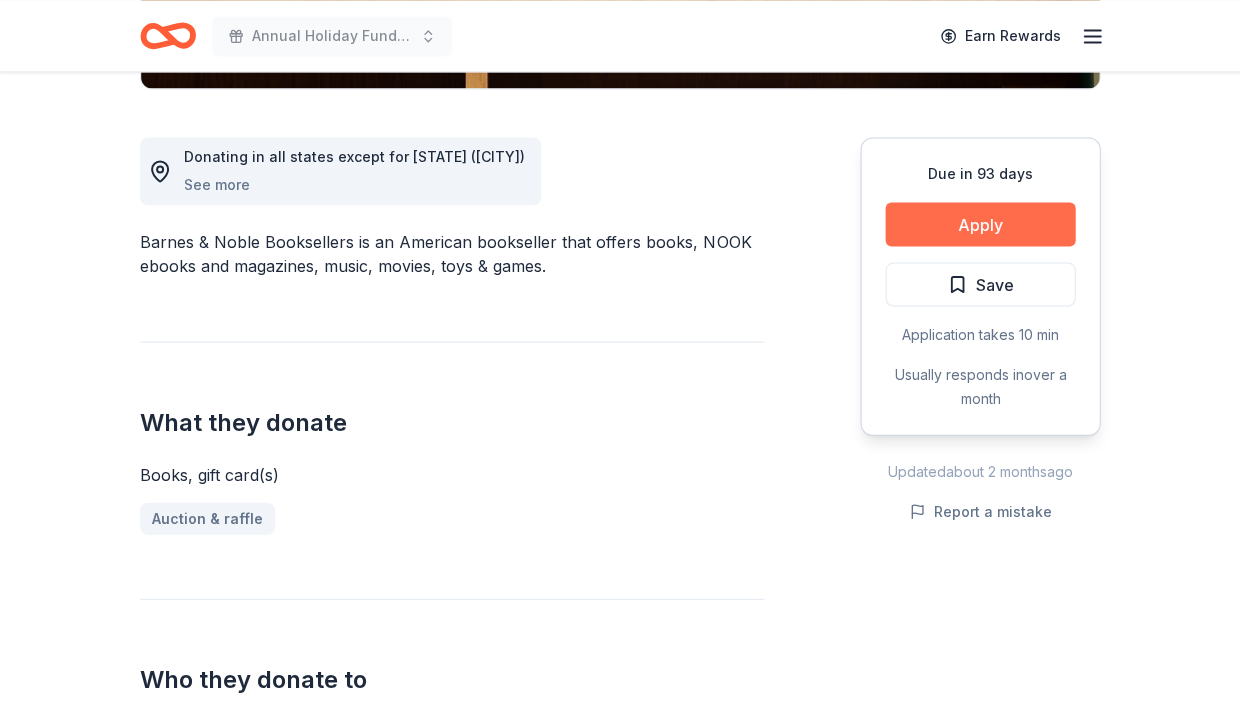 click on "Apply" at bounding box center (980, 224) 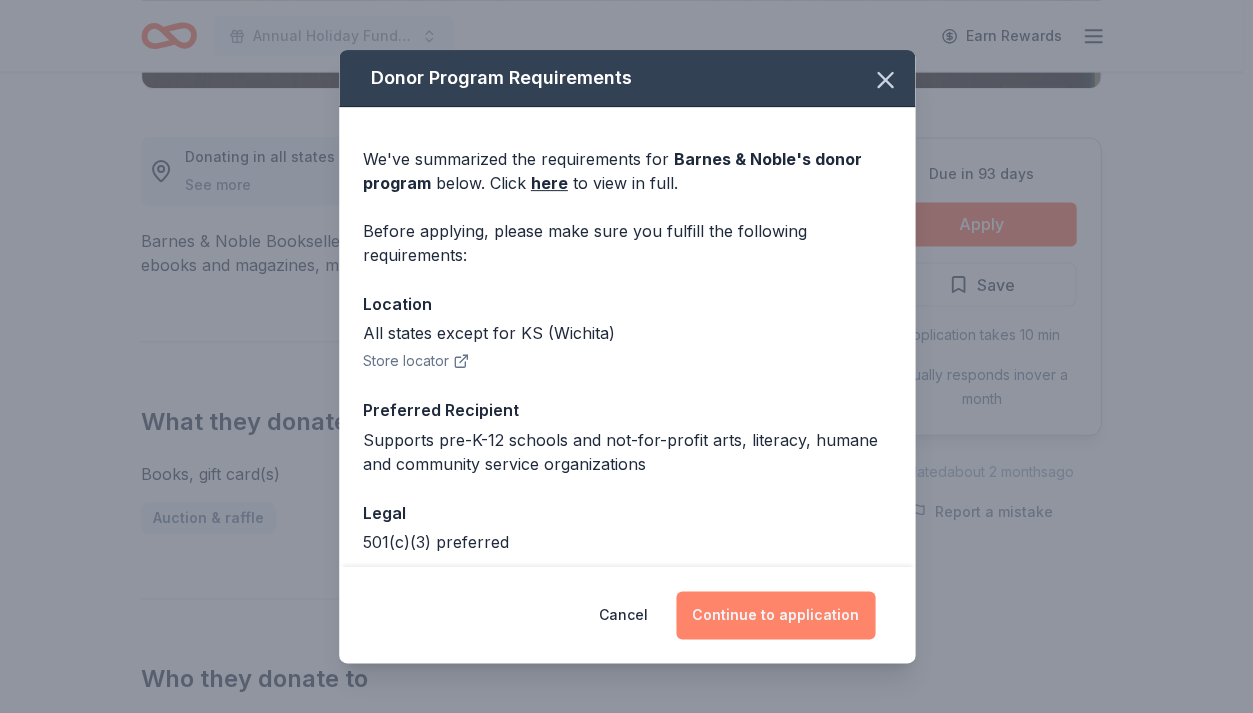 click on "Continue to application" at bounding box center (775, 615) 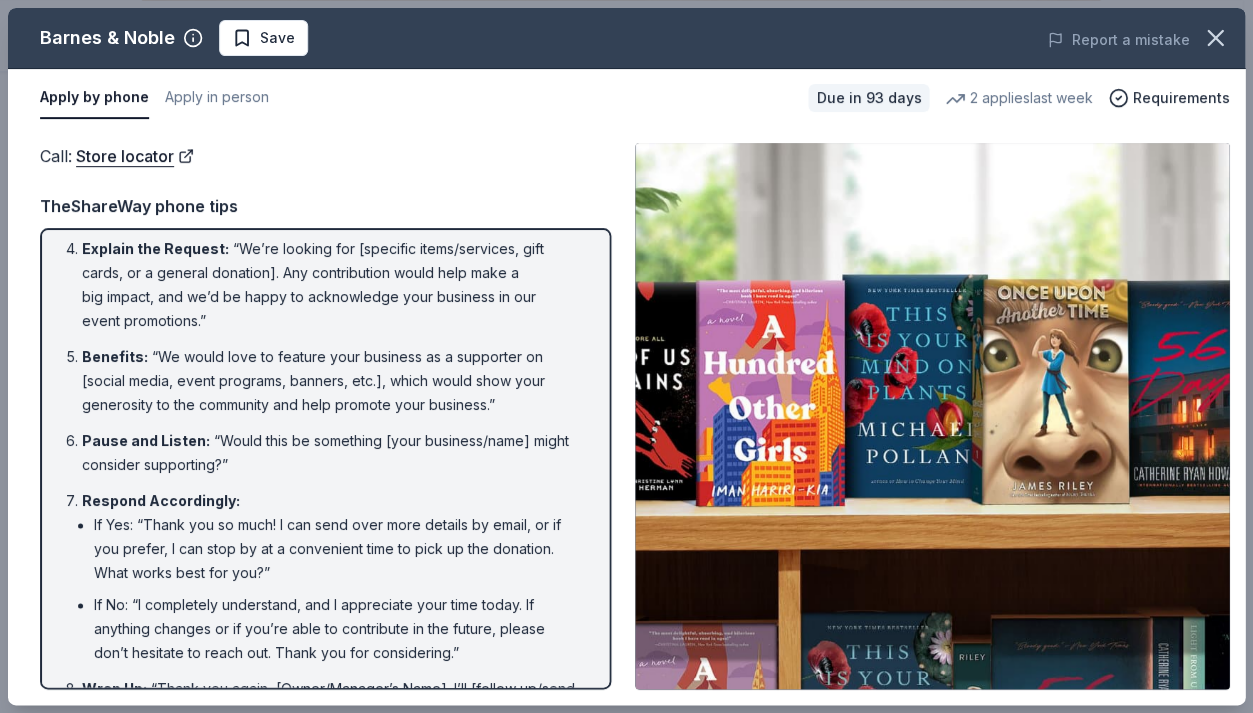 scroll, scrollTop: 285, scrollLeft: 0, axis: vertical 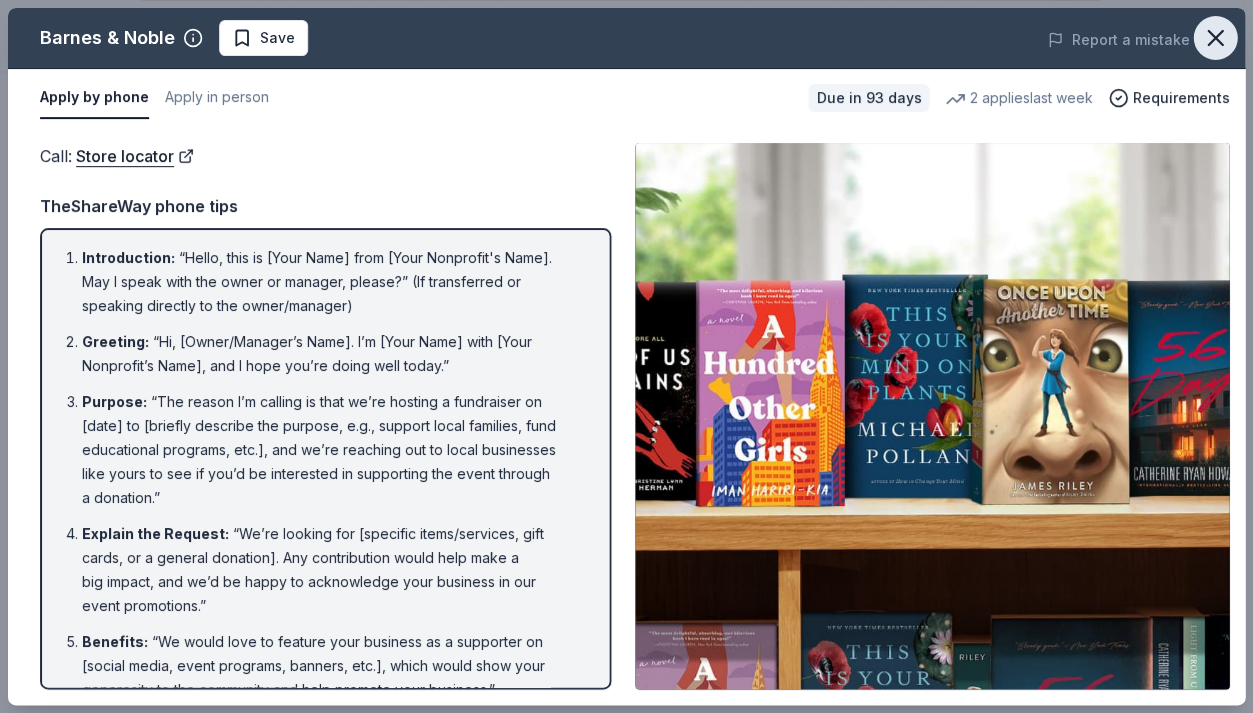 click 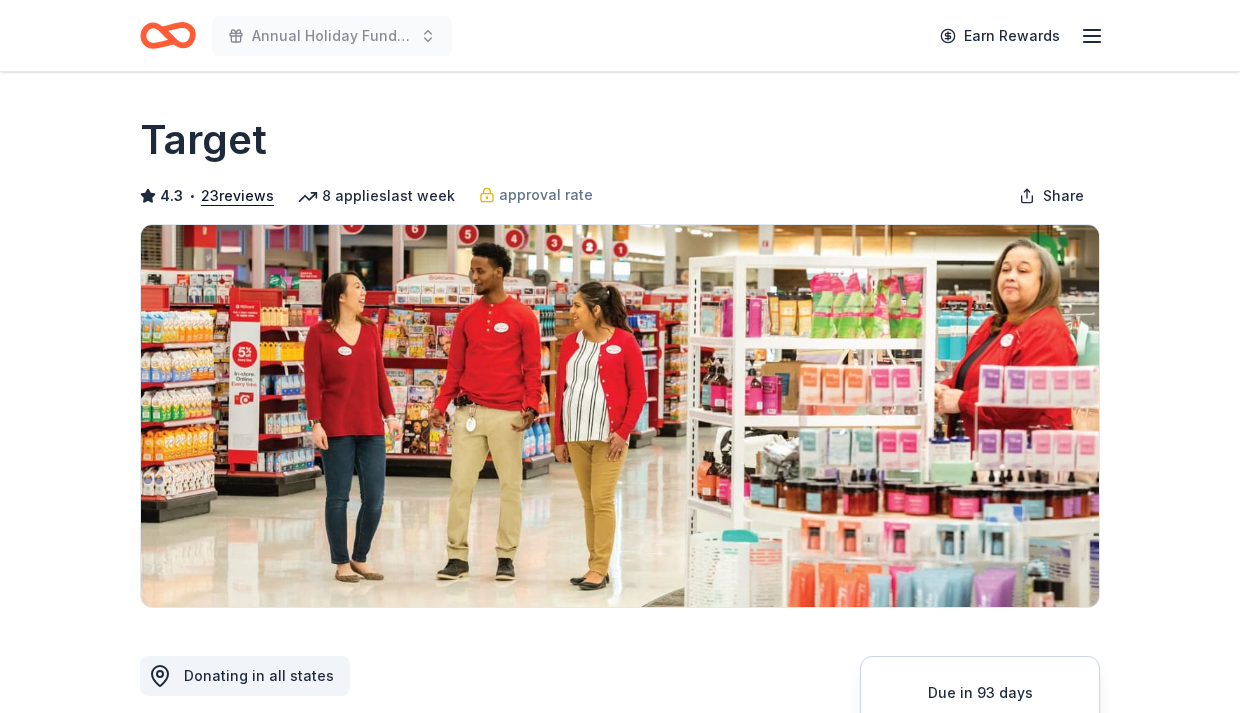 scroll, scrollTop: 0, scrollLeft: 0, axis: both 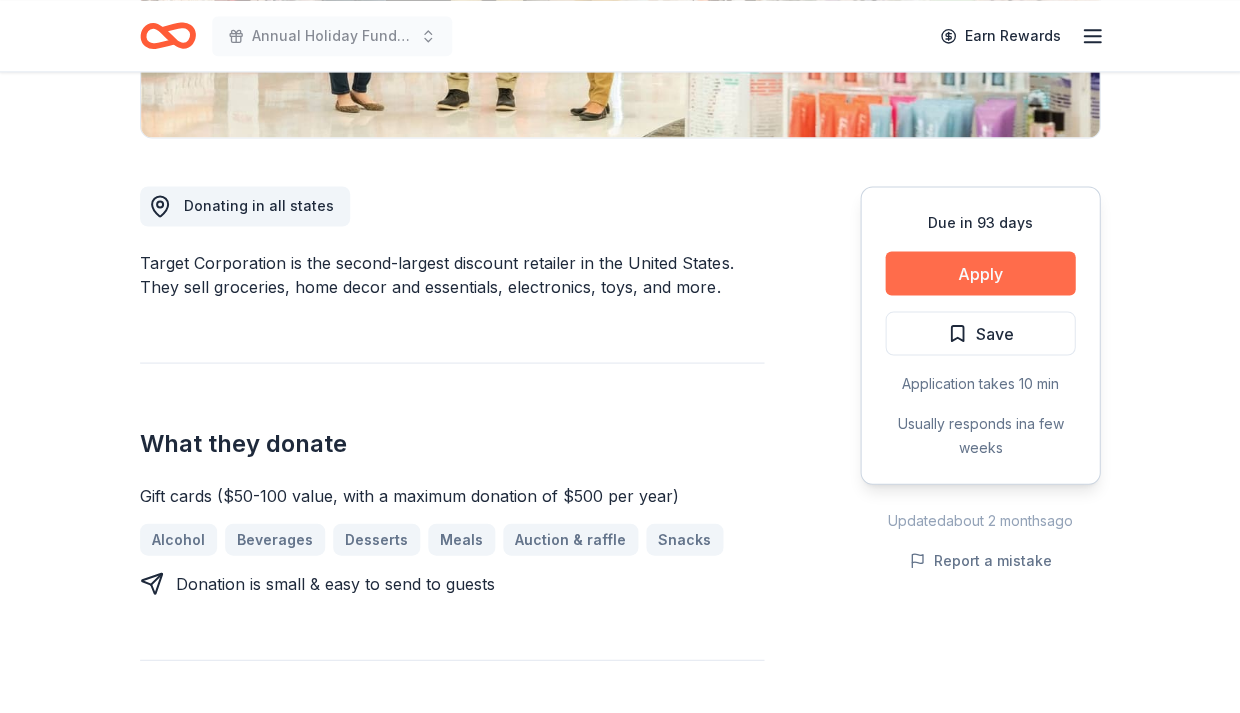 click on "Apply" at bounding box center (980, 273) 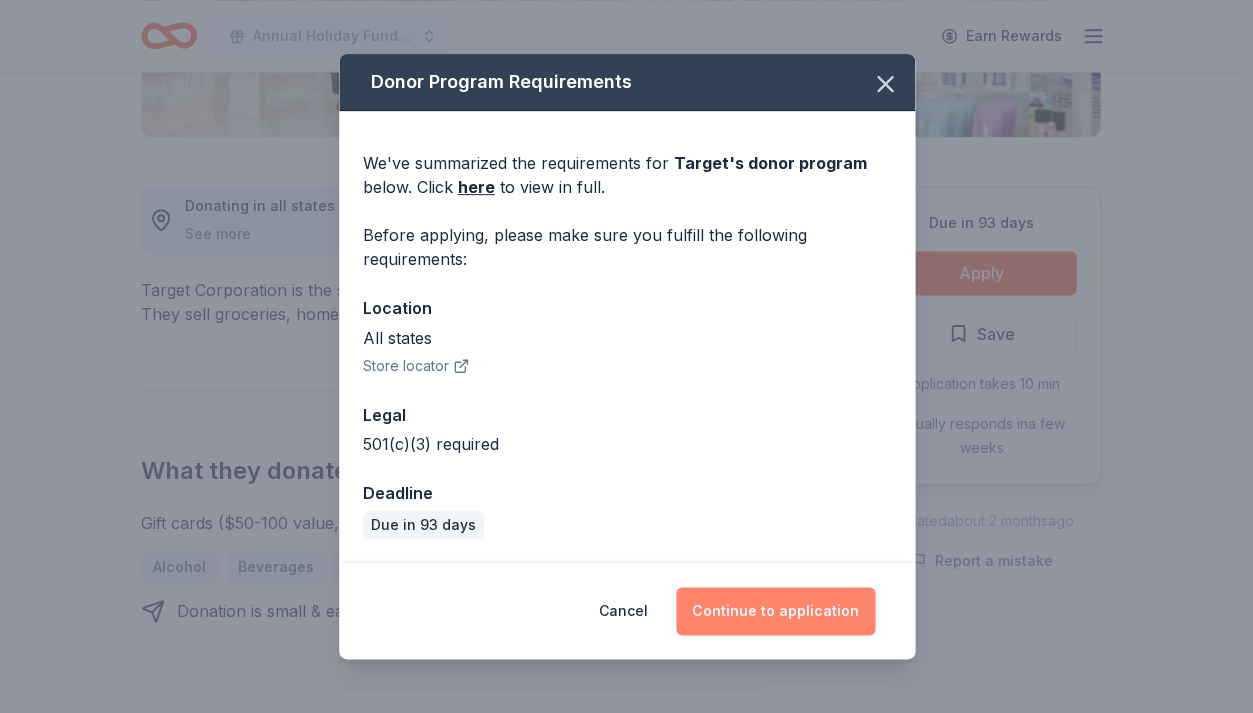 click on "Continue to application" at bounding box center (775, 611) 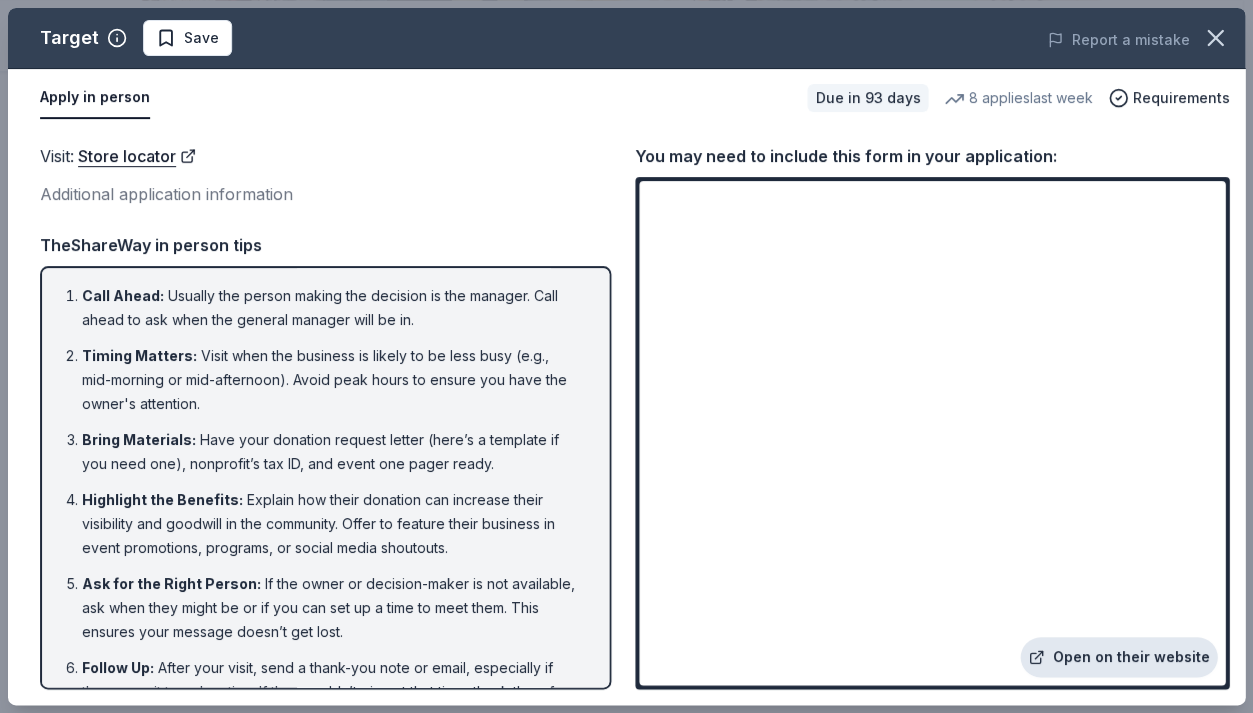 click on "Open on their website" at bounding box center [1118, 657] 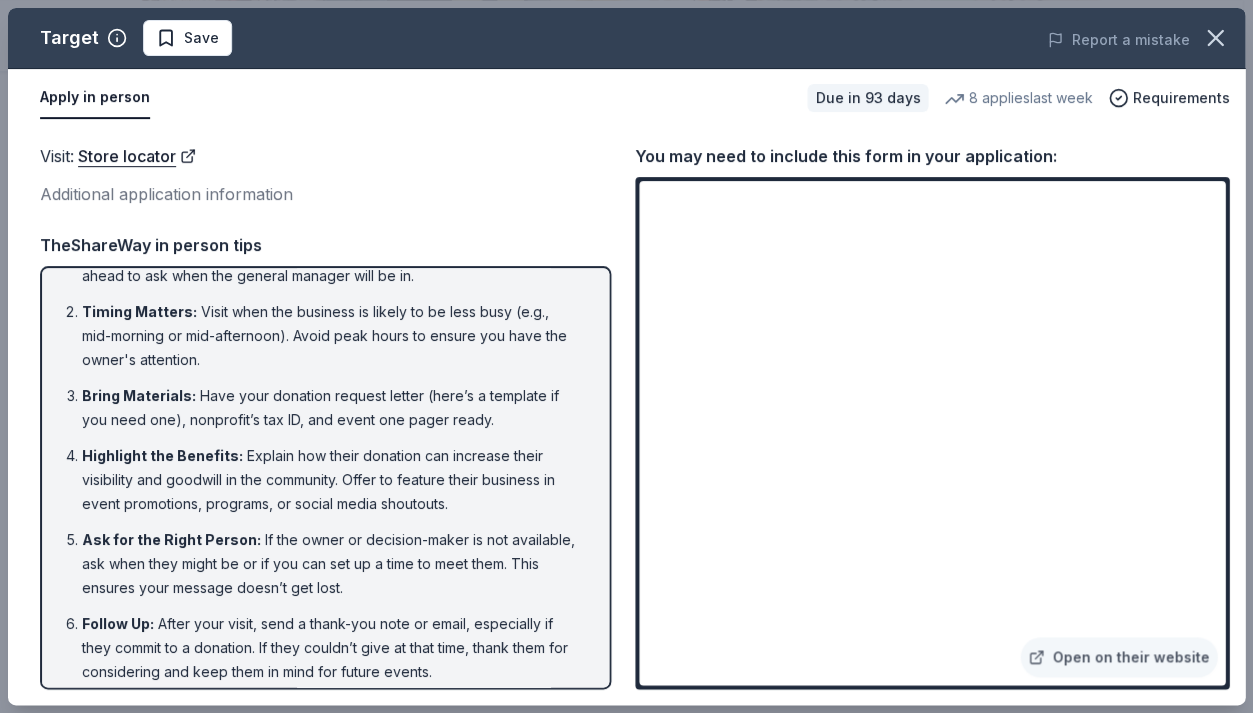 scroll, scrollTop: 49, scrollLeft: 0, axis: vertical 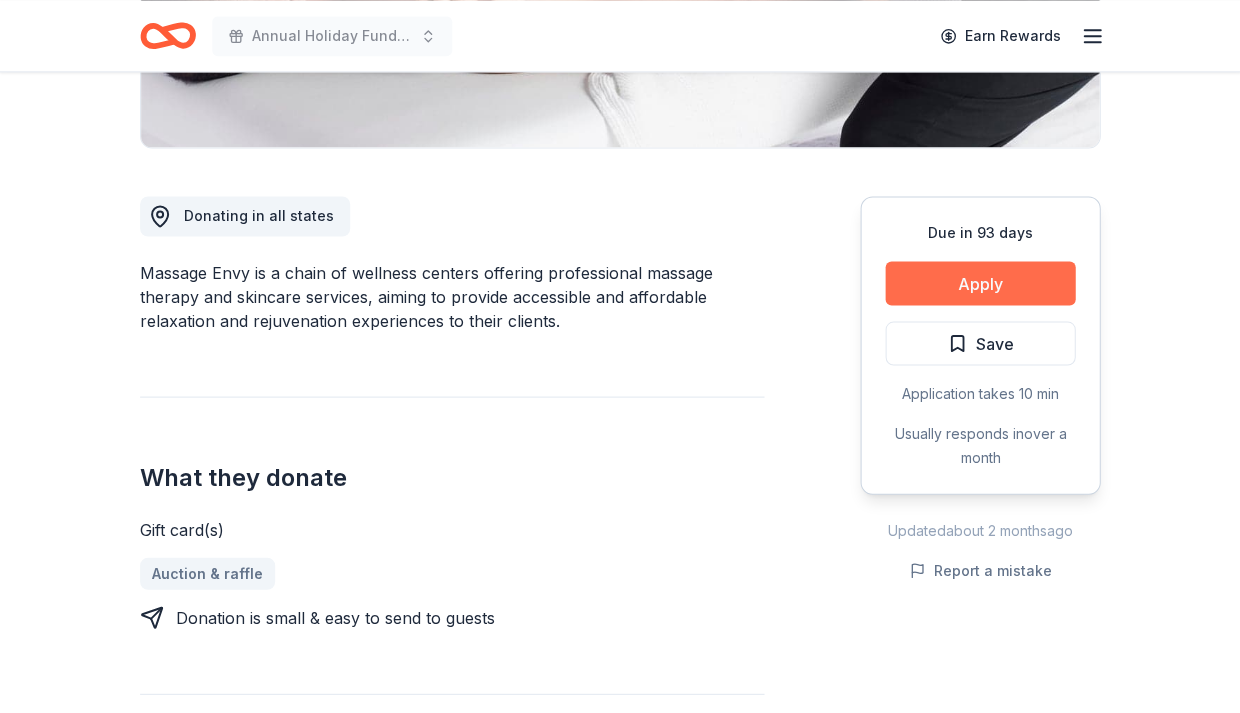 click on "Apply" at bounding box center [980, 283] 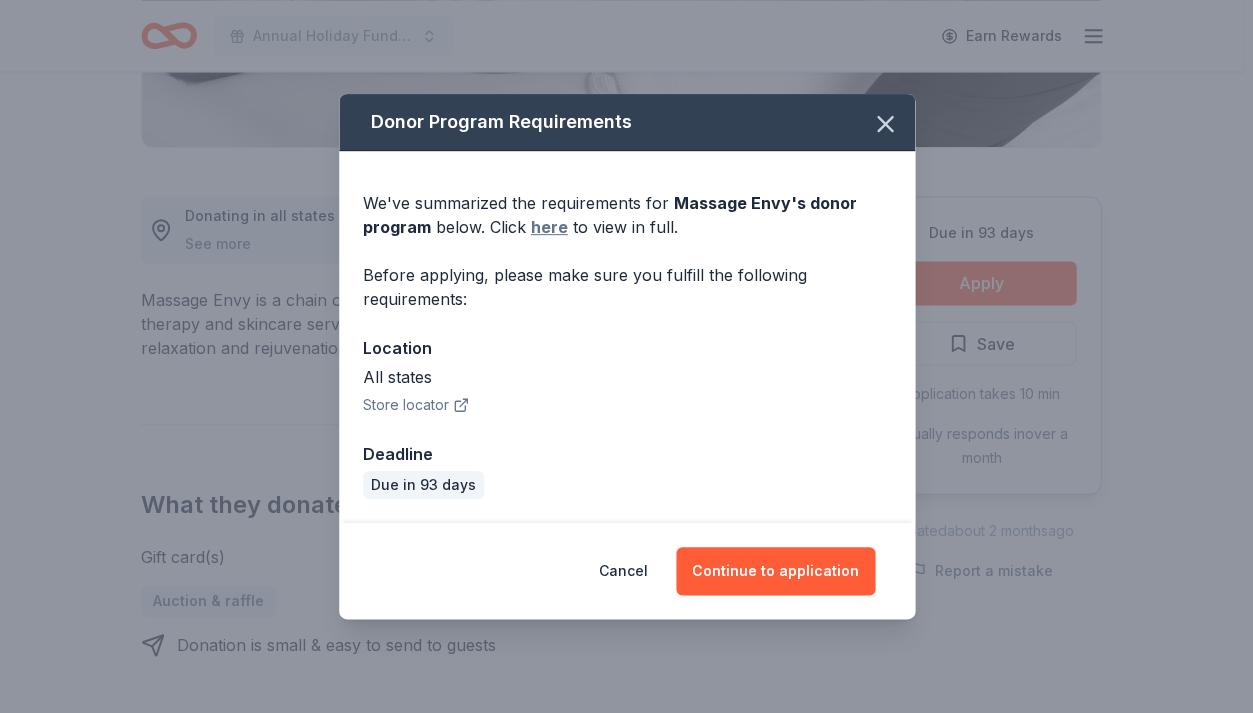 click on "here" at bounding box center (549, 227) 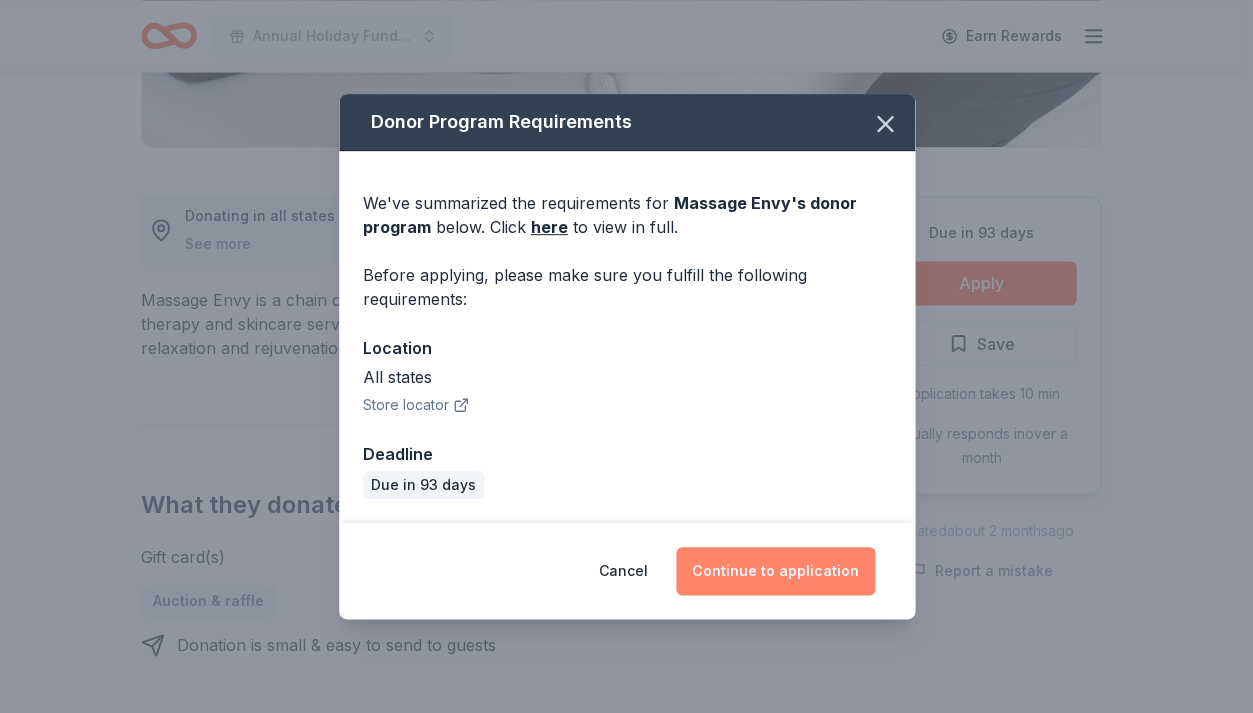 click on "Continue to application" at bounding box center (775, 571) 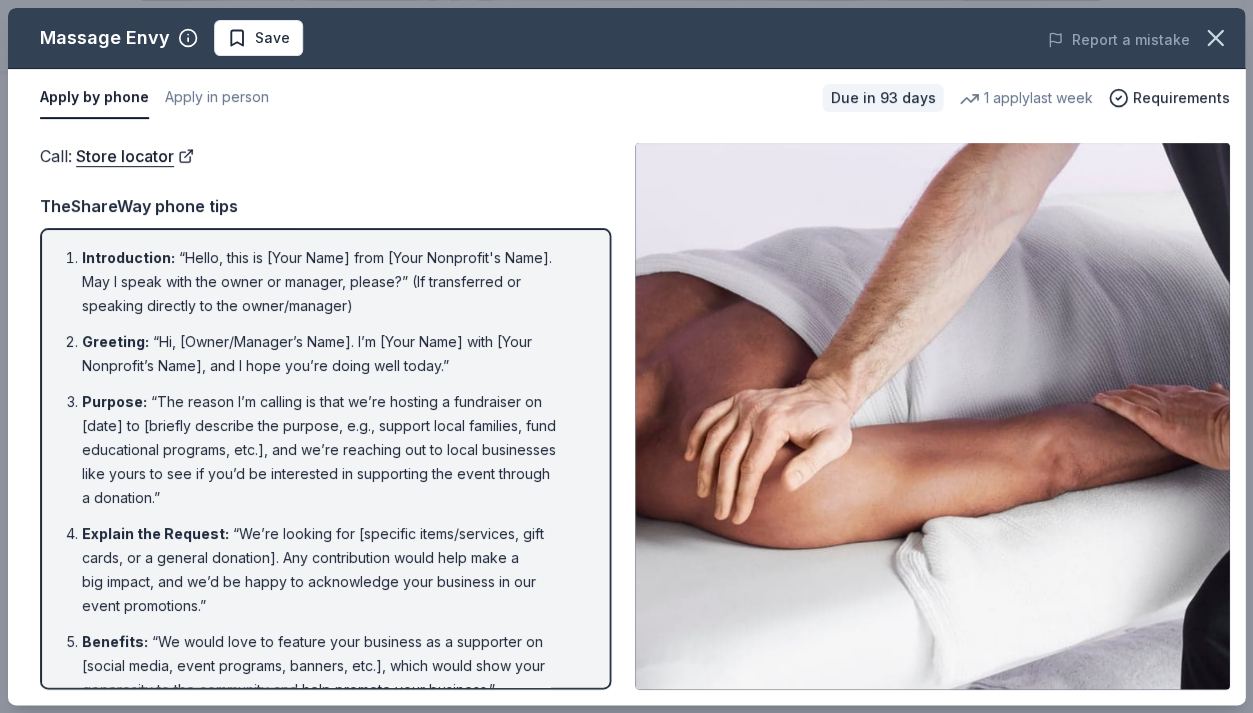 drag, startPoint x: 1245, startPoint y: 418, endPoint x: 1251, endPoint y: 466, distance: 48.373547 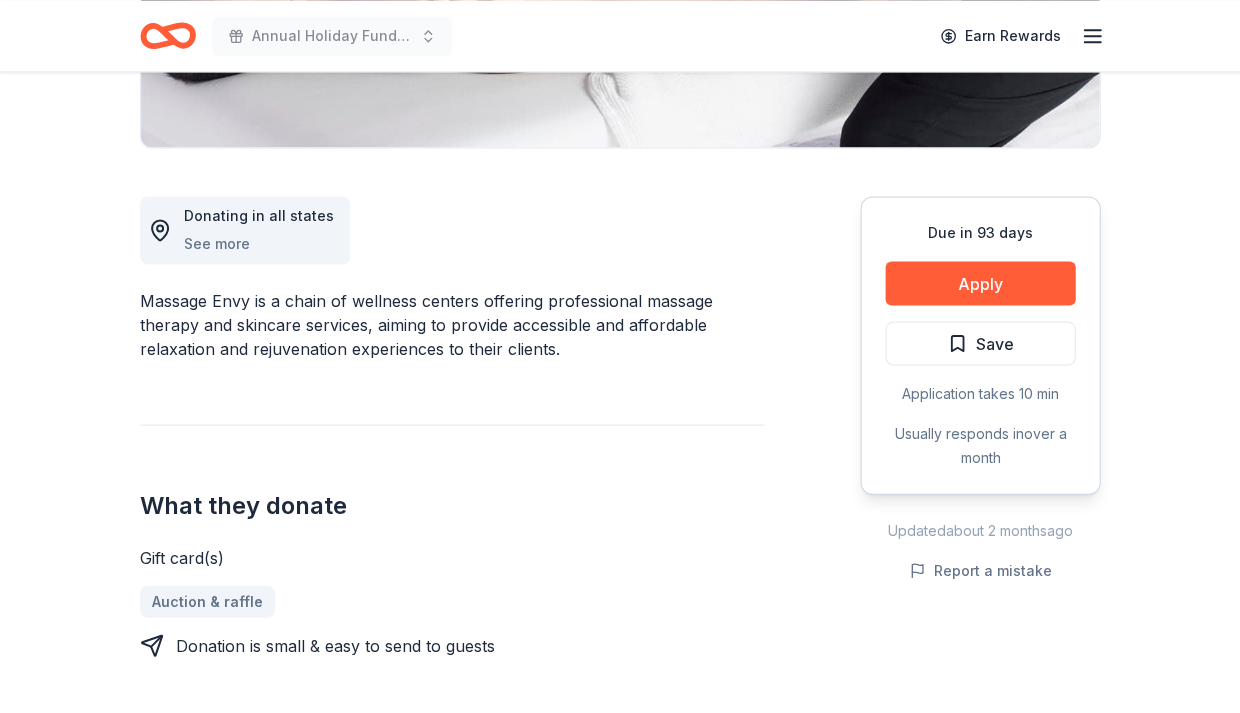 scroll, scrollTop: 461, scrollLeft: 0, axis: vertical 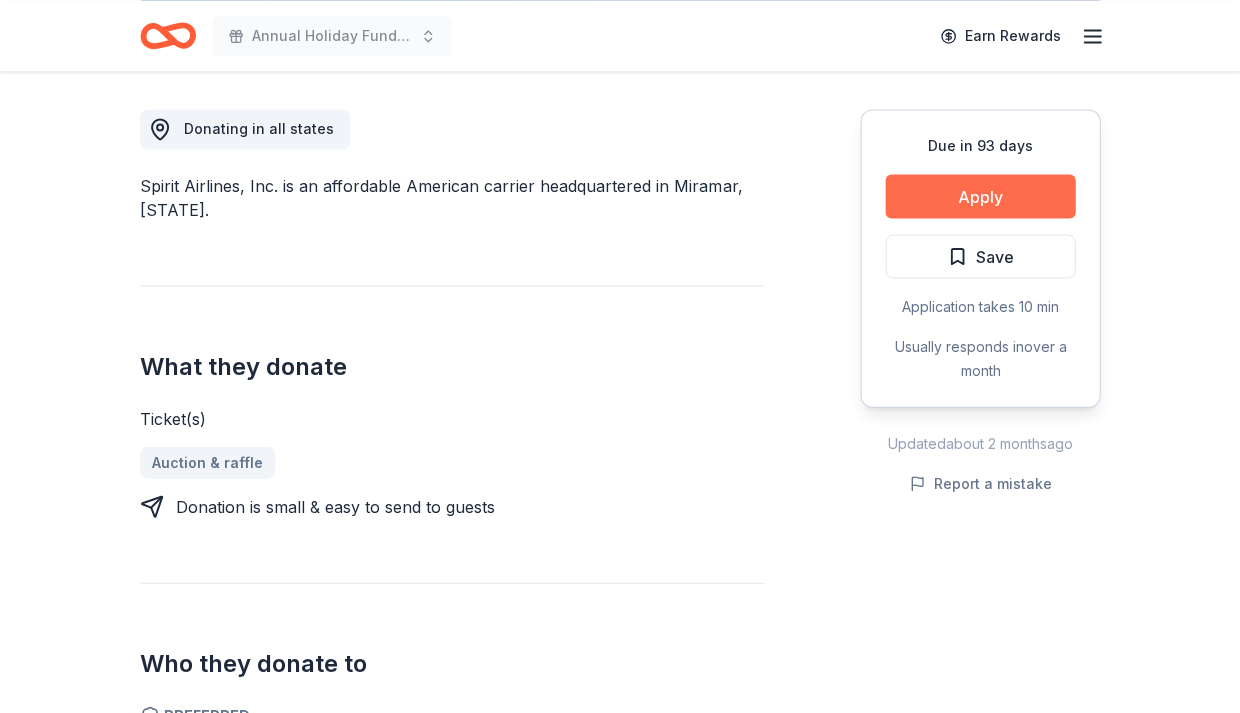 click on "Apply" at bounding box center [980, 196] 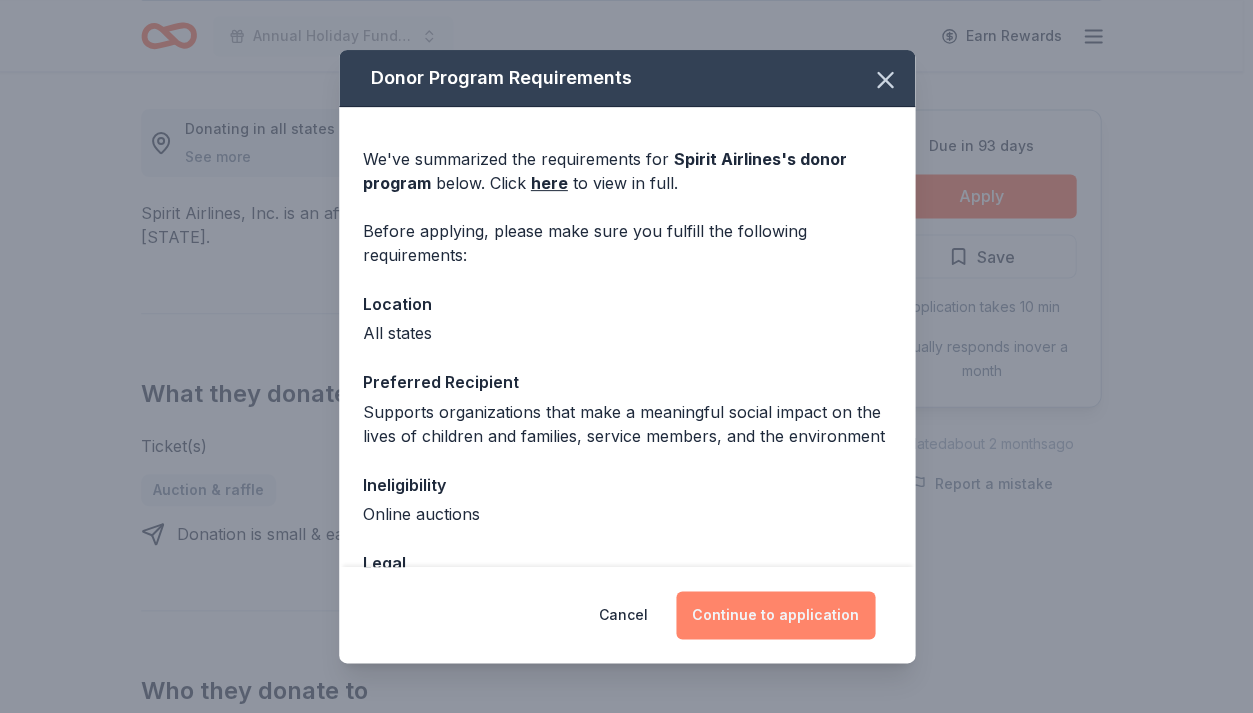 click on "Continue to application" at bounding box center [775, 615] 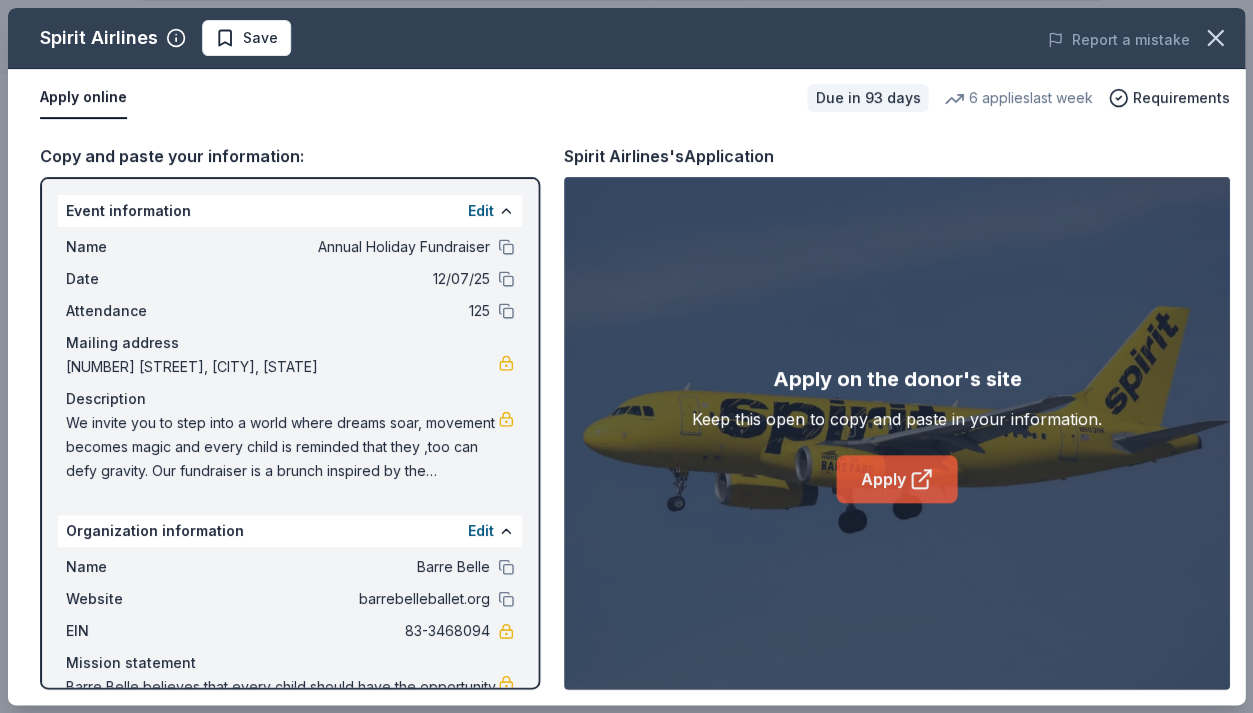 click on "Apply" at bounding box center [896, 479] 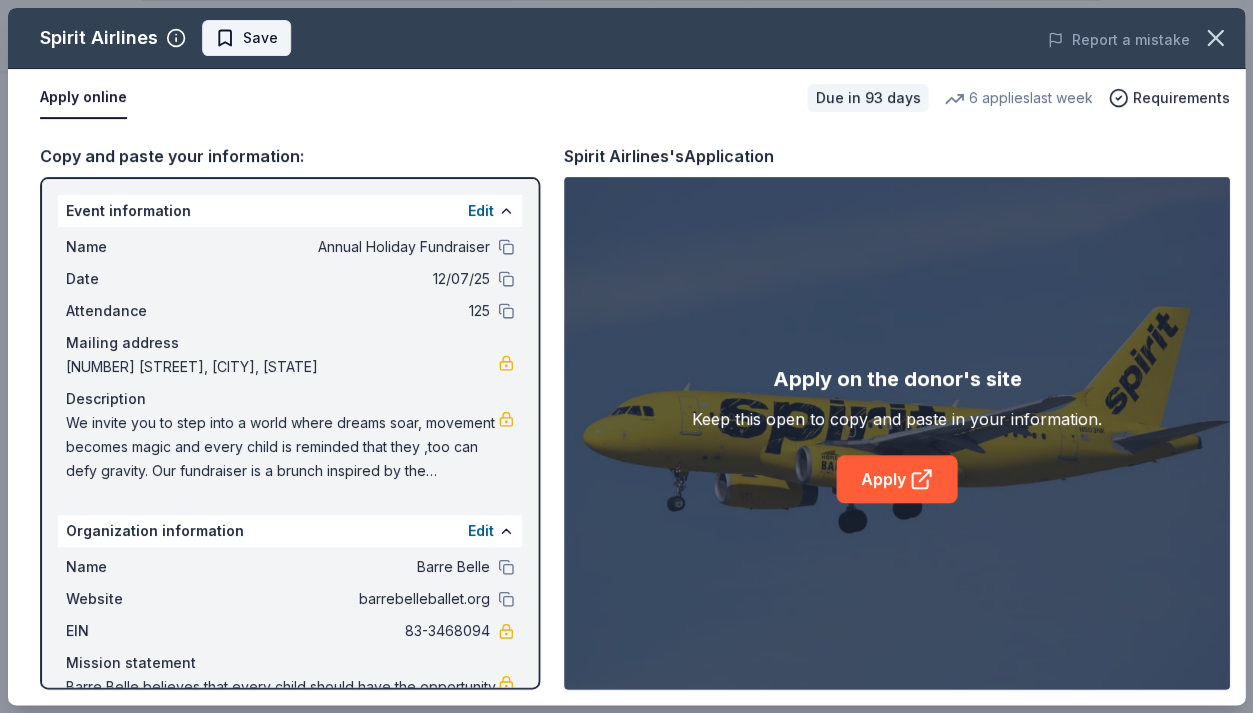 click on "Save" at bounding box center (260, 38) 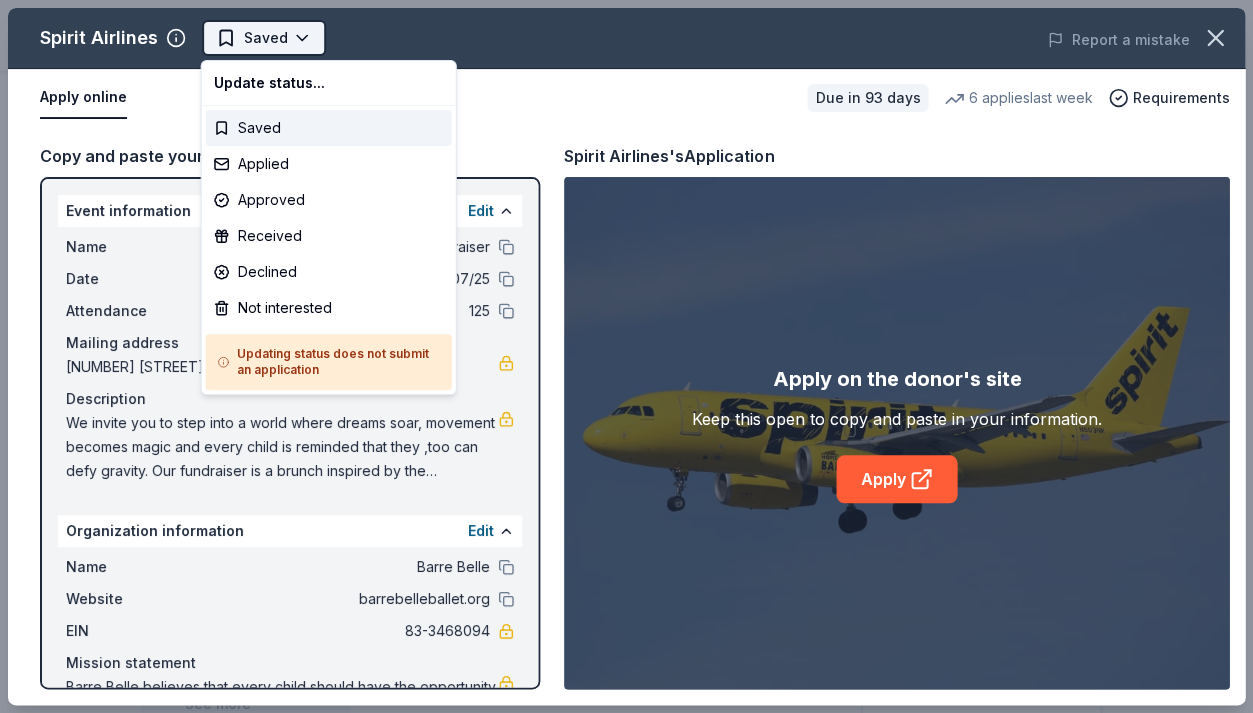 click on "Annual Holiday Fundraiser Earn Rewards Due in 93 days Share Spirit Airlines New 6   applies  last week approval rate Share Donating in all states See more Spirit Airlines, Inc. is an affordable American carrier headquartered in Miramar, Florida. What they donate Ticket(s) Auction & raffle Donation is small & easy to send to guests Who they donate to  Preferred Supports organizations that make a meaningful social impact on the lives of children and families, service members, and the environment Children Environment & Sustainability Military 501(c)(3) required  Ineligible Online auctions approval rate 20 % approved 30 % declined 50 % no response Upgrade to Pro to view approval rates and average donation values Due in 93 days Apply Saved Application takes 10 min Usually responds in  over a month Updated  about 2 months  ago Report a mistake New Be the first to review this company! Leave a review Similar donors 2   applies  last week Local 63 days left Online app Philadelphia Flyers New Autographed memorabilia 2" at bounding box center (621, 356) 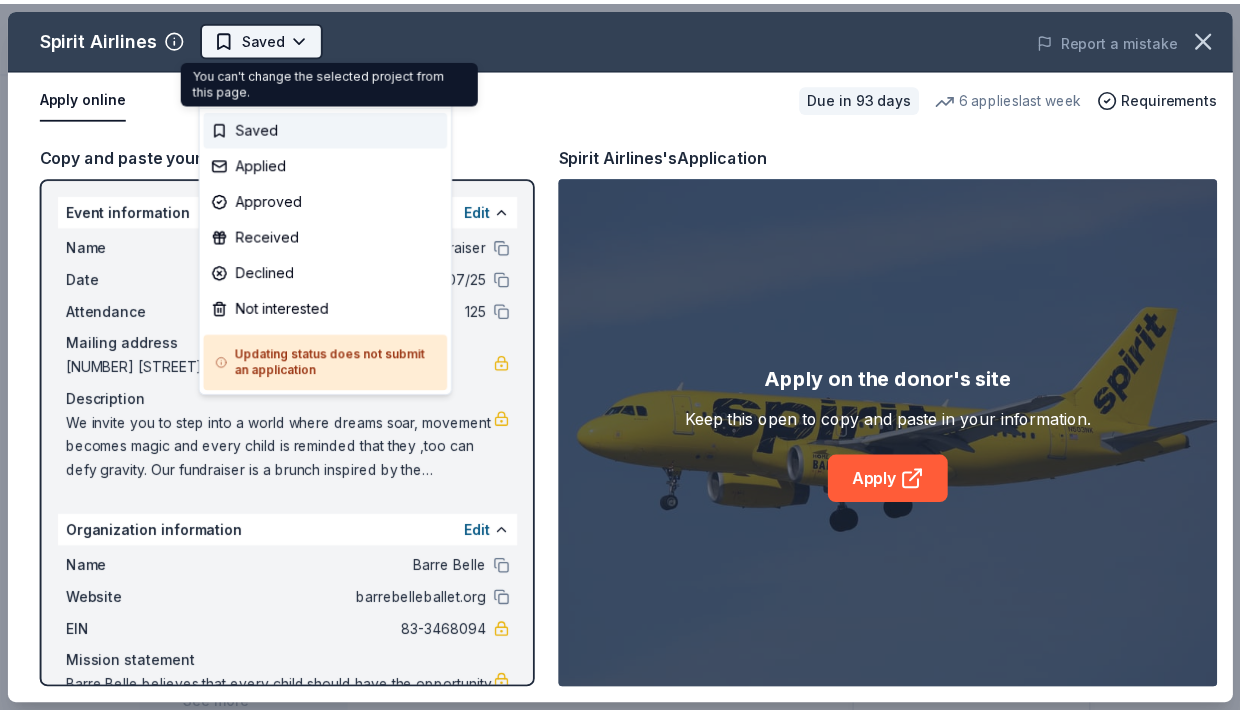 scroll, scrollTop: 0, scrollLeft: 0, axis: both 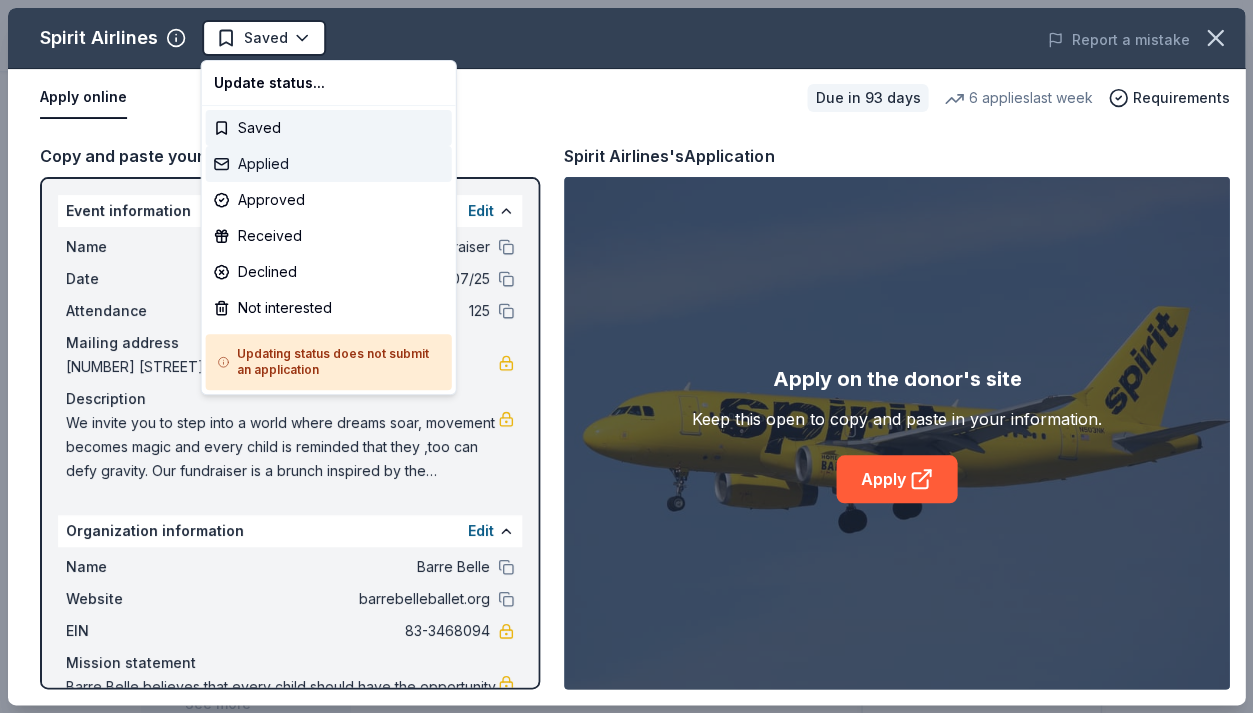 click on "Applied" at bounding box center (329, 164) 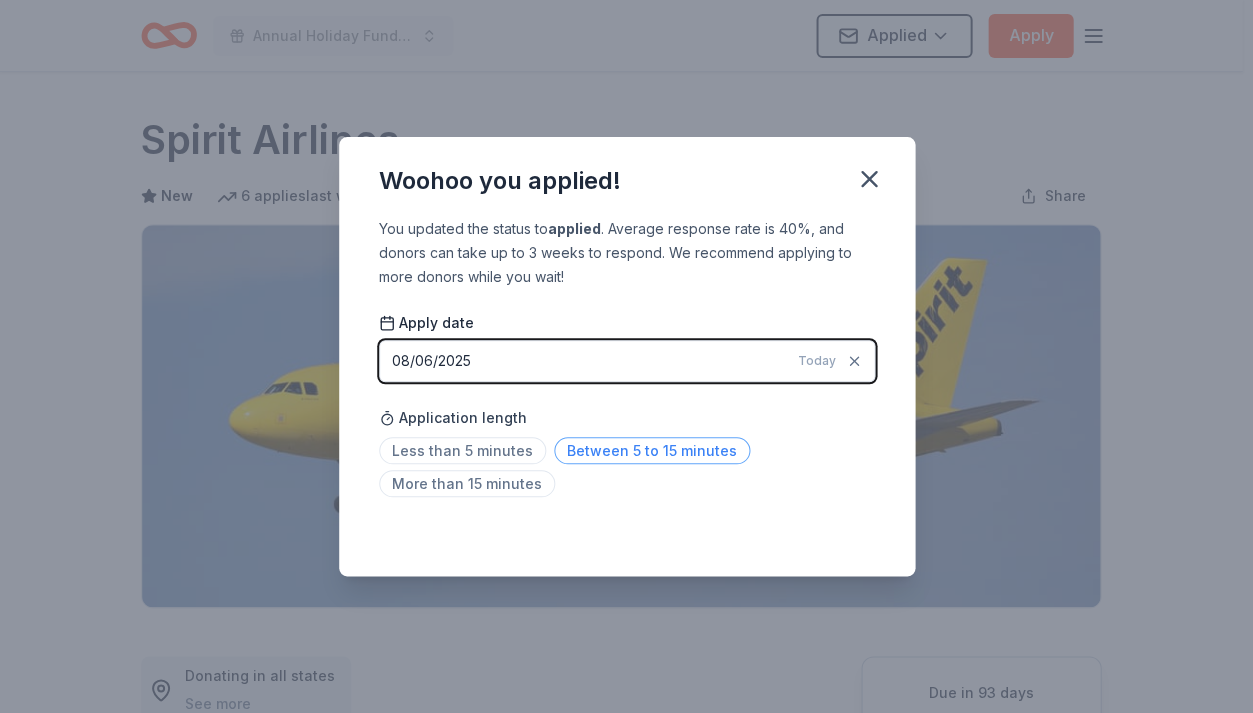 click on "Between 5 to 15 minutes" at bounding box center (652, 450) 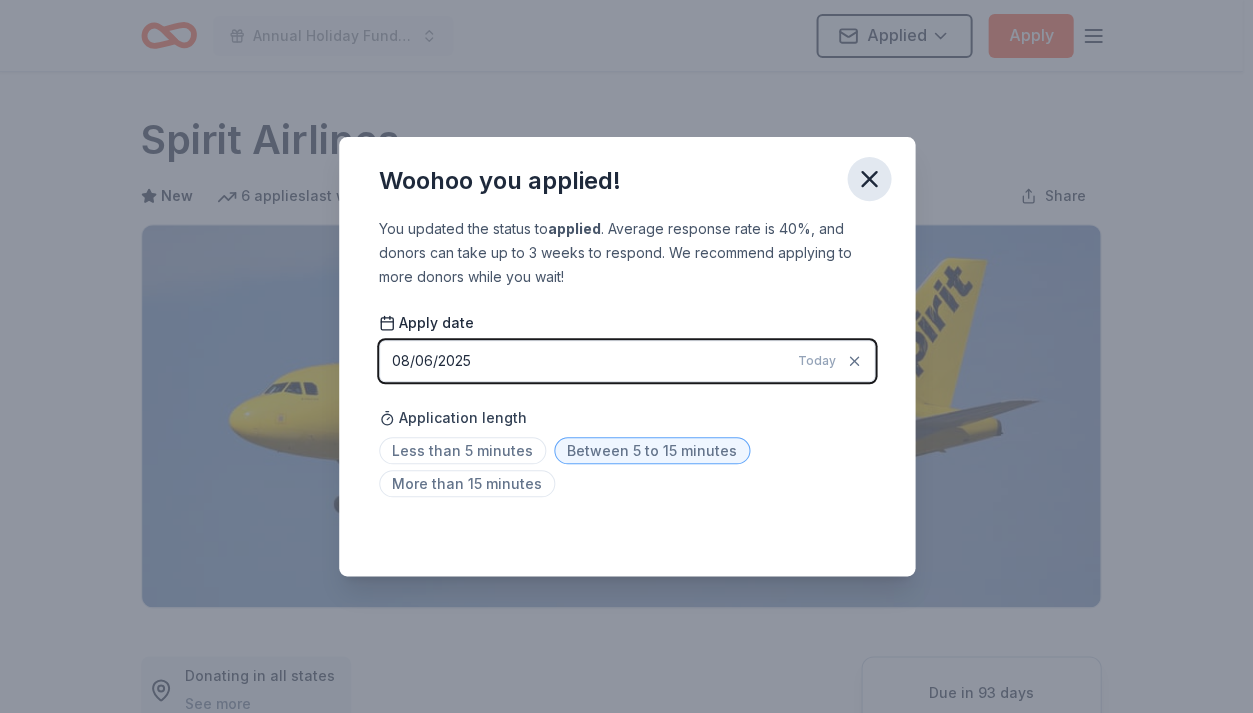 click 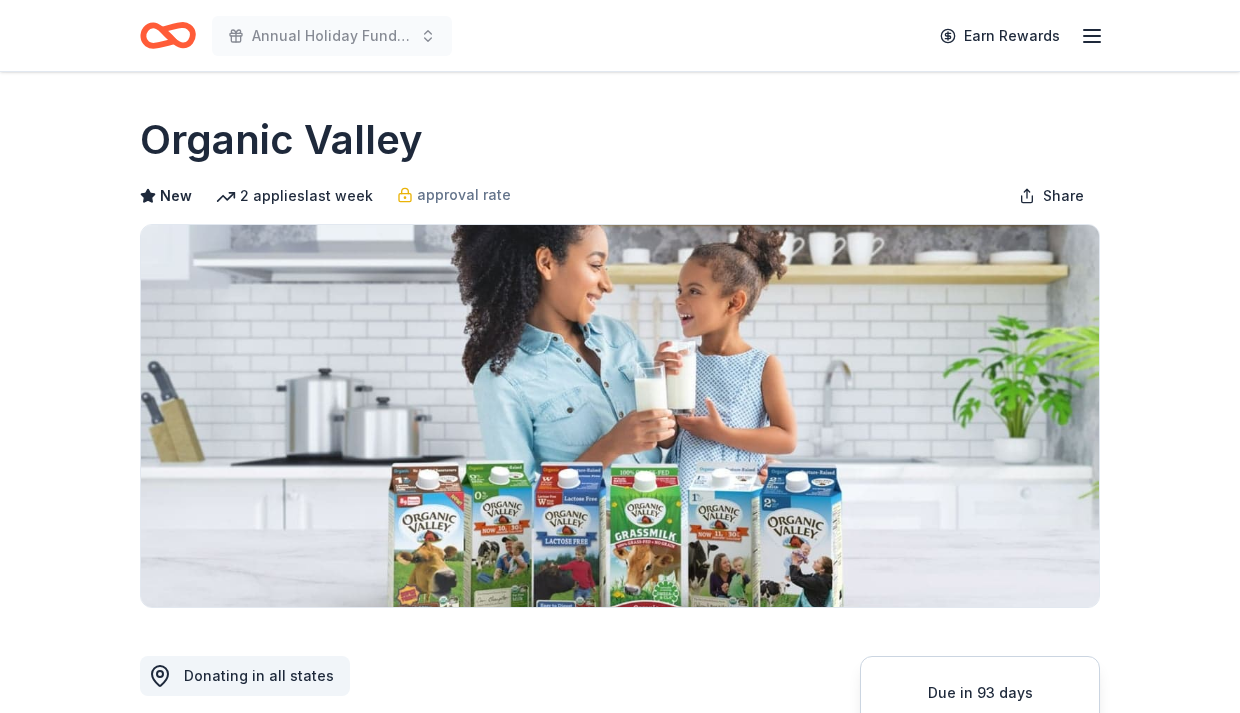 scroll, scrollTop: 0, scrollLeft: 0, axis: both 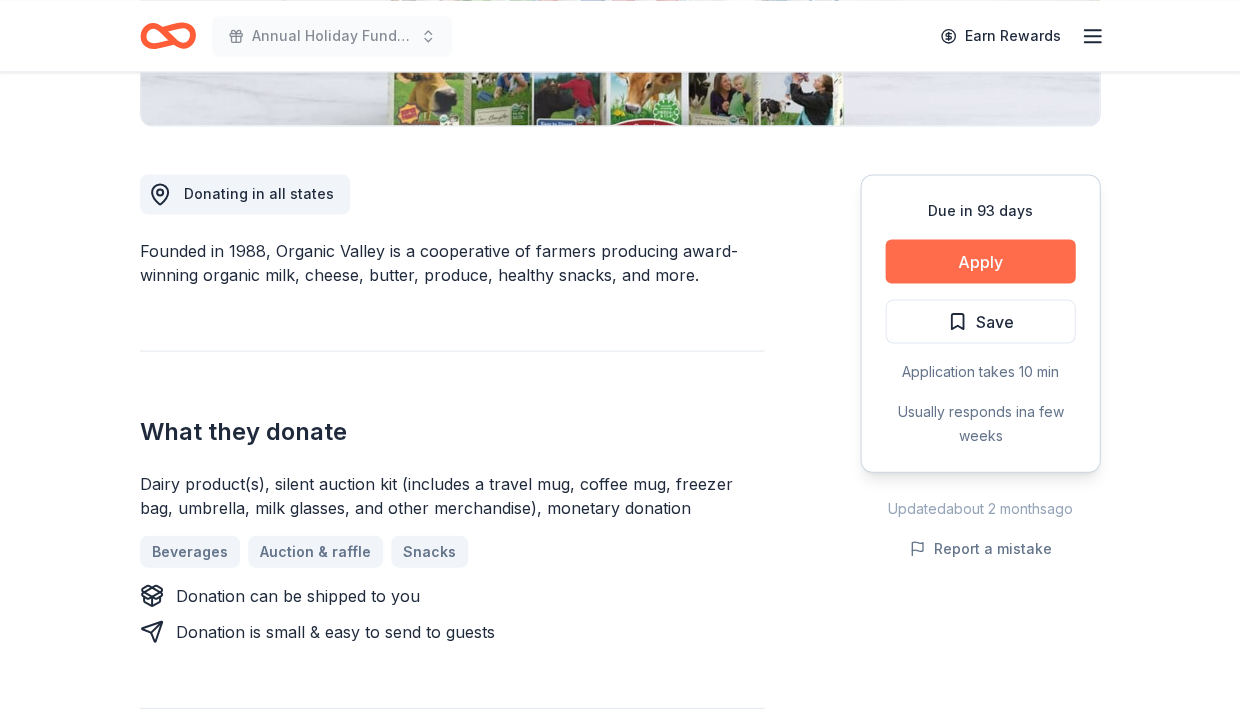 click on "Apply" at bounding box center [980, 261] 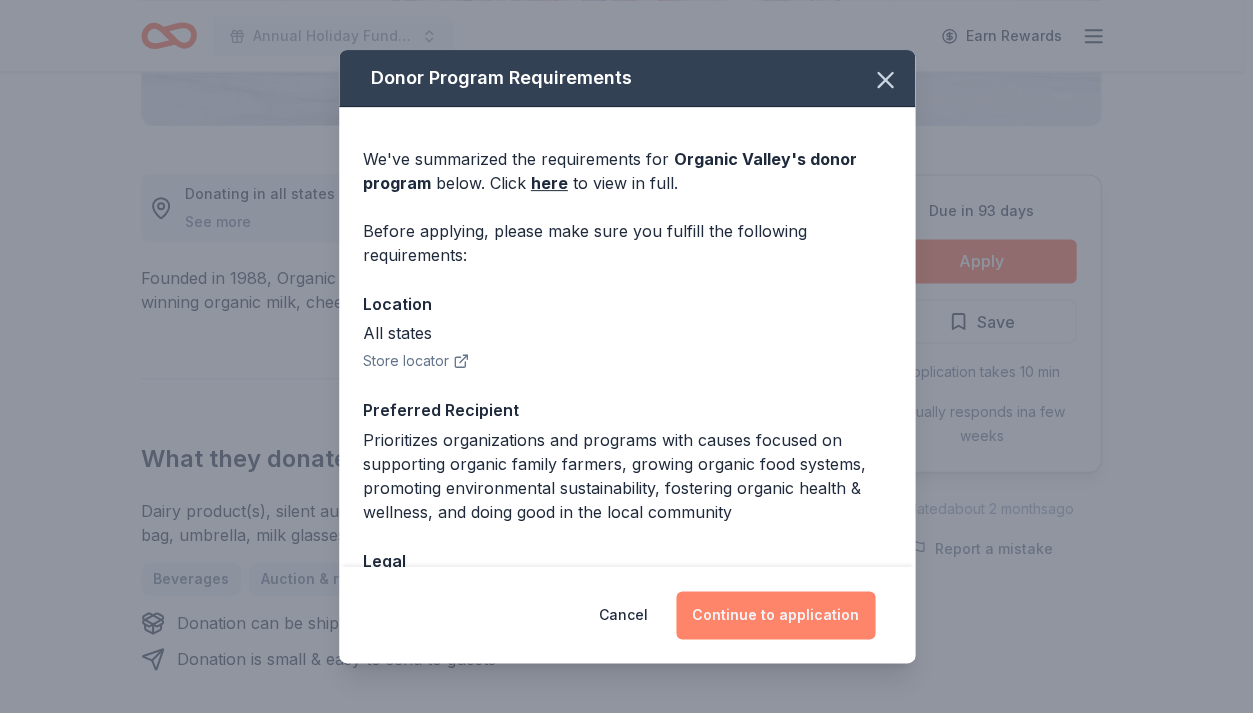 click on "Continue to application" at bounding box center (775, 615) 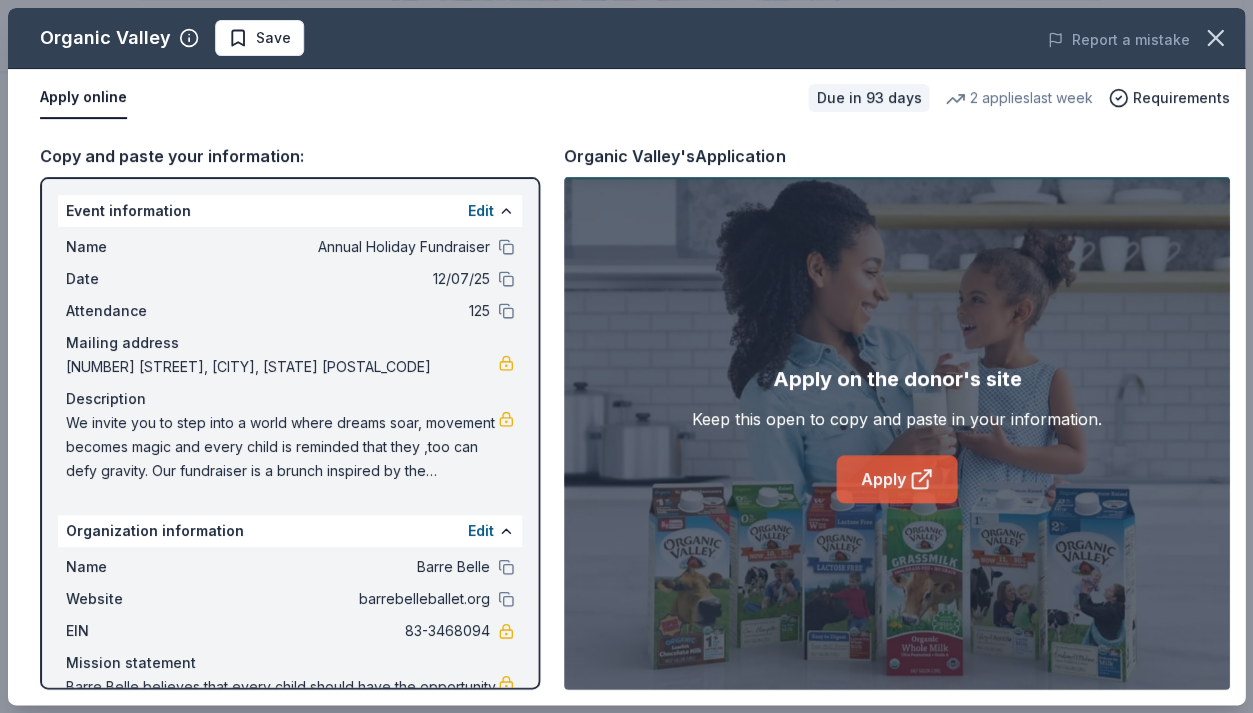 click on "Apply" at bounding box center [896, 479] 